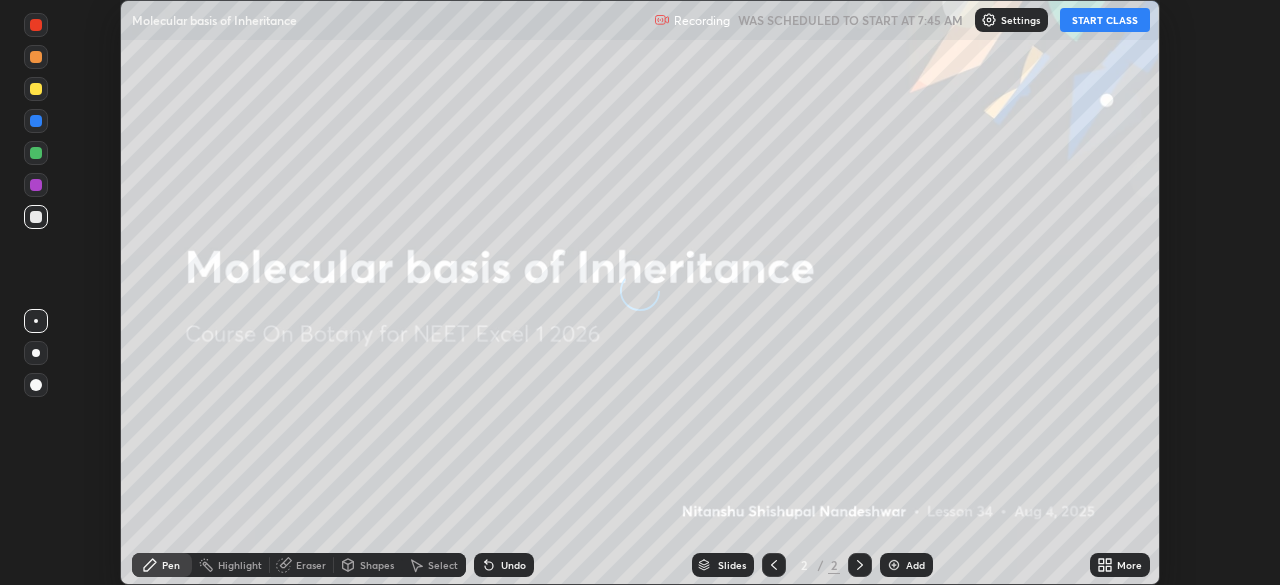 scroll, scrollTop: 0, scrollLeft: 0, axis: both 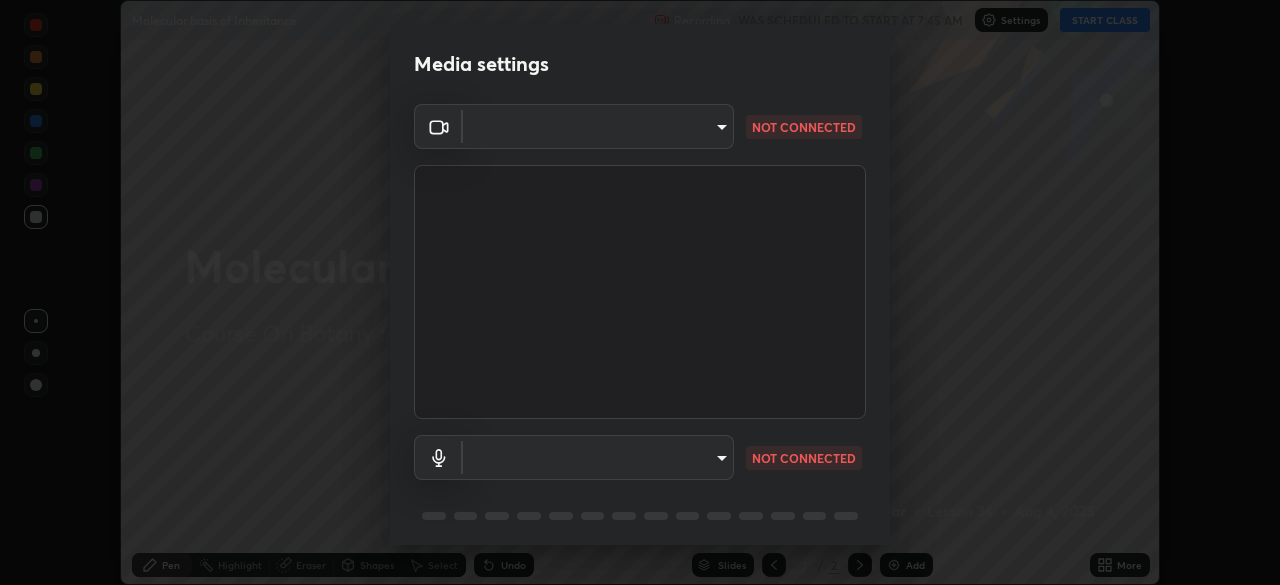 type on "ca2a7f33afe0fd030c916fdd2ec90d924ab41553388ee536aa1d754fc76036d0" 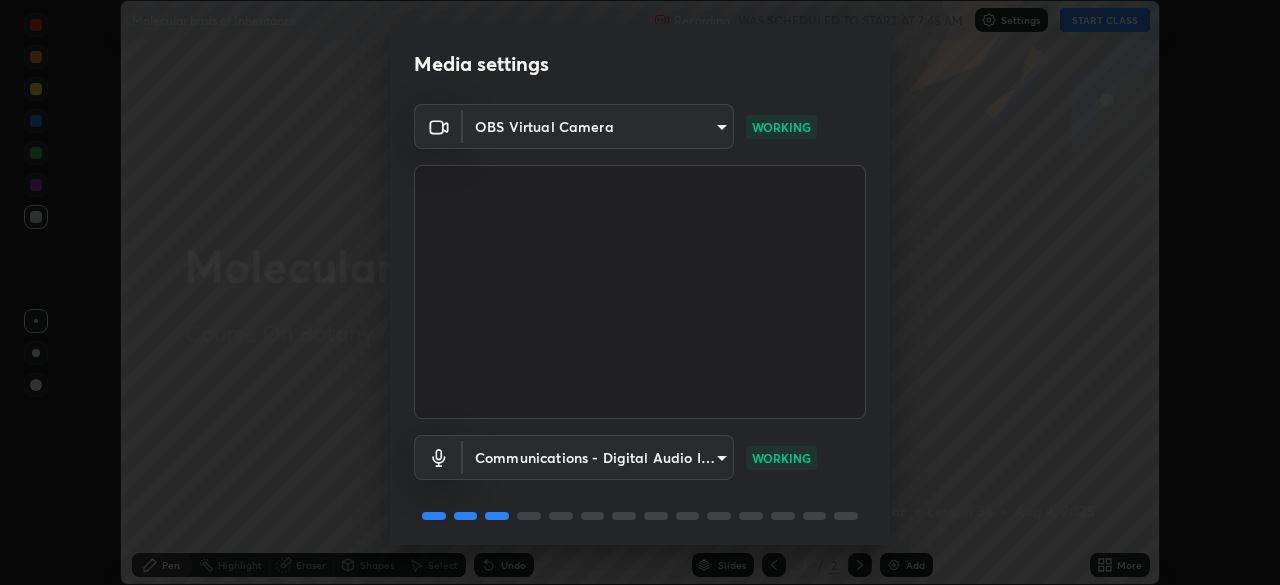 scroll, scrollTop: 71, scrollLeft: 0, axis: vertical 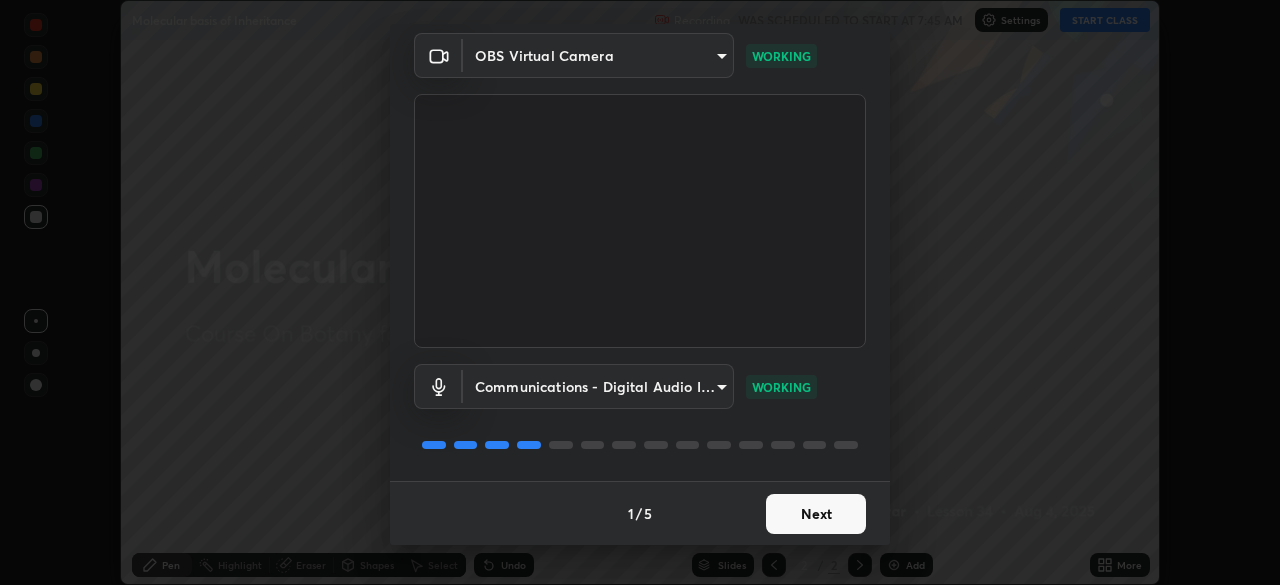 click on "Next" at bounding box center [816, 514] 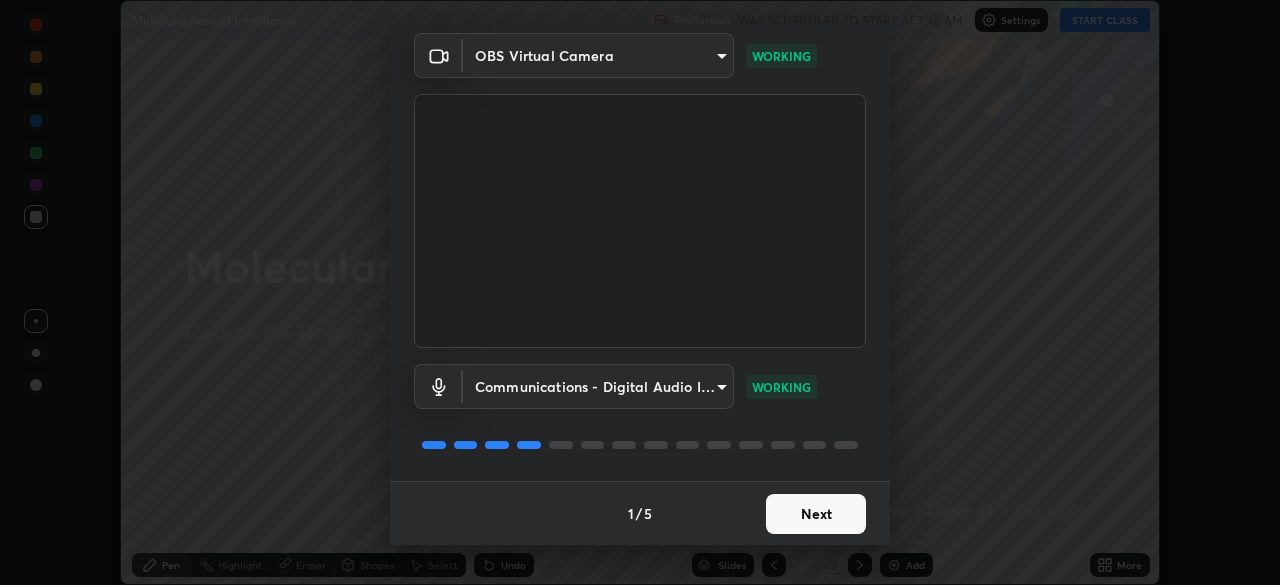 scroll, scrollTop: 0, scrollLeft: 0, axis: both 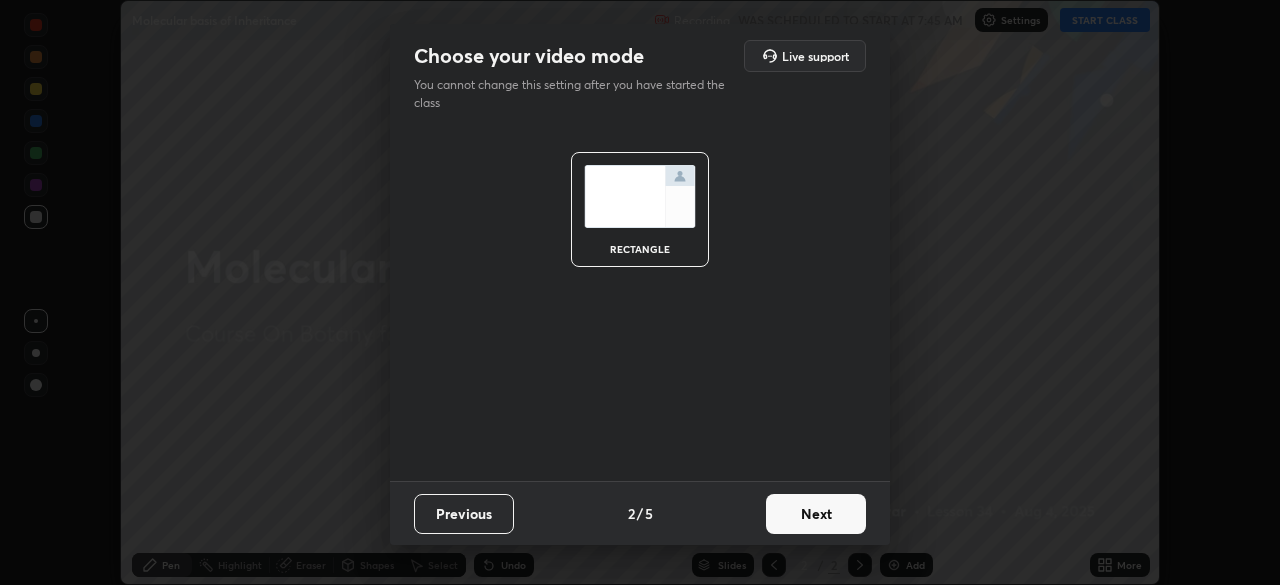 click on "Next" at bounding box center (816, 514) 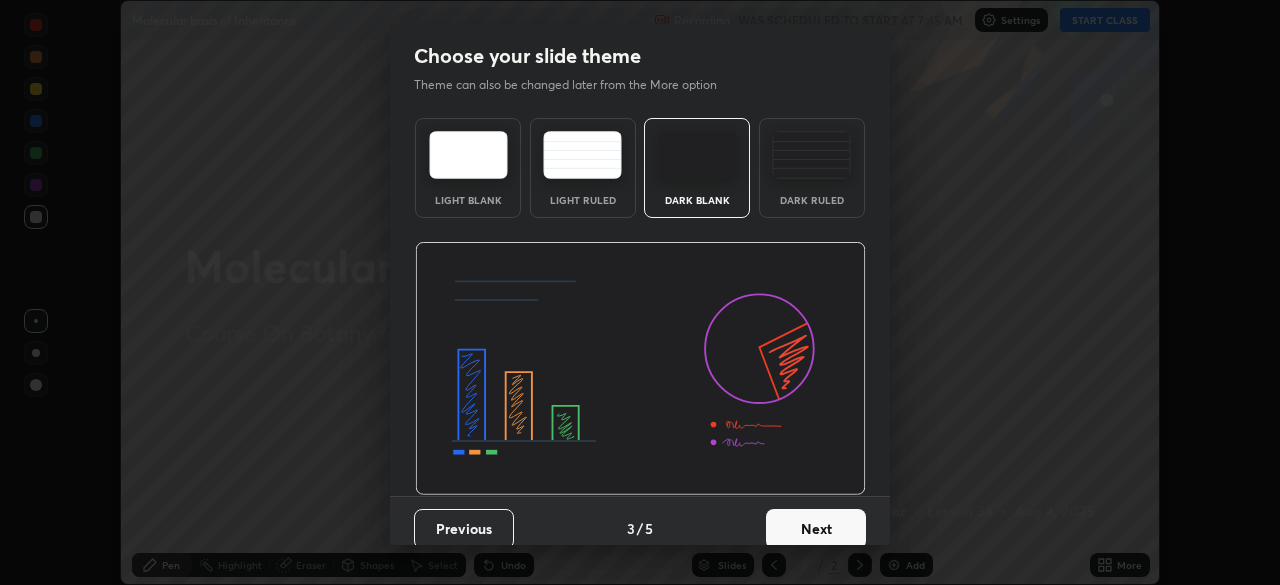 click on "Dark Ruled" at bounding box center (812, 168) 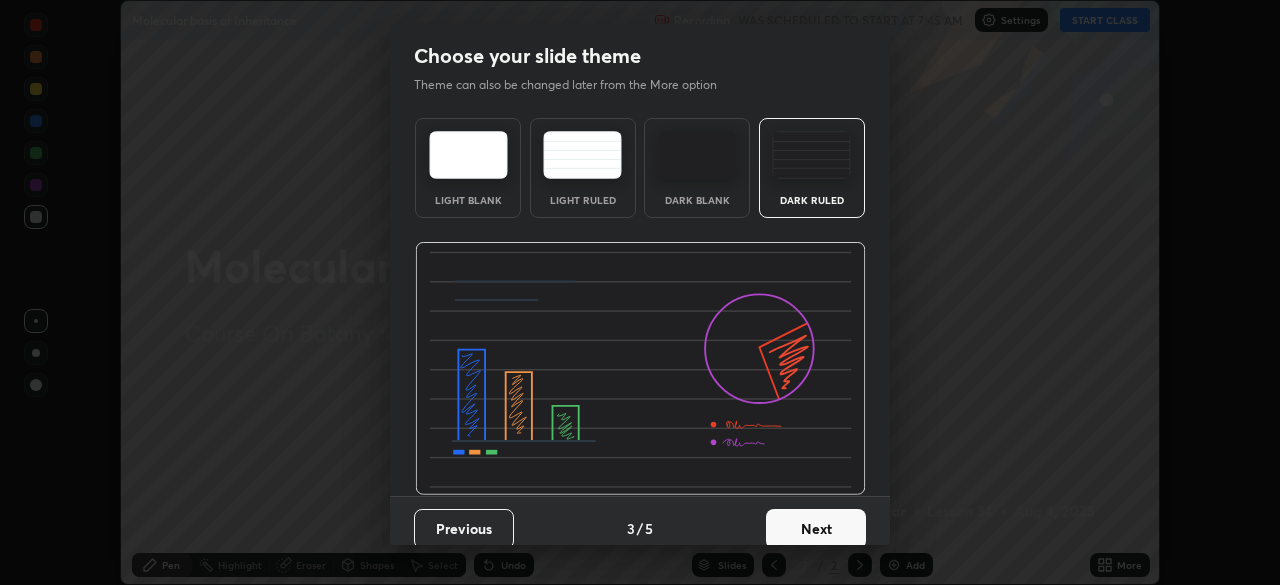 click on "Next" at bounding box center (816, 529) 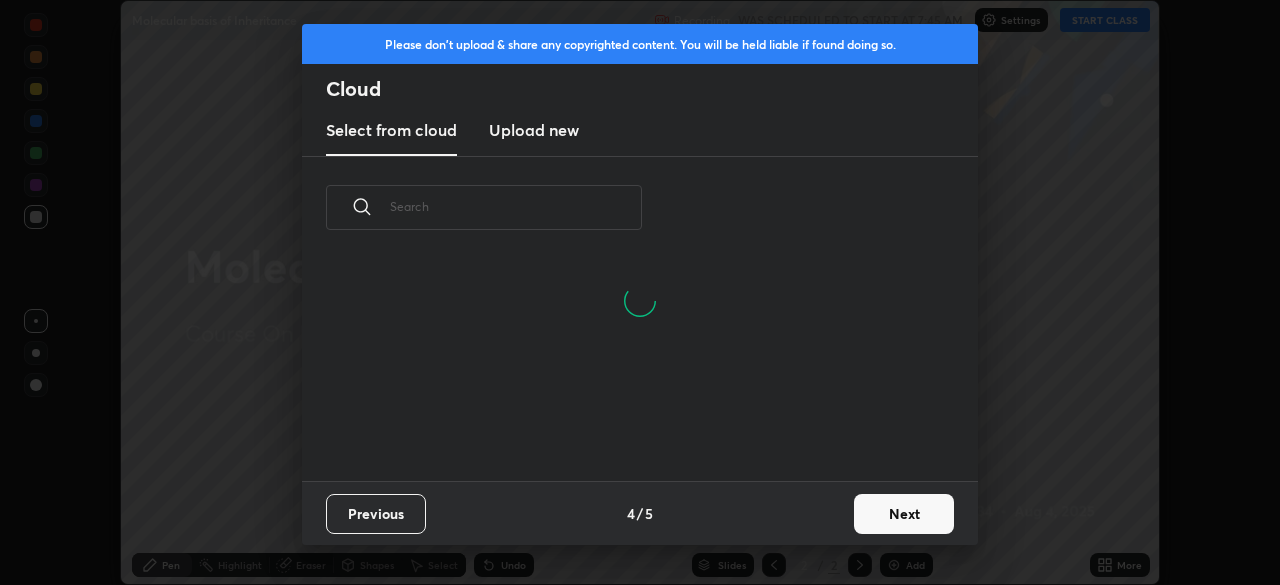 click on "Next" at bounding box center (904, 514) 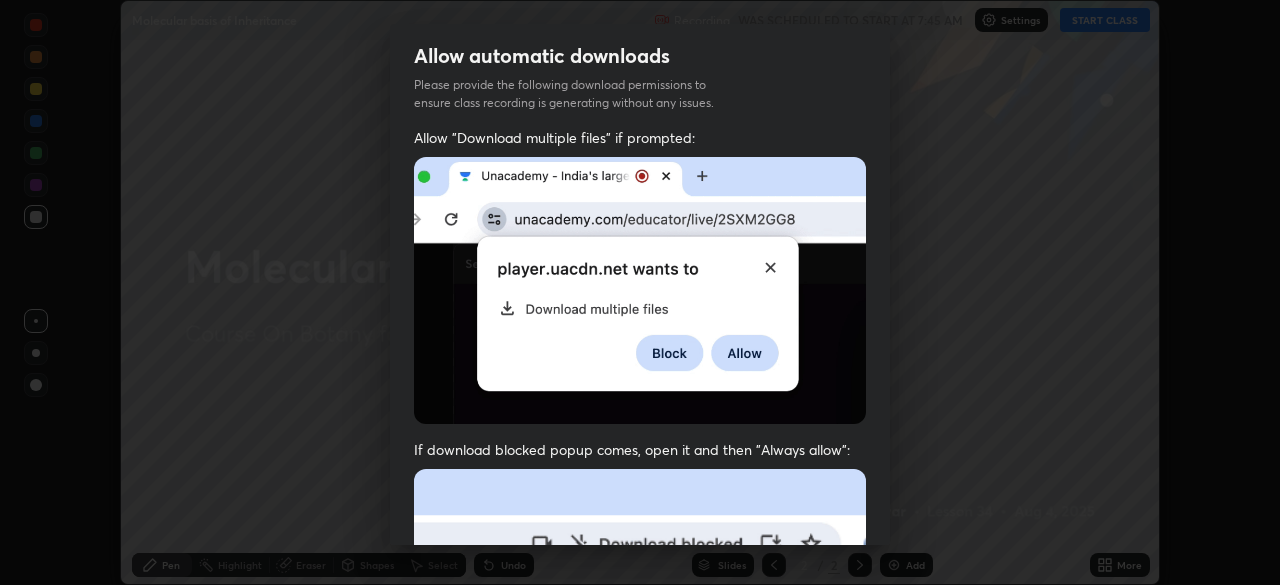 click on "If download blocked popup comes, open it and then "Always allow":" at bounding box center [640, 449] 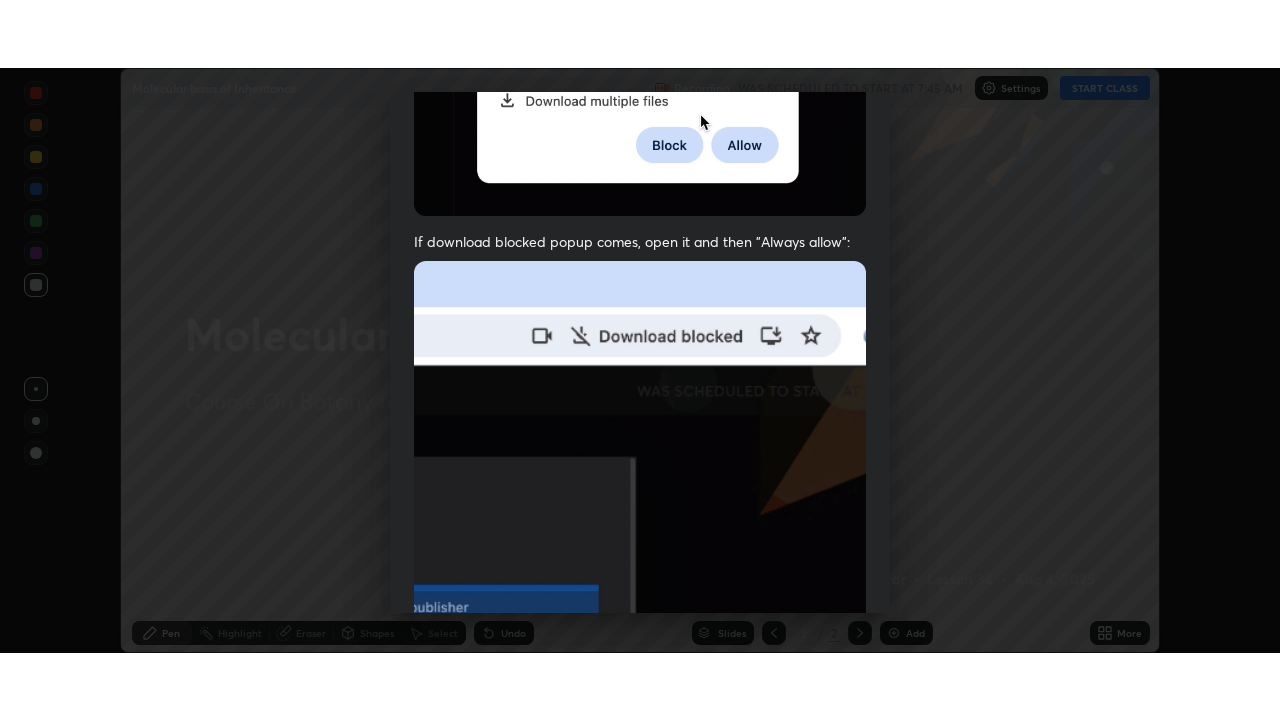 scroll, scrollTop: 479, scrollLeft: 0, axis: vertical 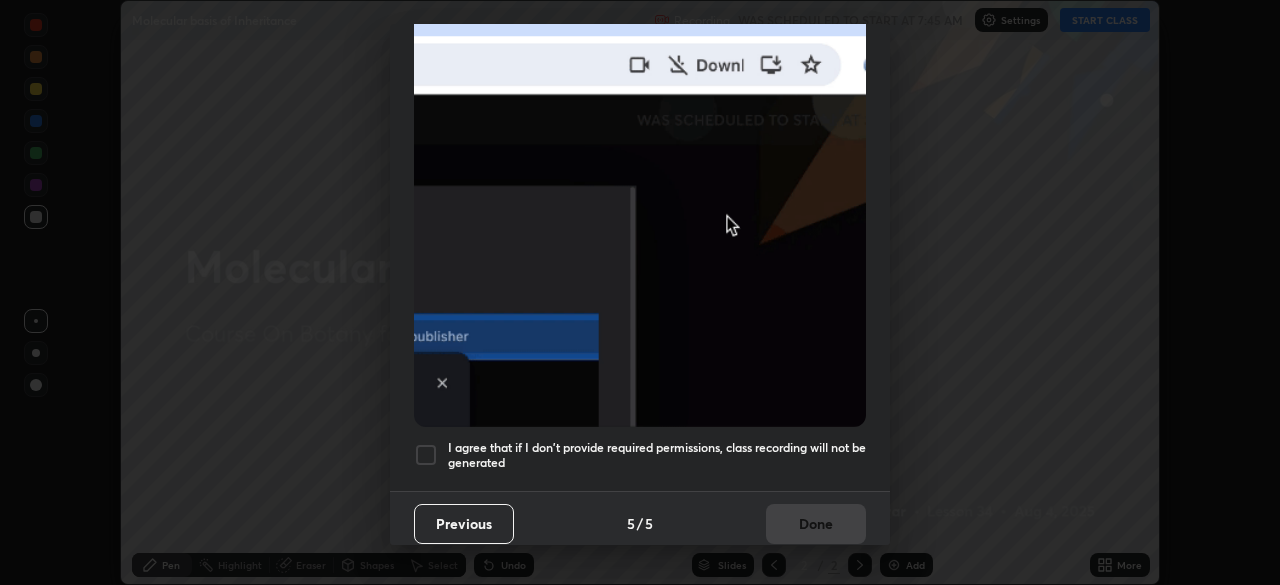 click on "I agree that if I don't provide required permissions, class recording will not be generated" at bounding box center [640, 455] 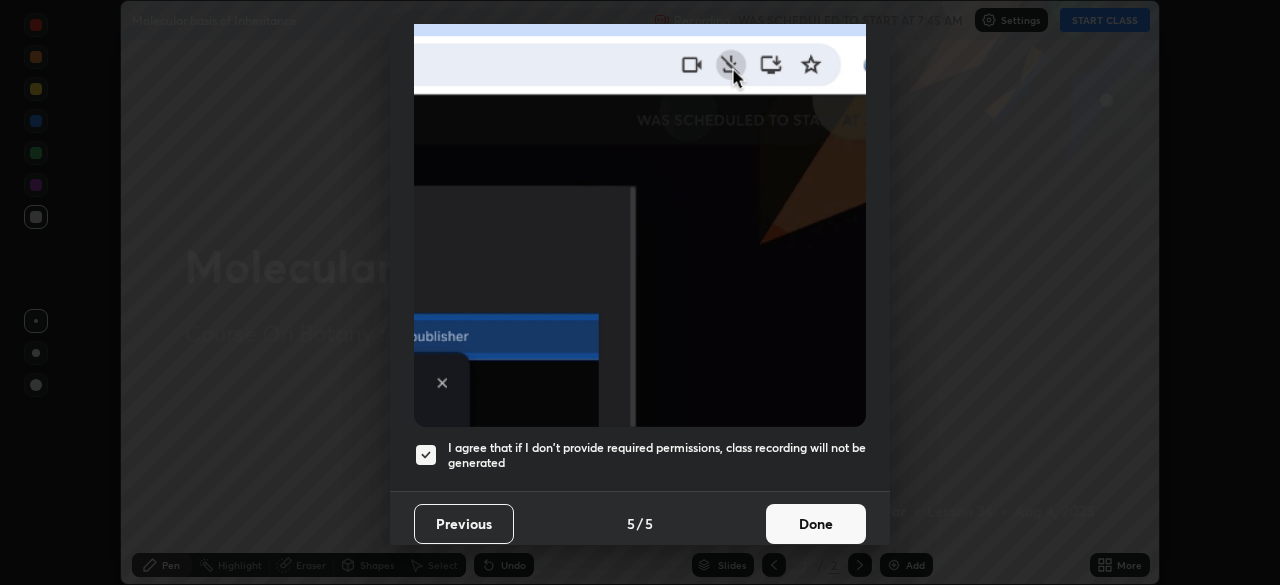 click on "Done" at bounding box center [816, 524] 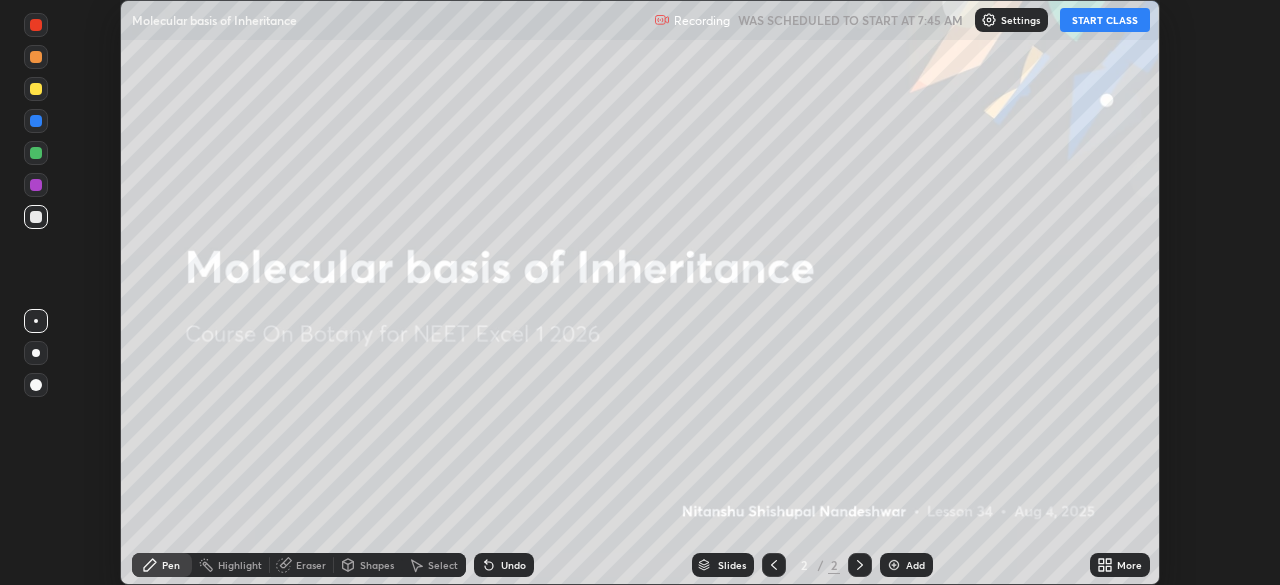 click on "More" at bounding box center (1120, 565) 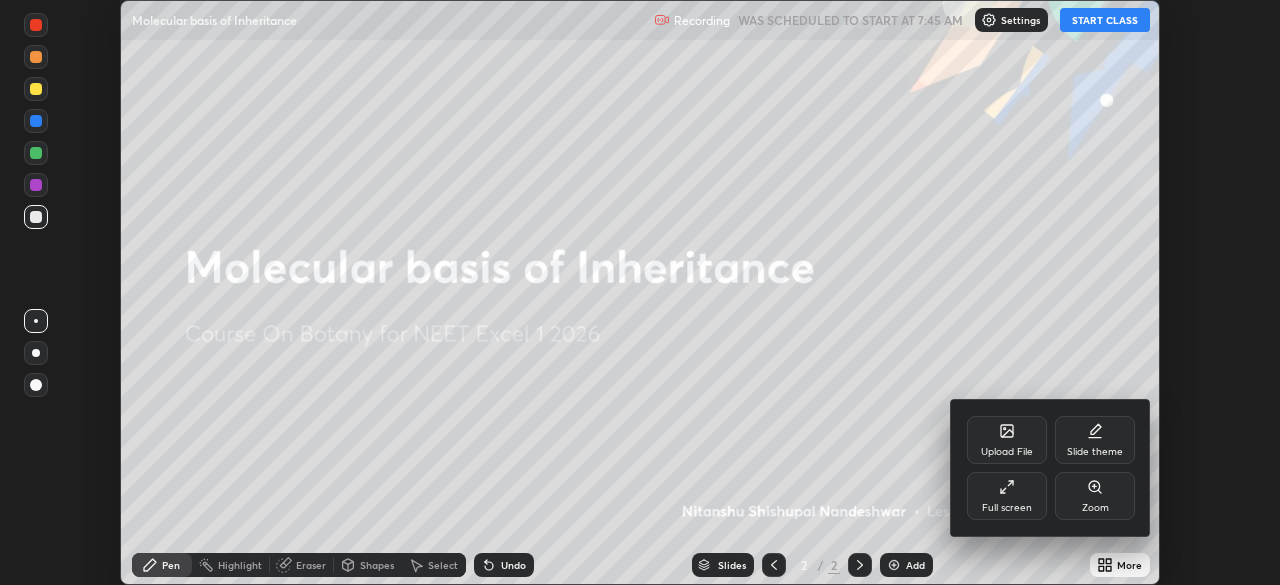 click on "Full screen" at bounding box center [1007, 508] 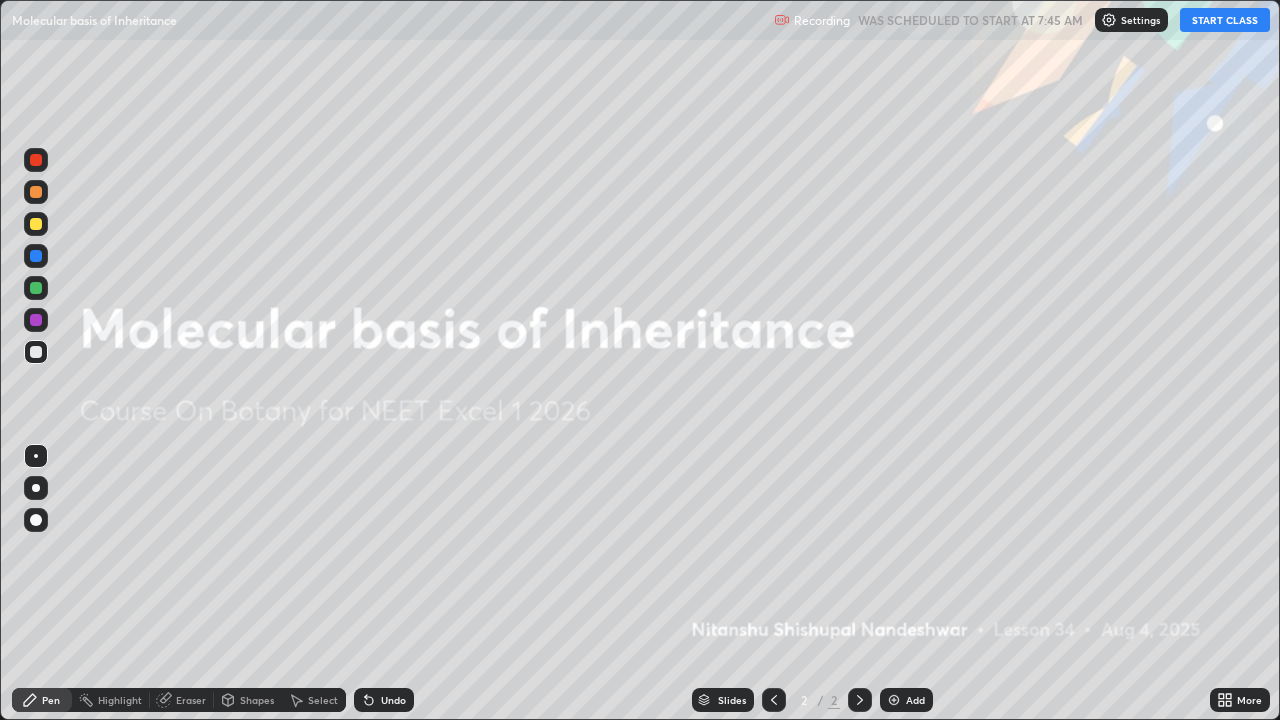 scroll, scrollTop: 99280, scrollLeft: 98720, axis: both 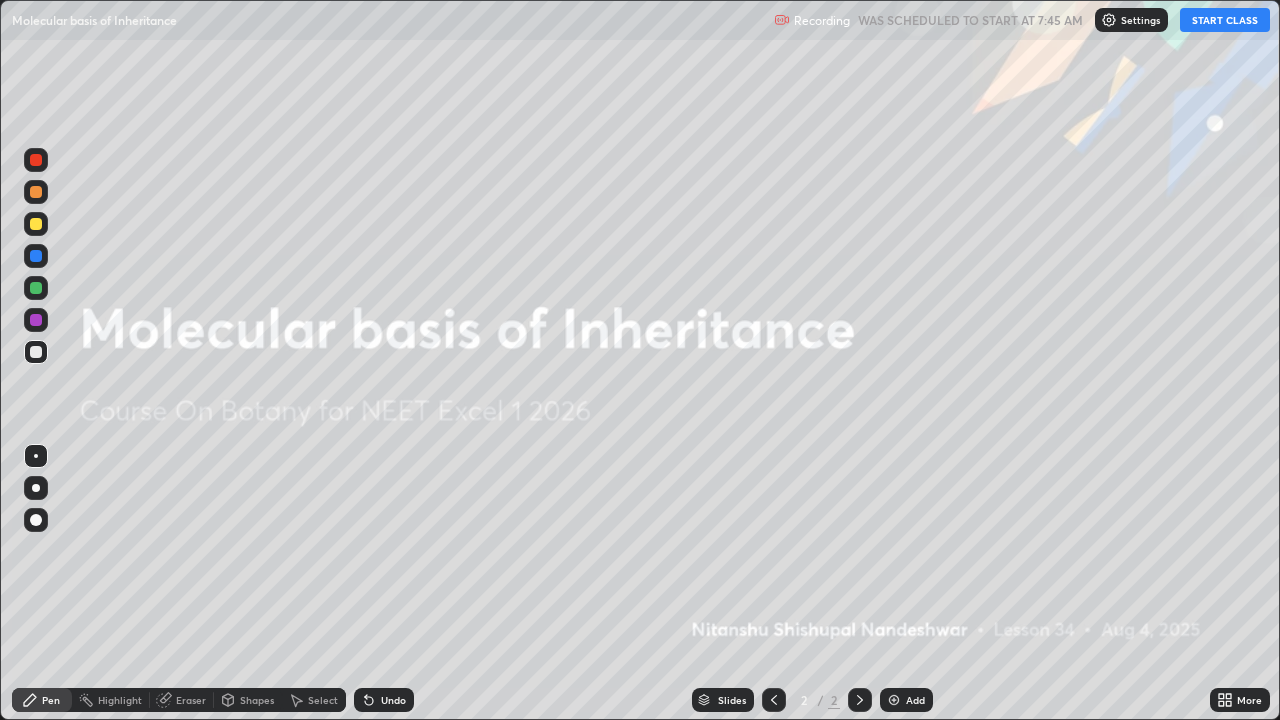 click on "START CLASS" at bounding box center (1225, 20) 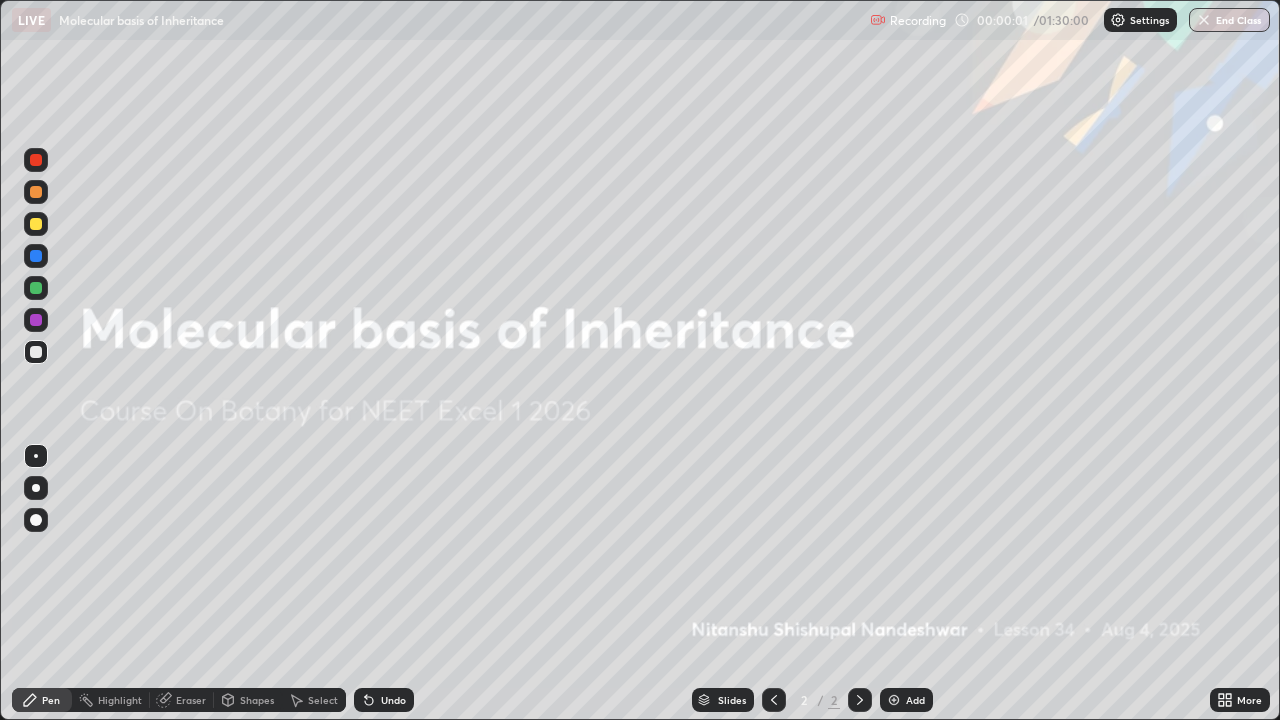 click at bounding box center (894, 700) 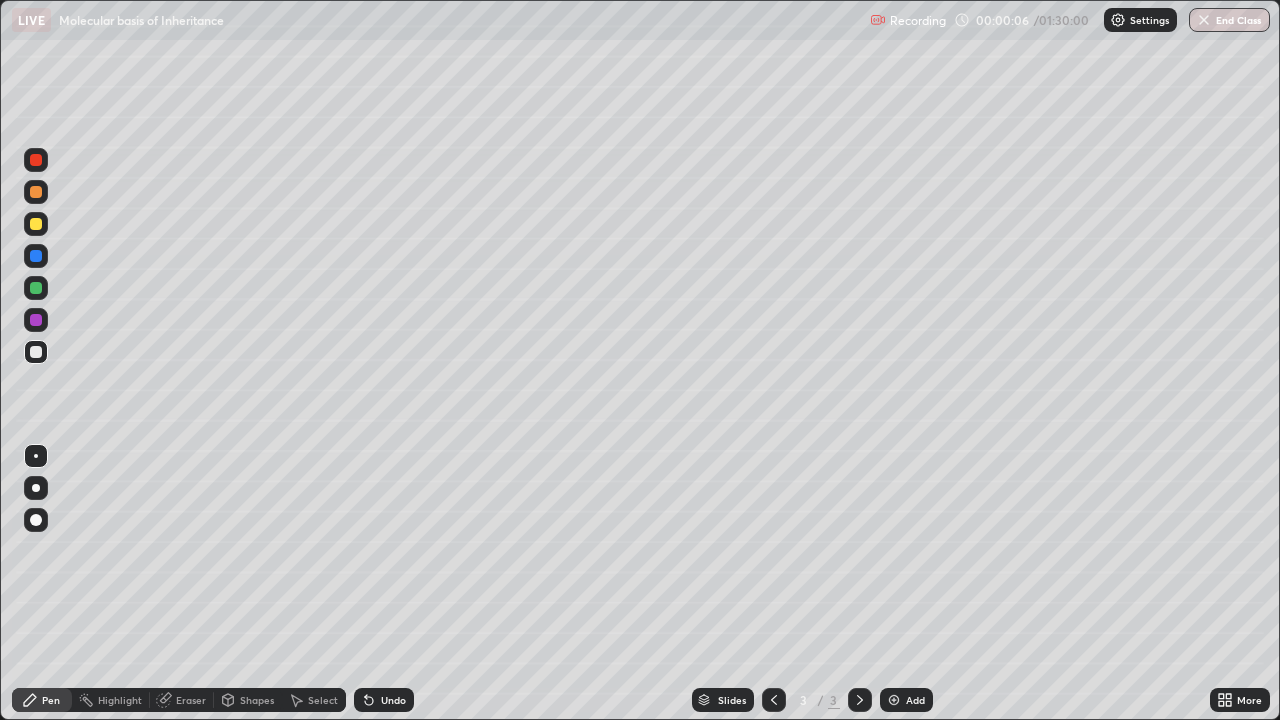 click at bounding box center (36, 160) 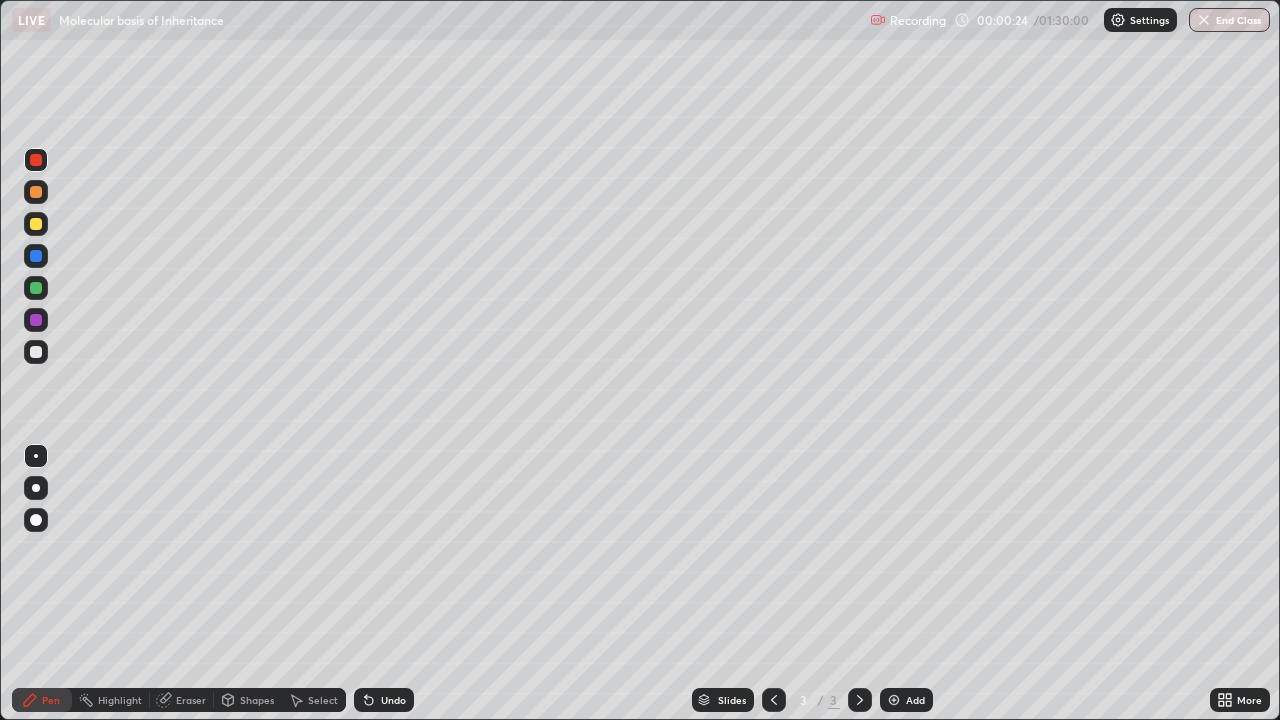 click at bounding box center (36, 352) 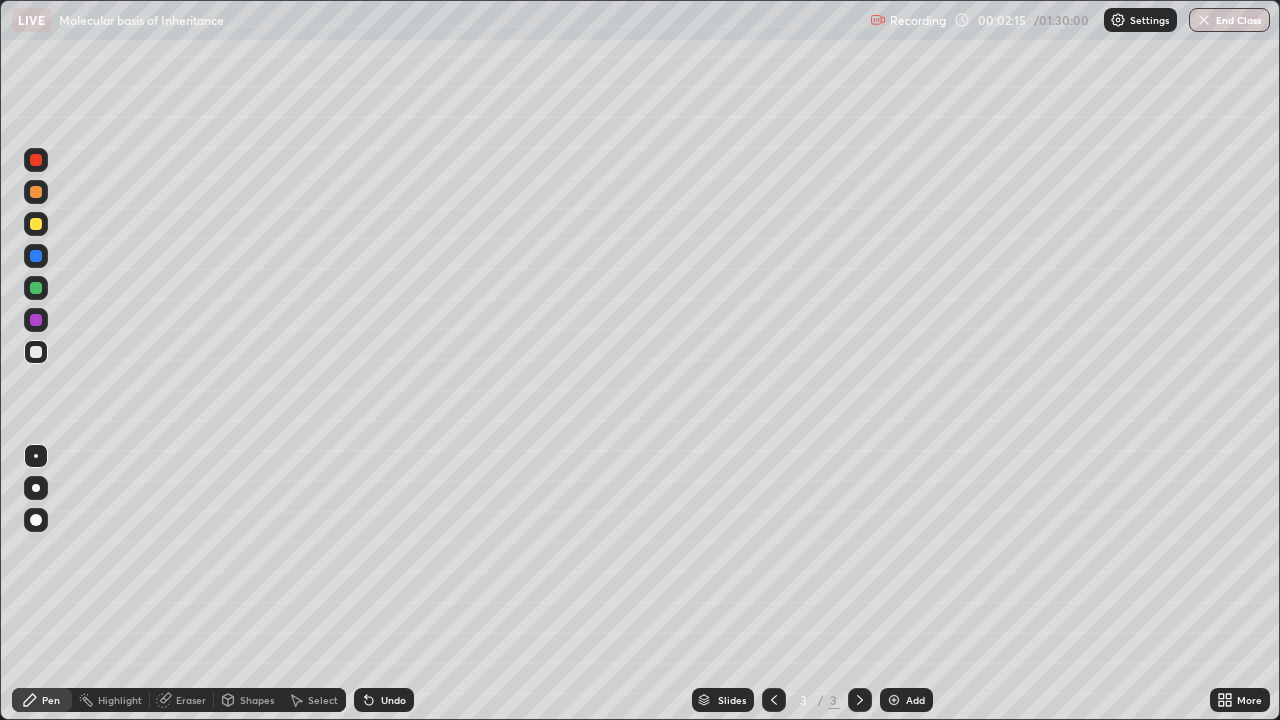 click 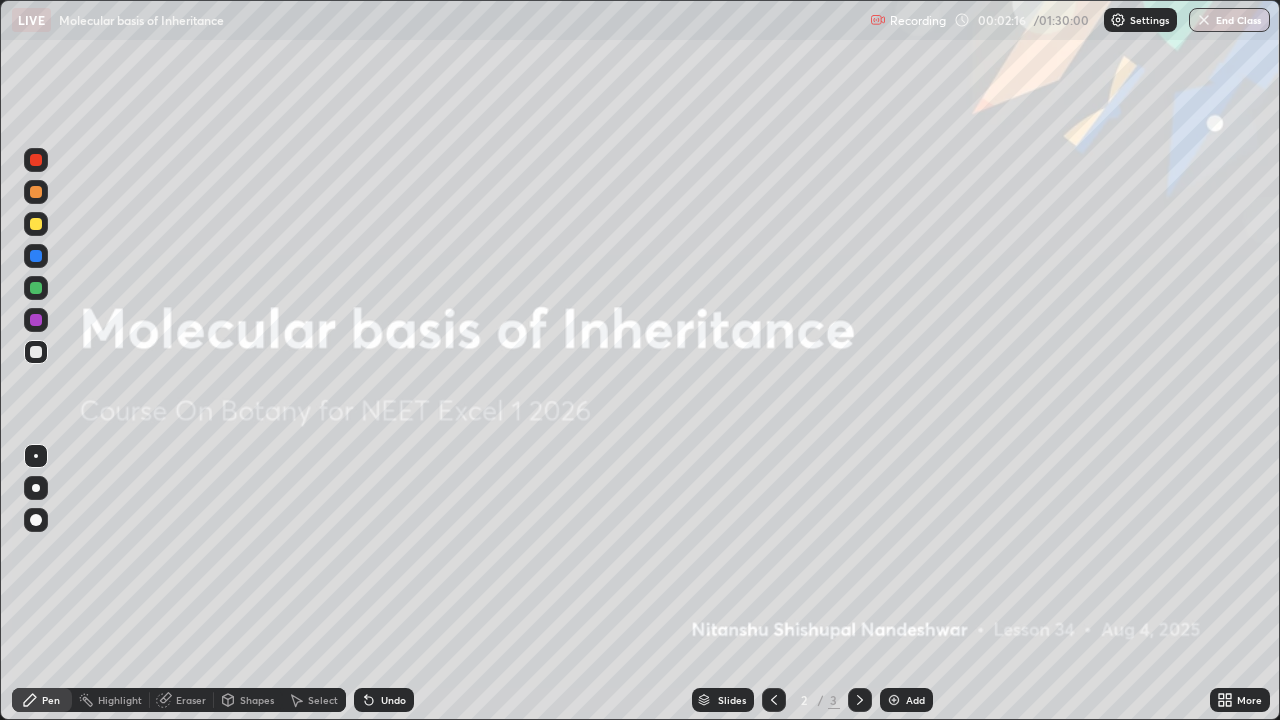 click at bounding box center (894, 700) 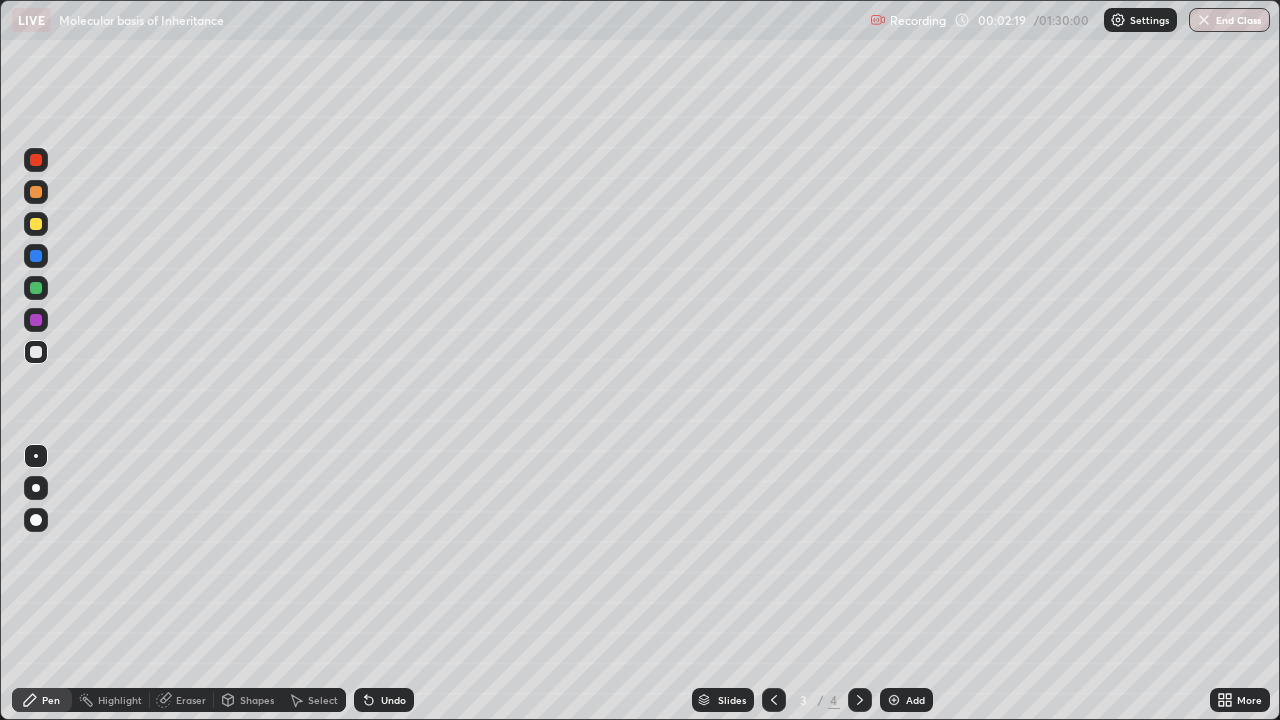 click at bounding box center (36, 352) 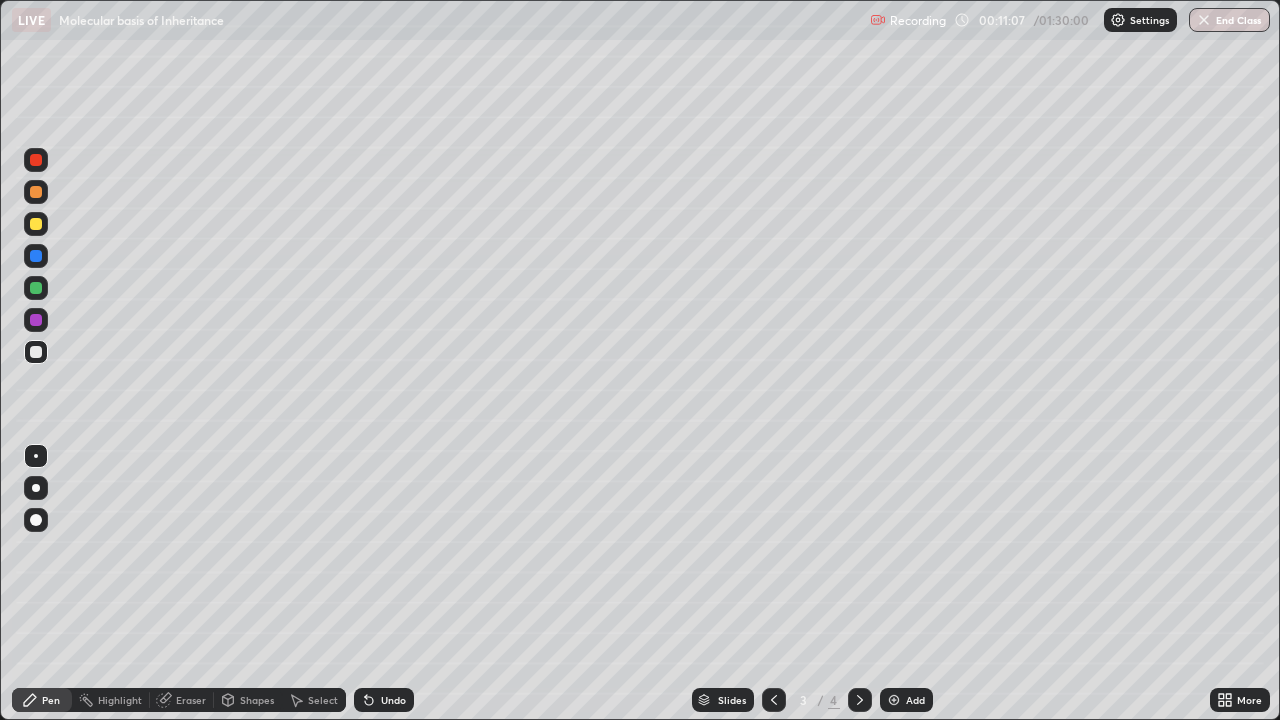 click on "Undo" at bounding box center (393, 700) 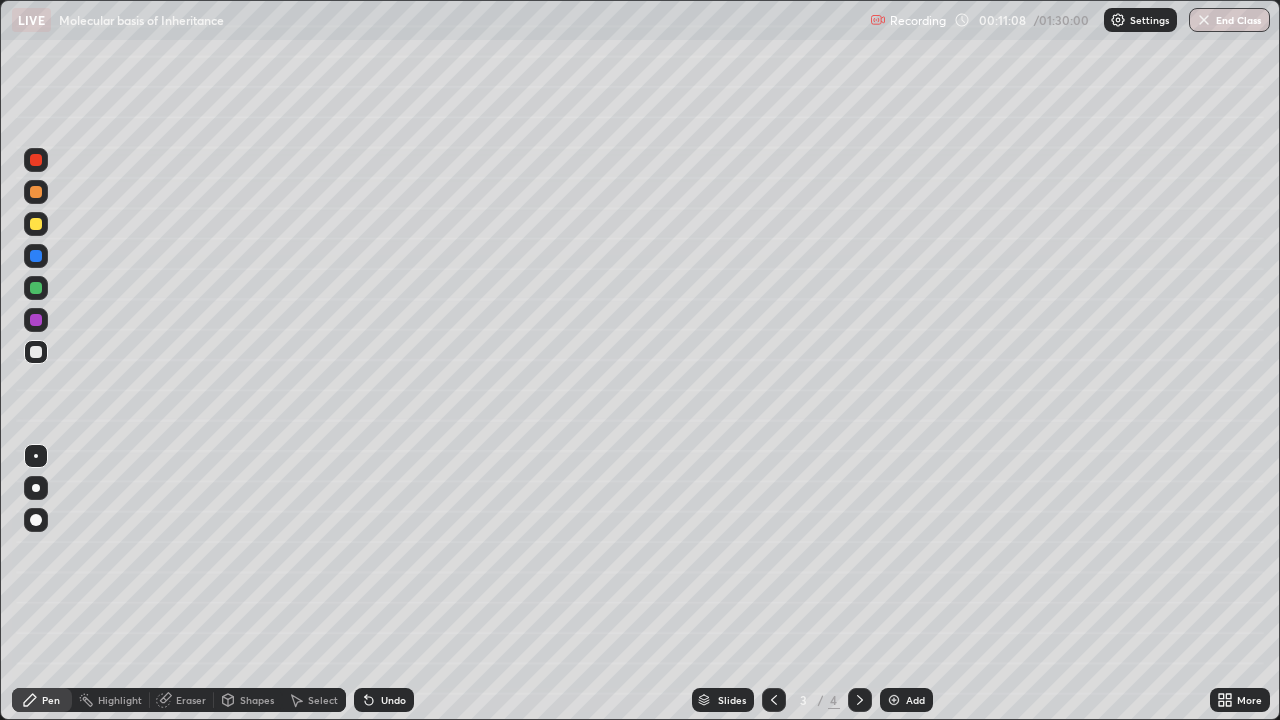 click on "Undo" at bounding box center (393, 700) 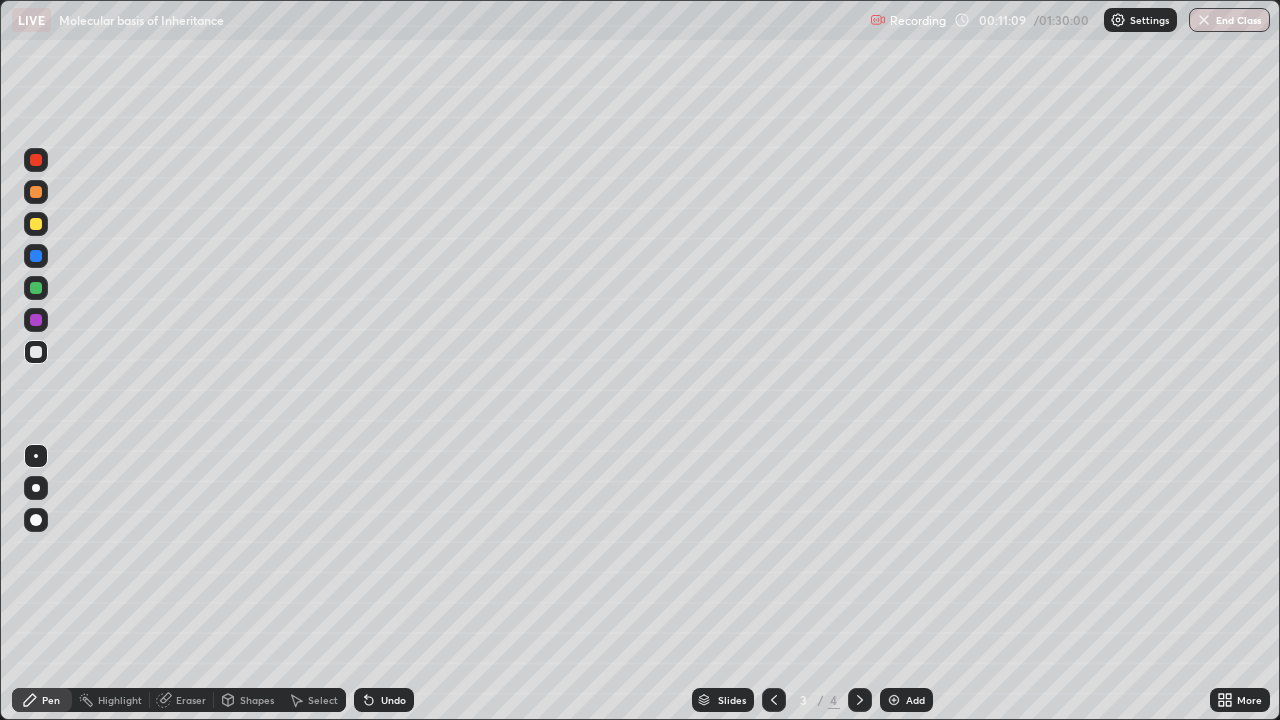 click on "Undo" at bounding box center (393, 700) 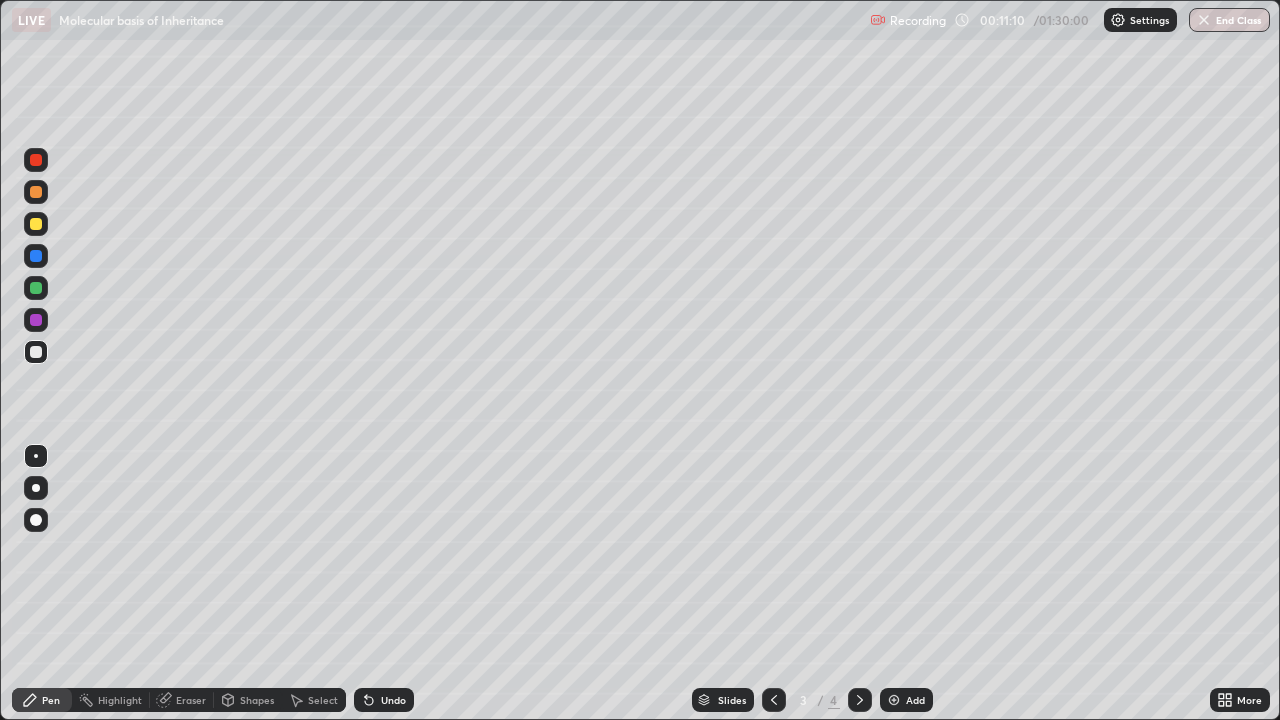 click on "Undo" at bounding box center (393, 700) 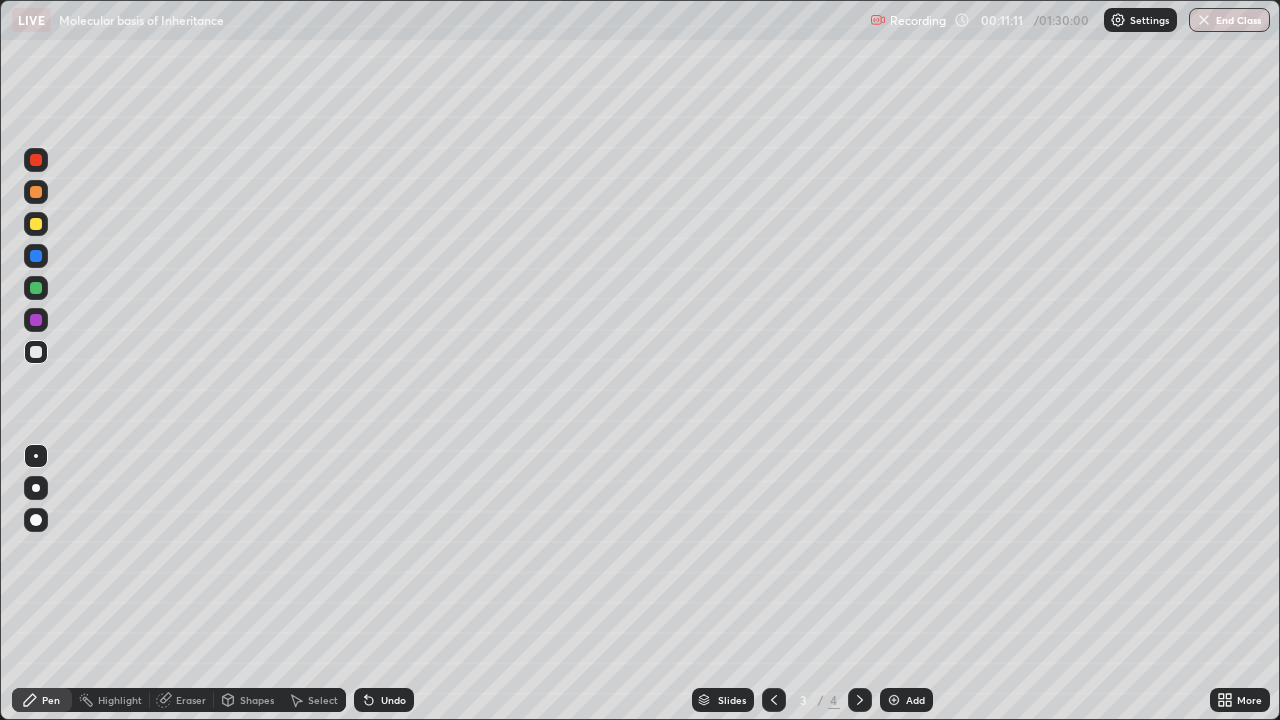 click on "Undo" at bounding box center [384, 700] 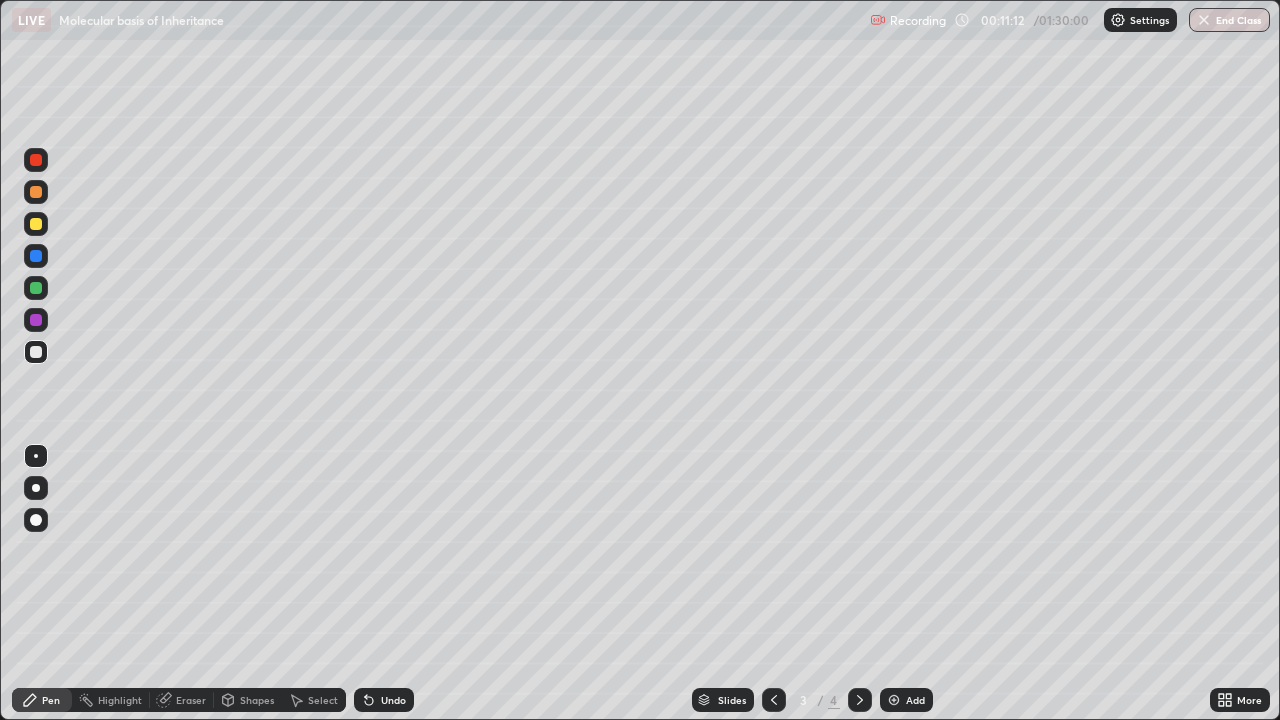 click 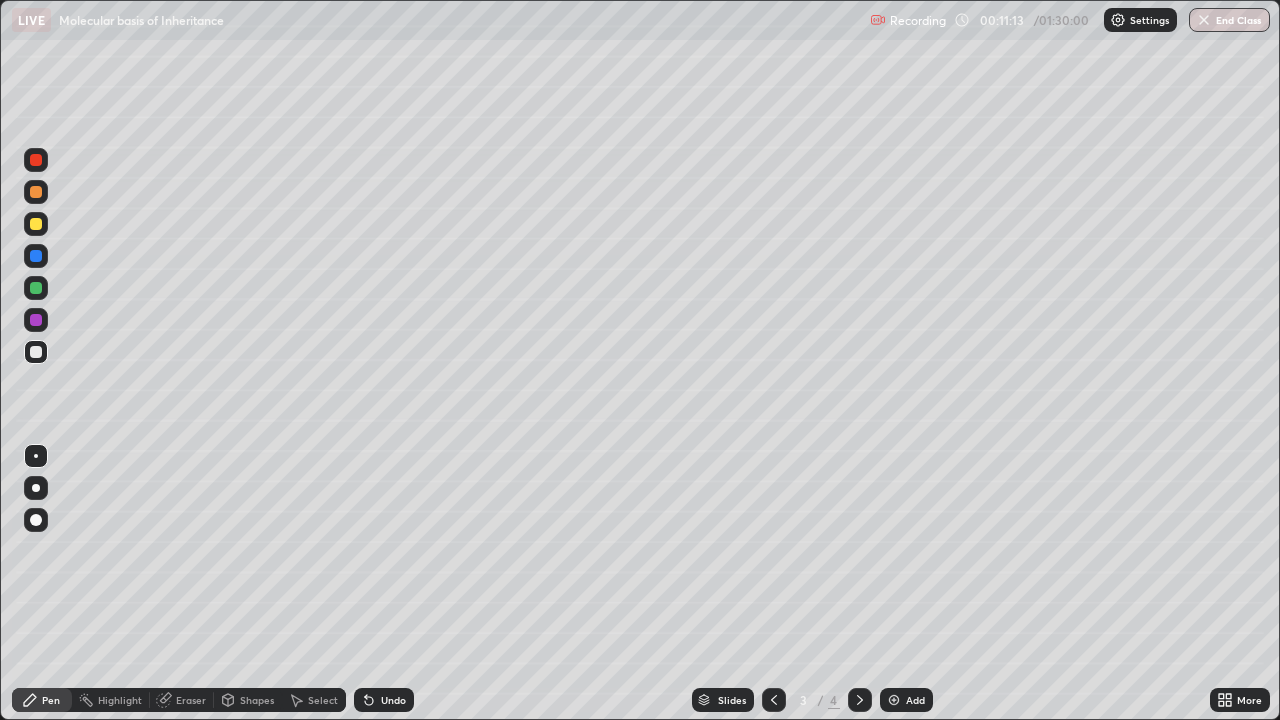 click on "Undo" at bounding box center (384, 700) 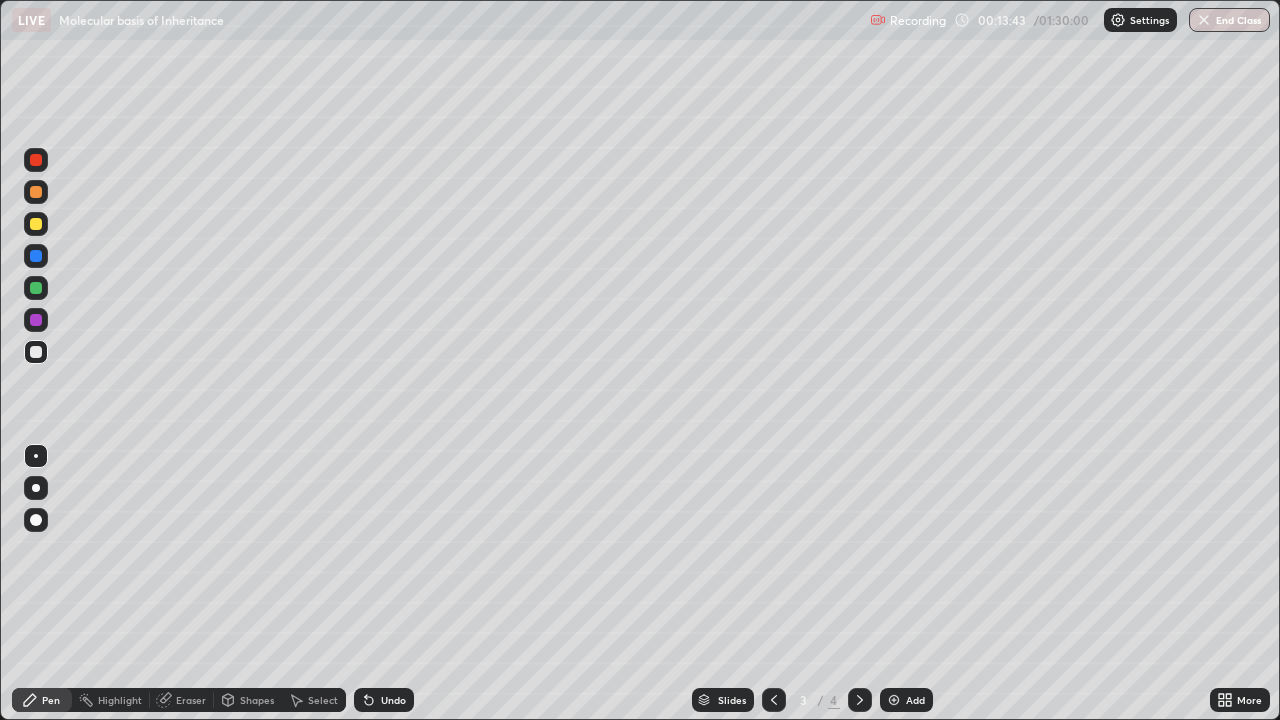 click on "Select" at bounding box center [323, 700] 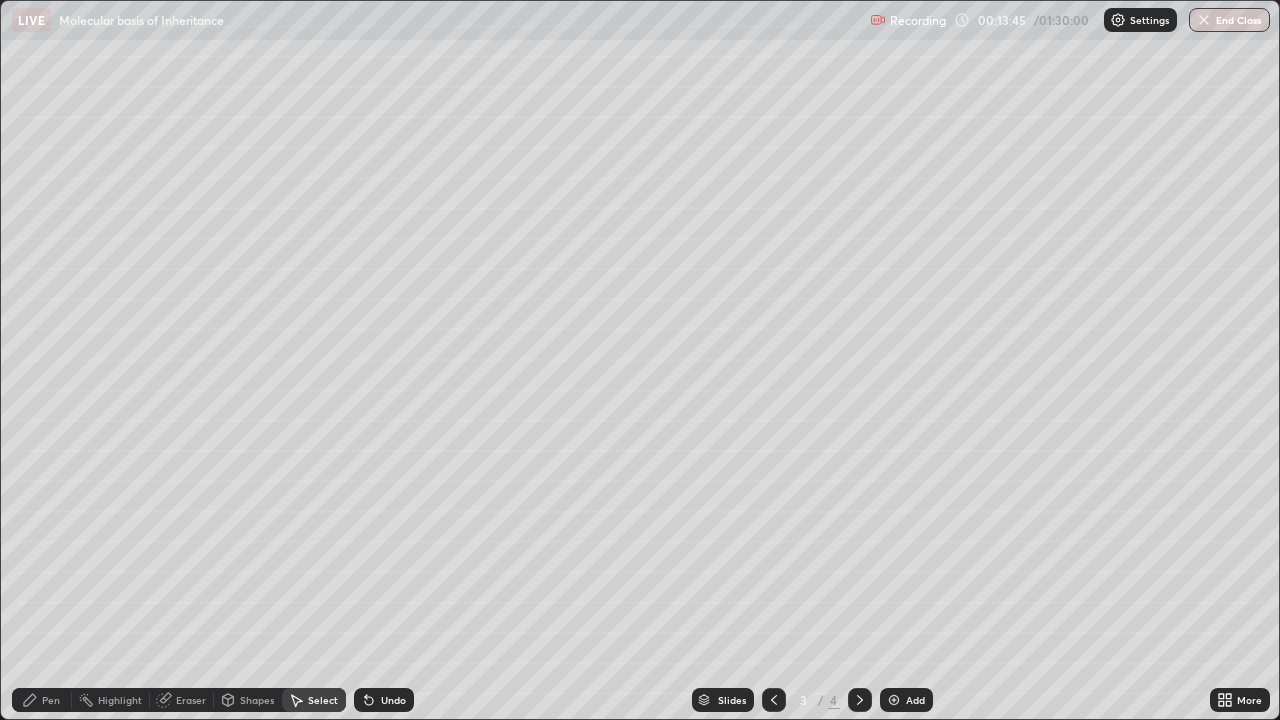 click on "Pen" at bounding box center [51, 700] 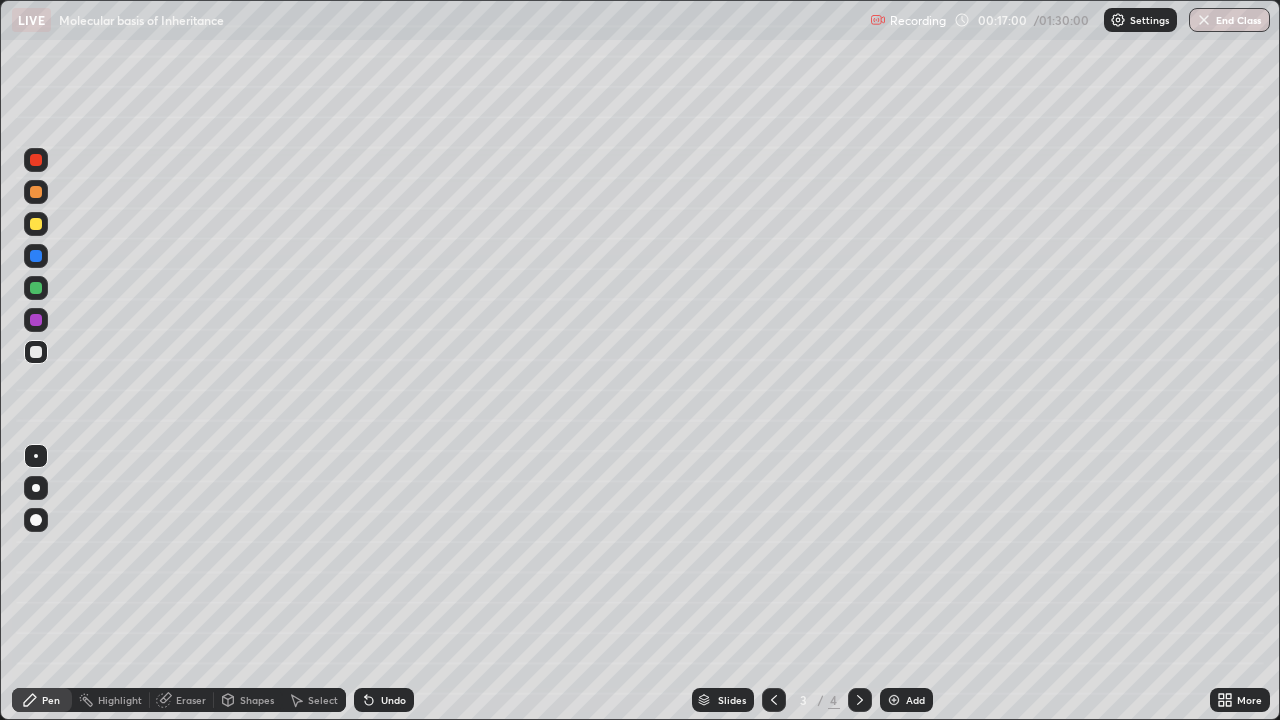 click 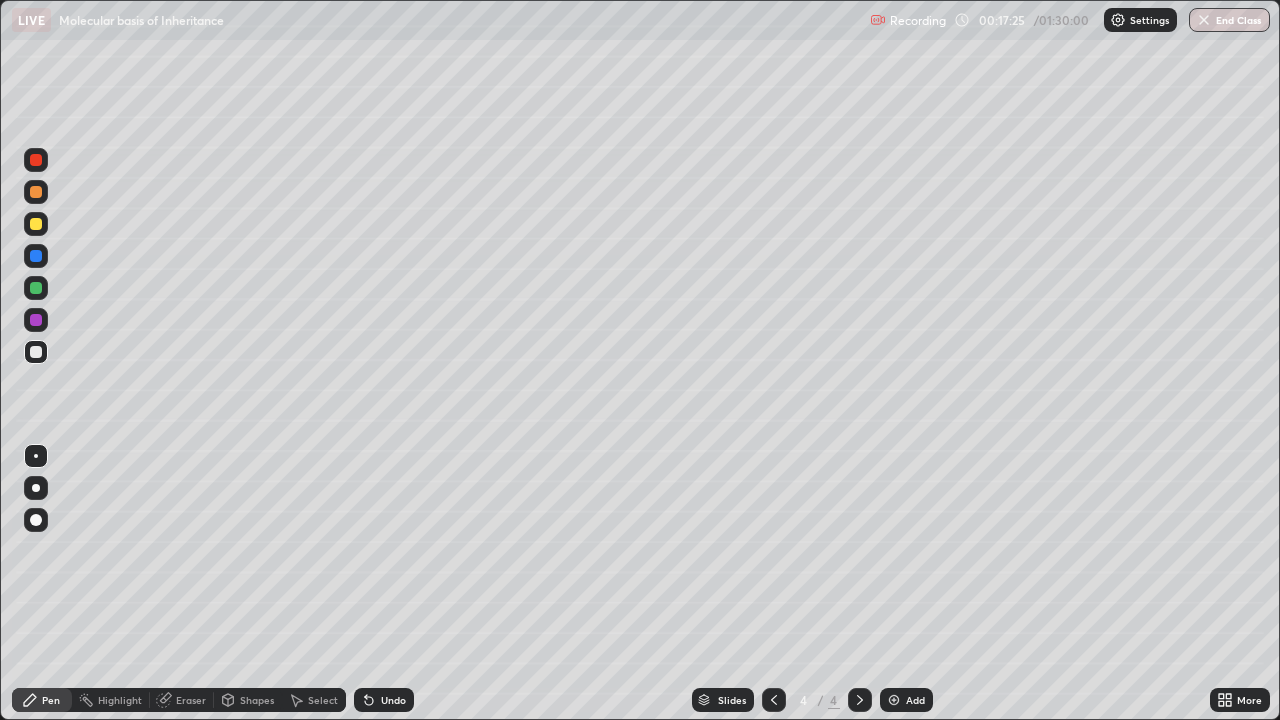 click at bounding box center (36, 192) 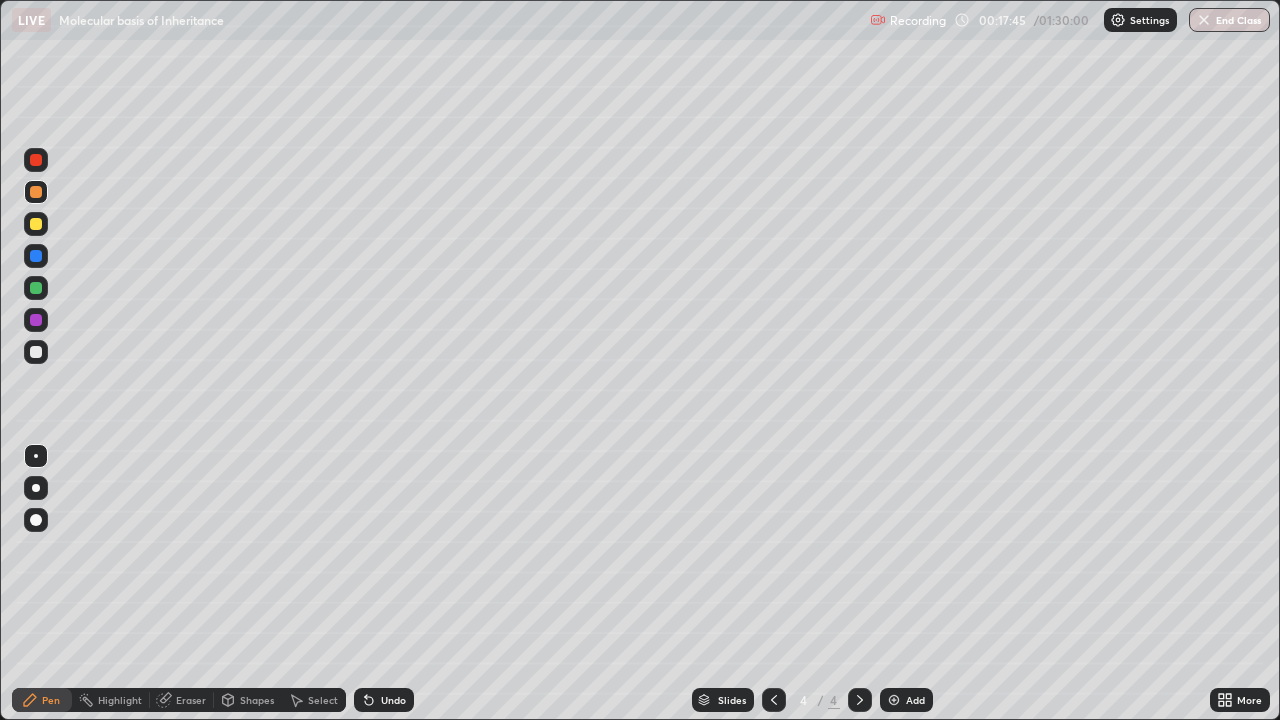 click at bounding box center (36, 352) 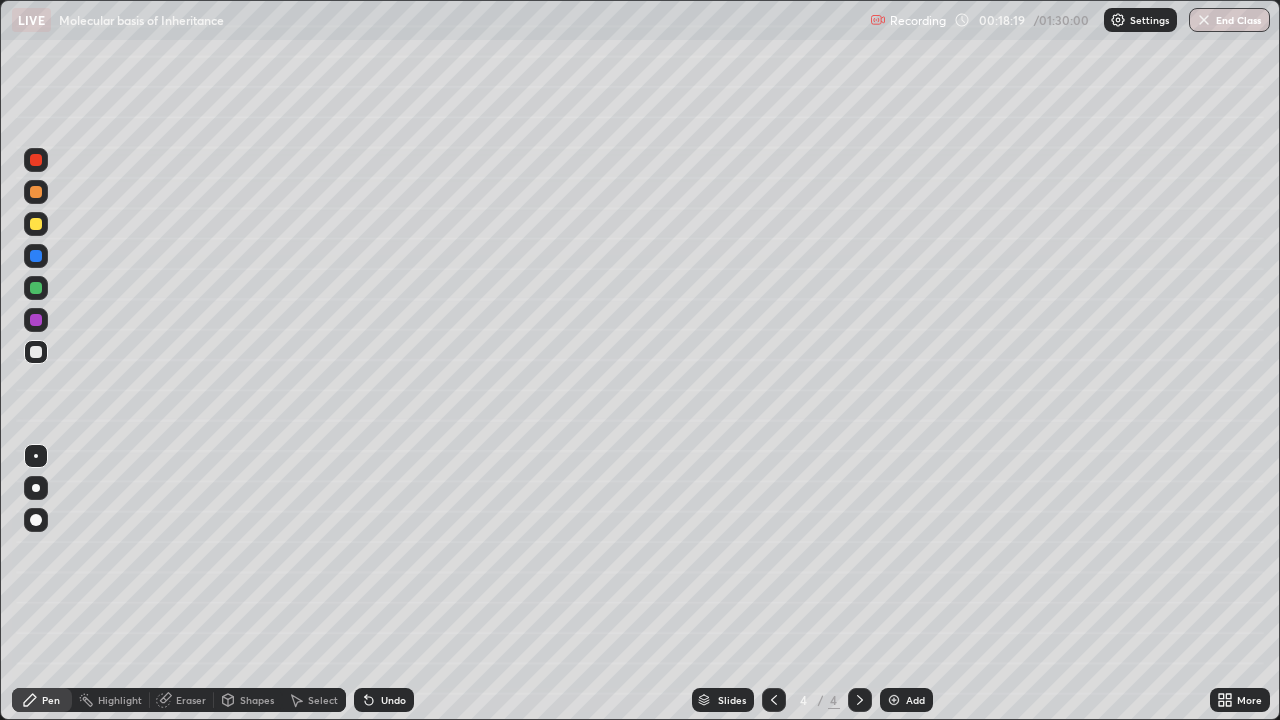 click at bounding box center (36, 160) 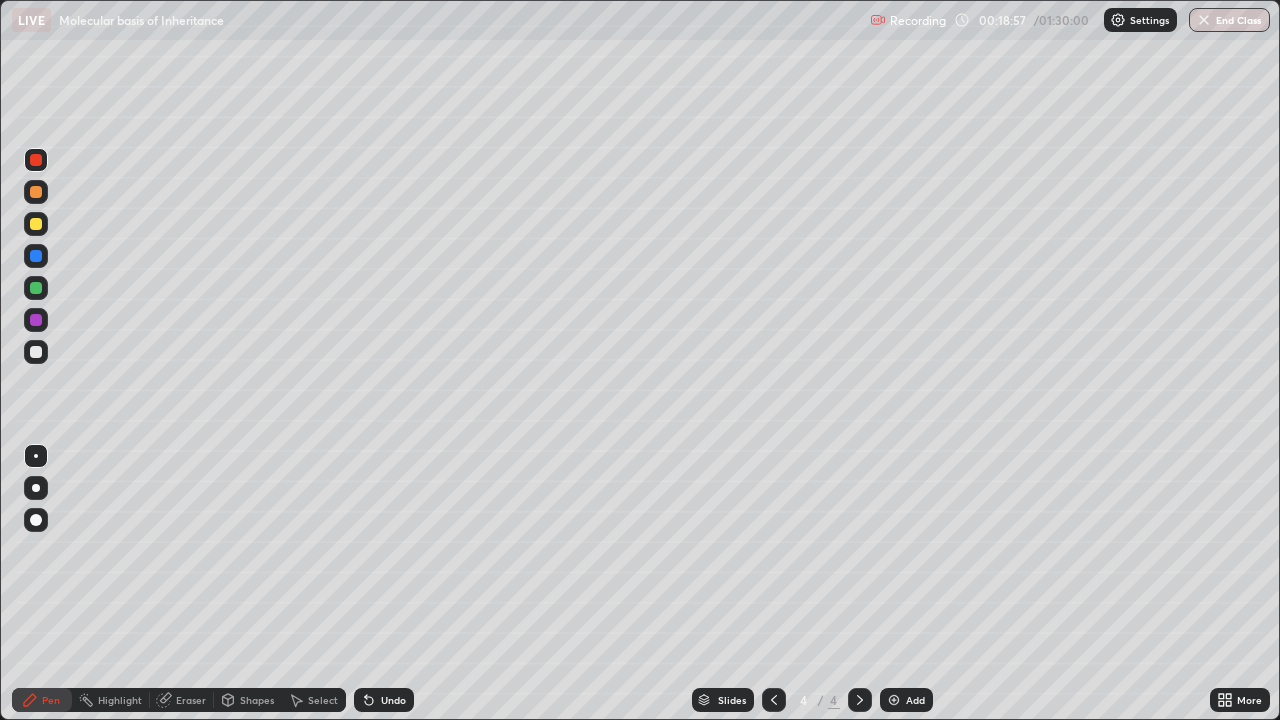 click at bounding box center (36, 352) 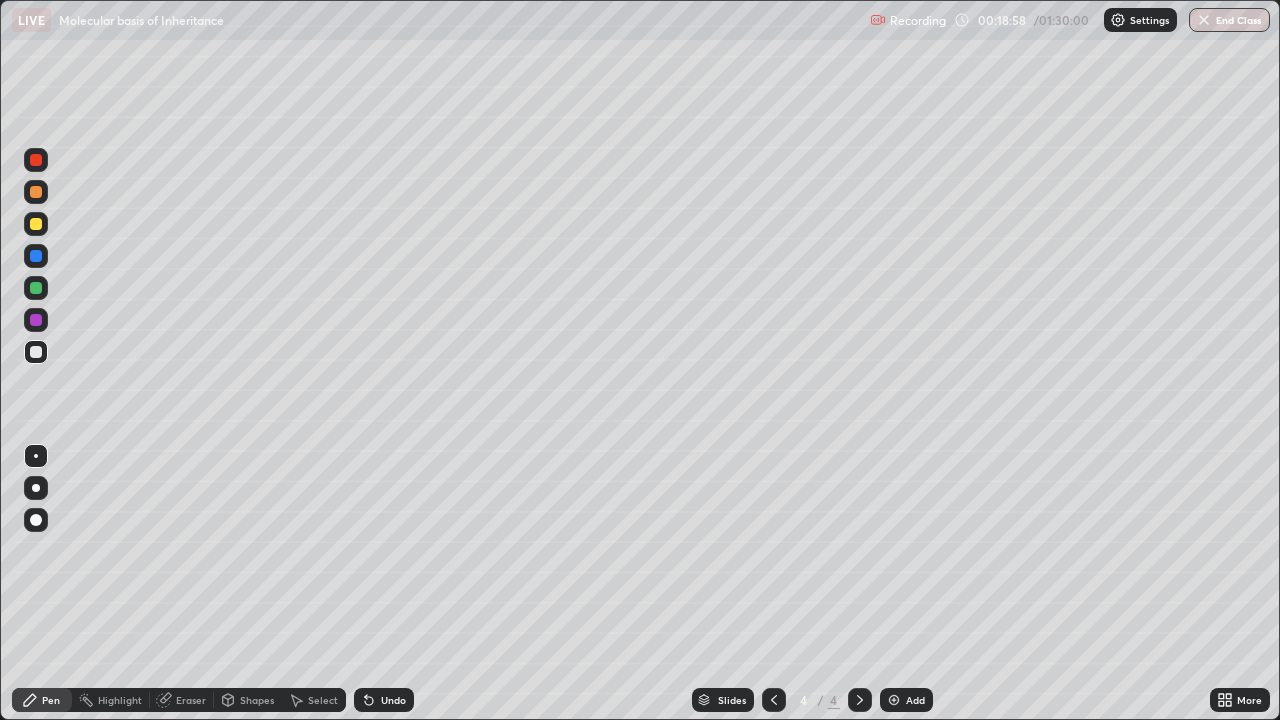 click at bounding box center [36, 320] 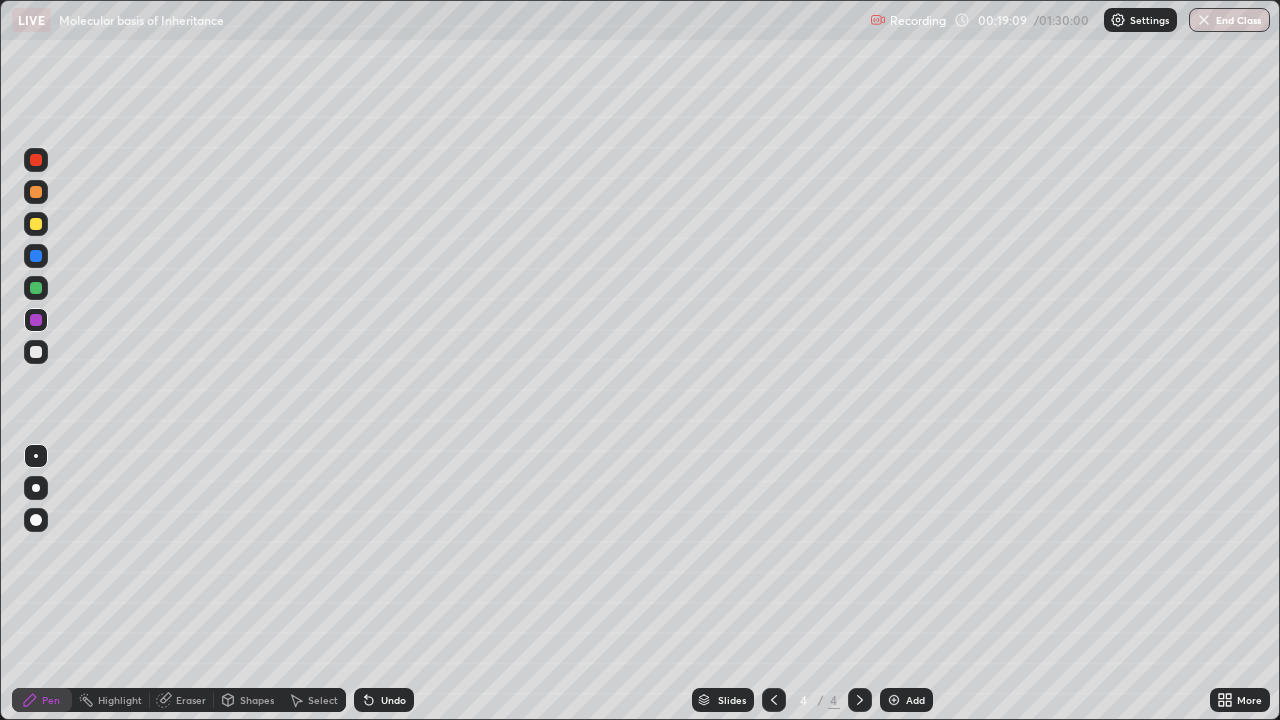 click at bounding box center (36, 288) 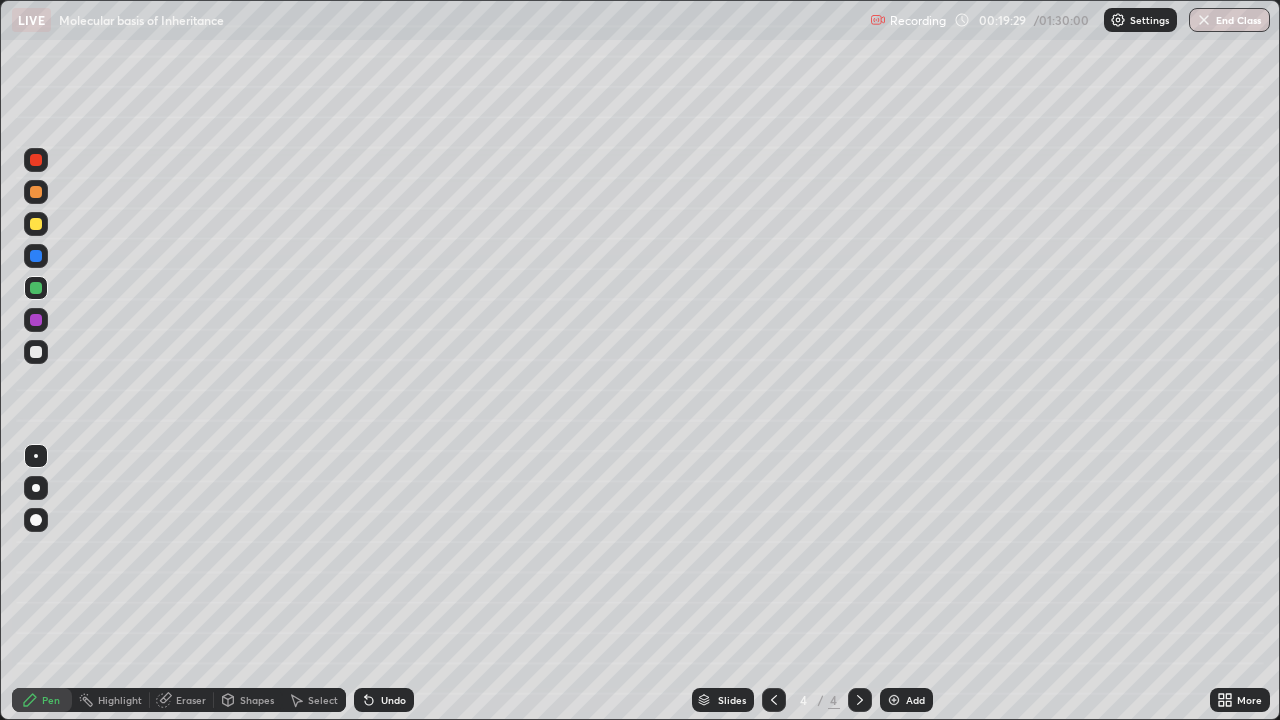 click at bounding box center [36, 352] 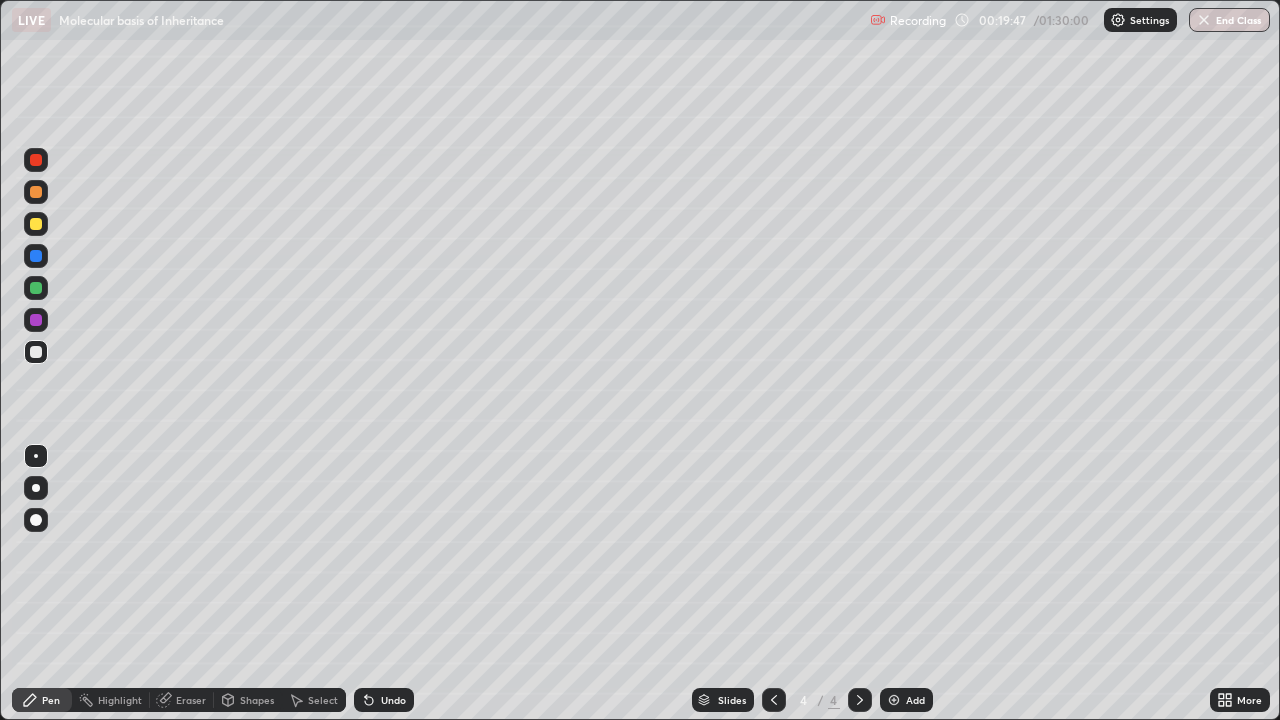 click on "Undo" at bounding box center [393, 700] 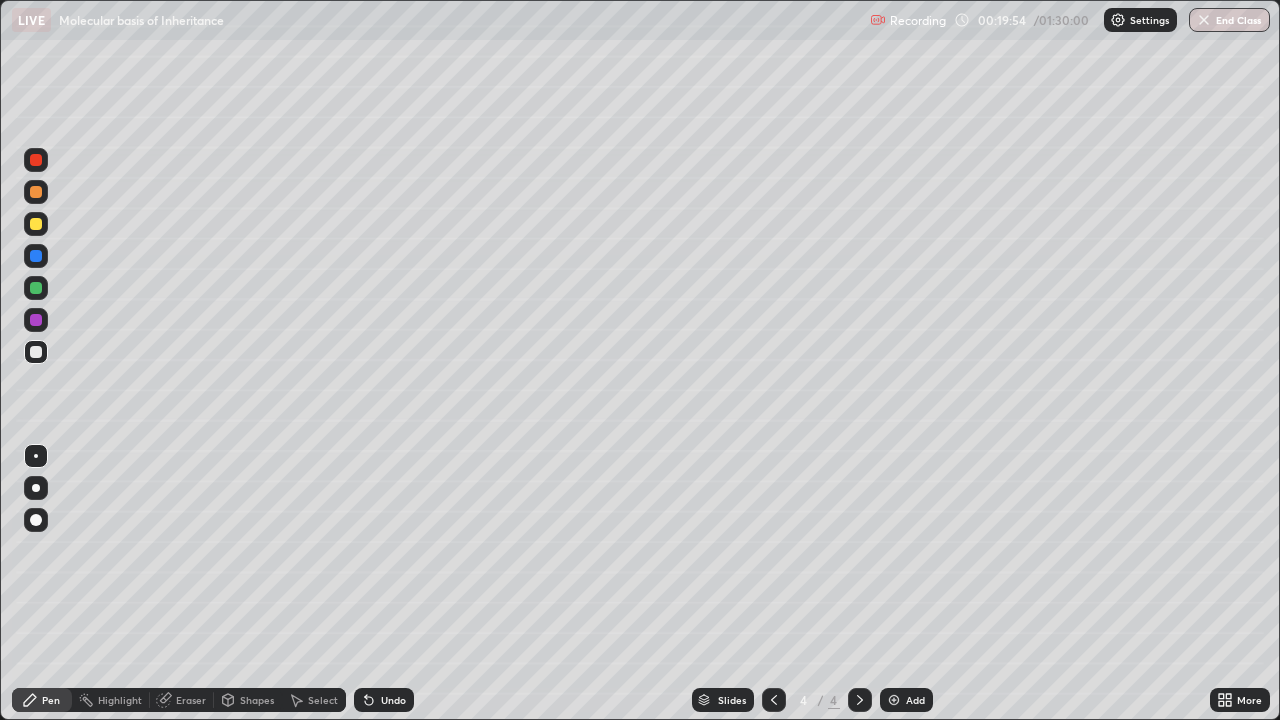 click on "Undo" at bounding box center (393, 700) 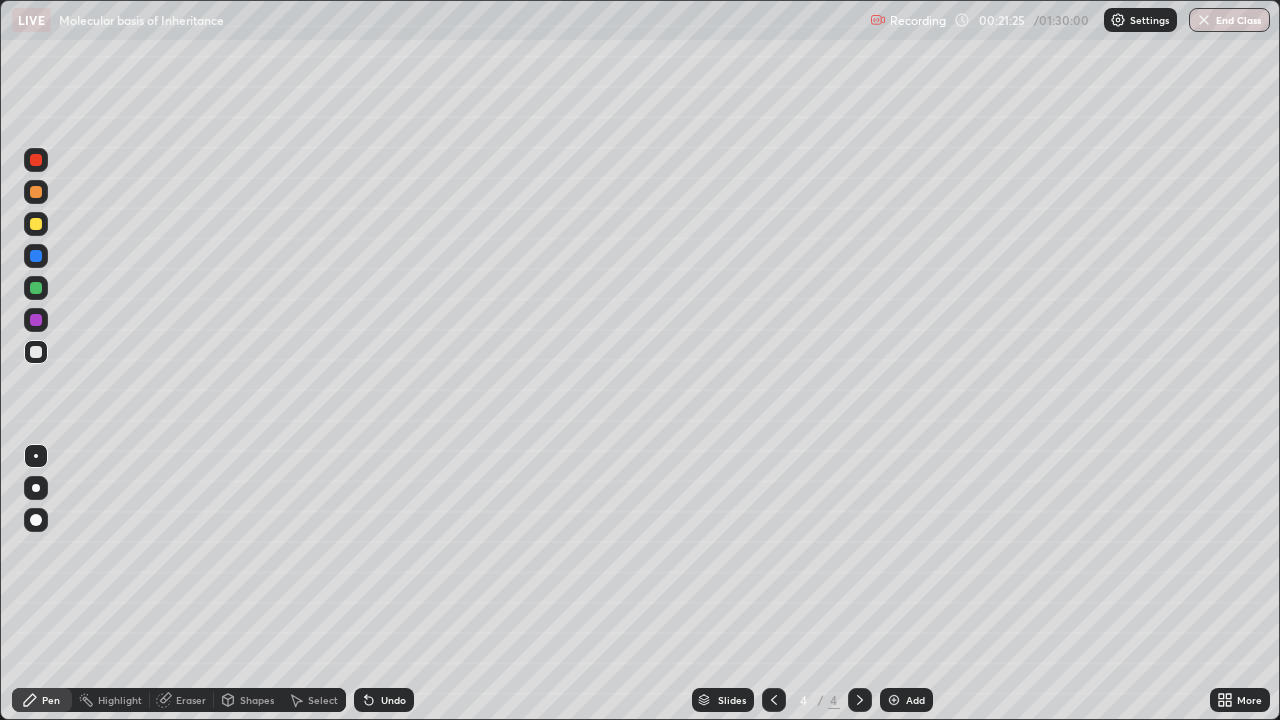 click at bounding box center (36, 192) 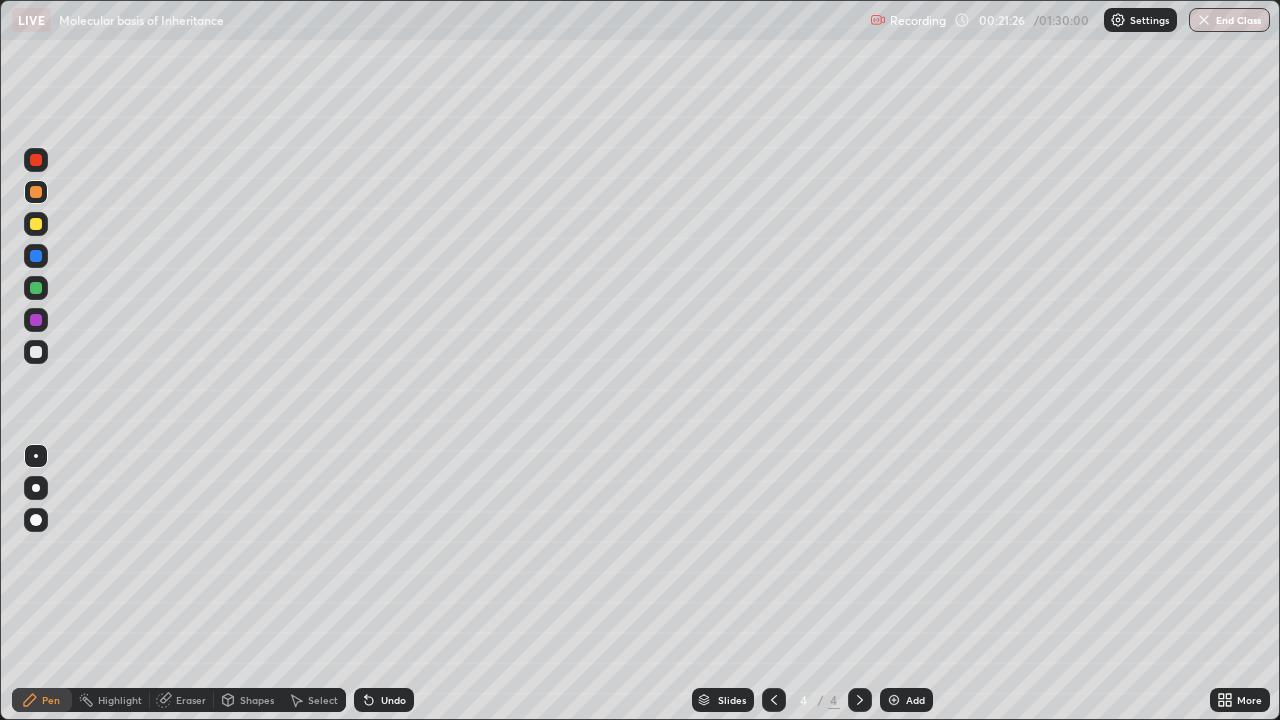 click at bounding box center (36, 160) 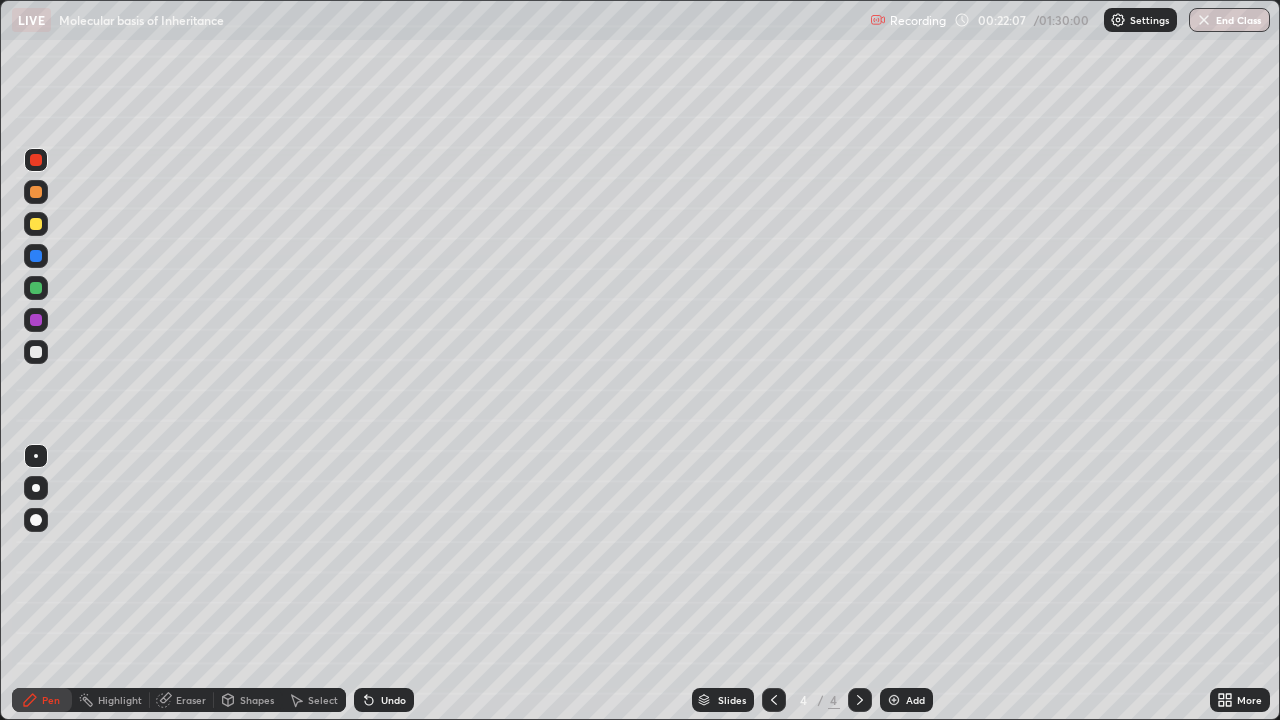 click at bounding box center [36, 352] 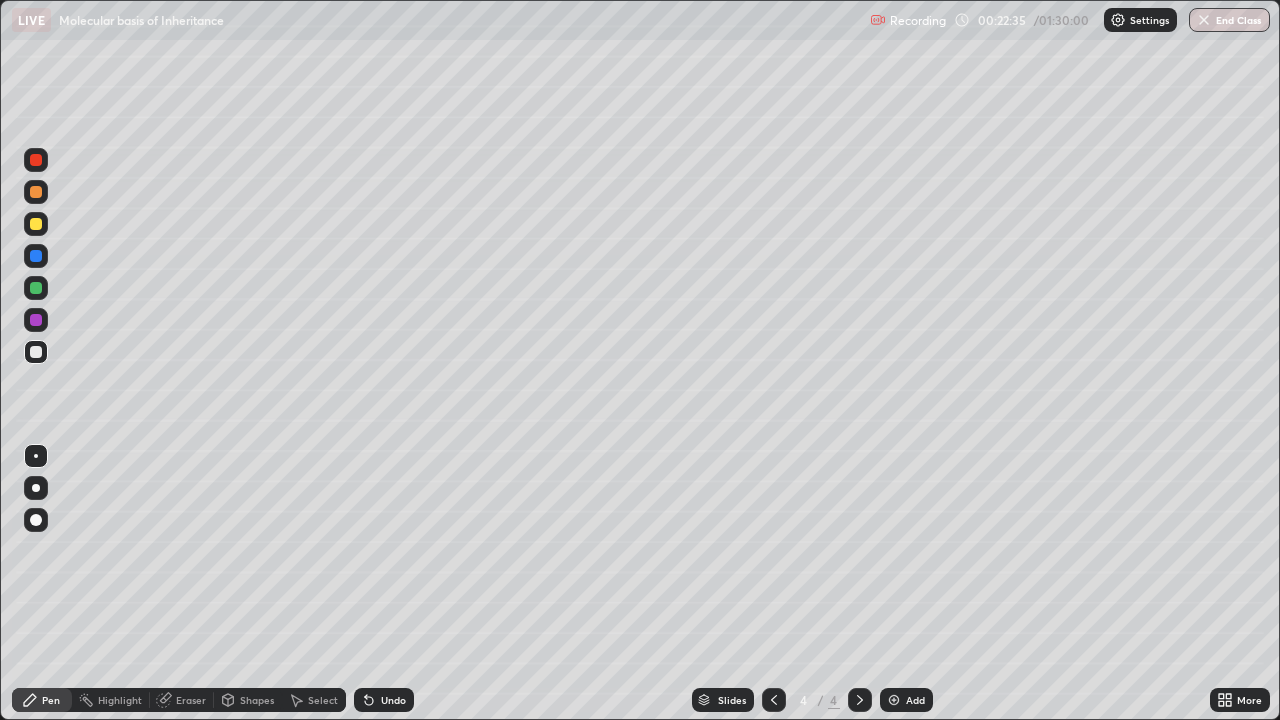 click at bounding box center (36, 352) 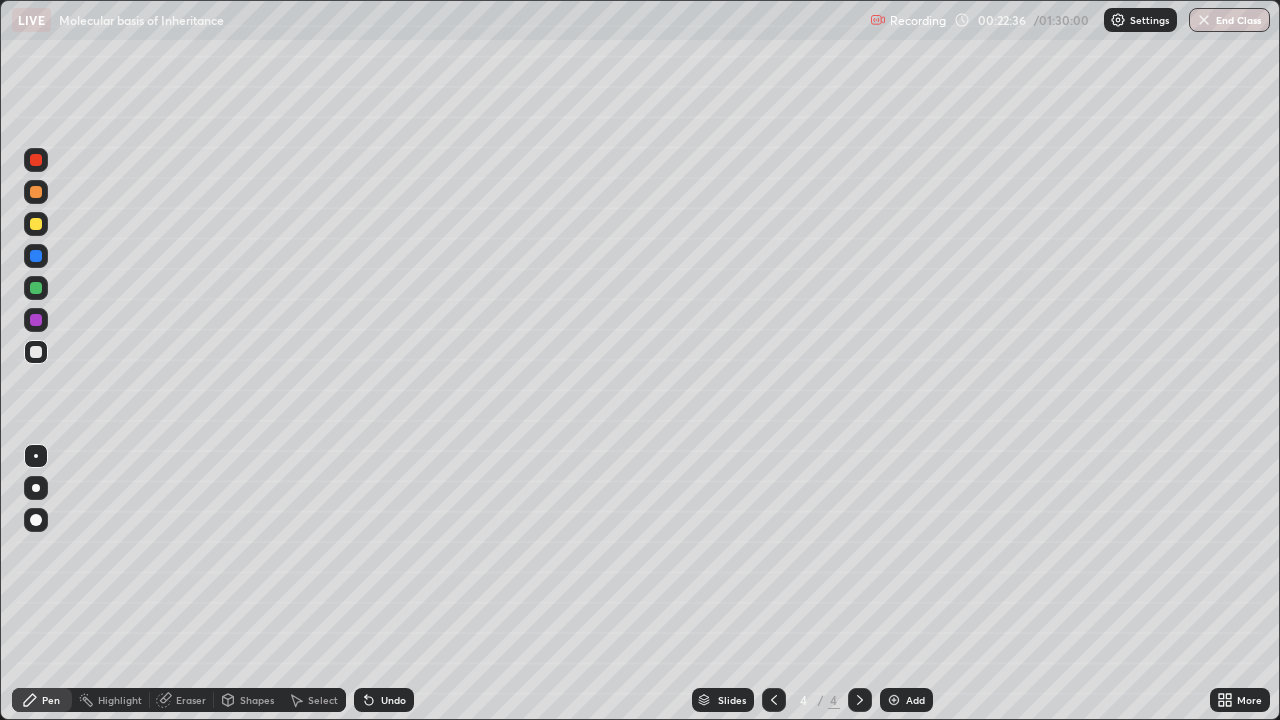 click at bounding box center (36, 320) 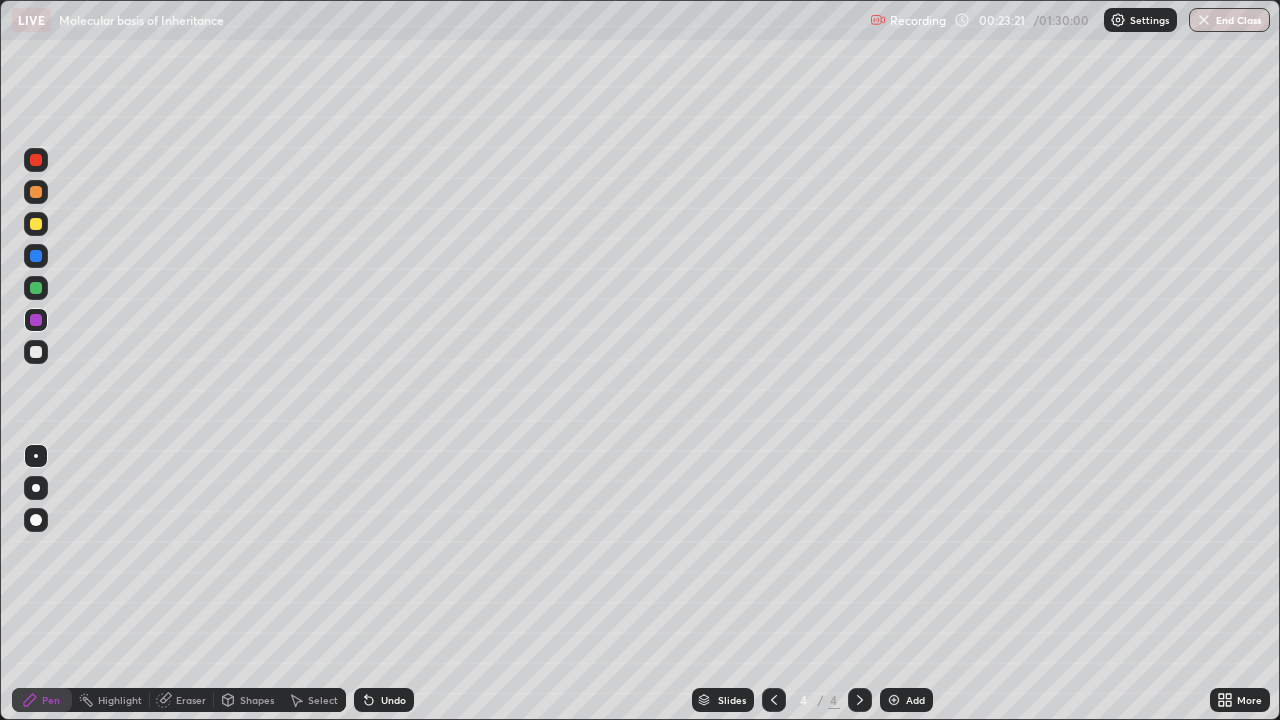 click at bounding box center (36, 224) 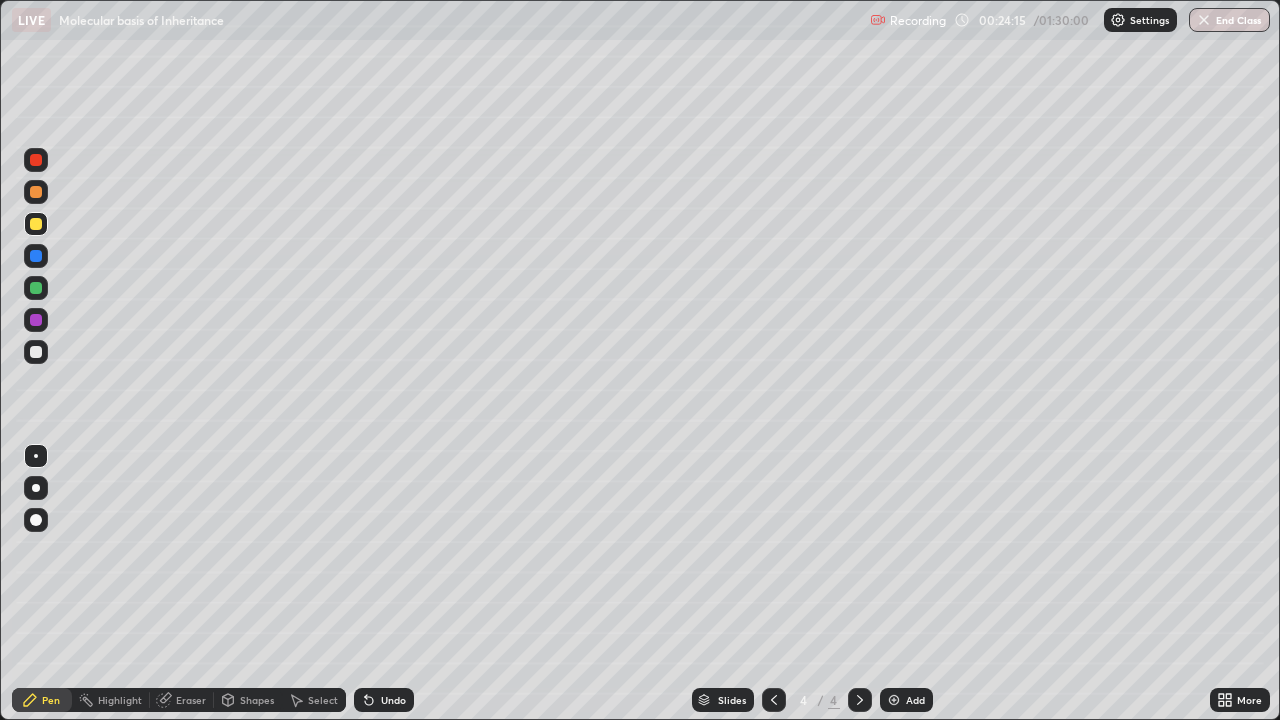 click at bounding box center [36, 320] 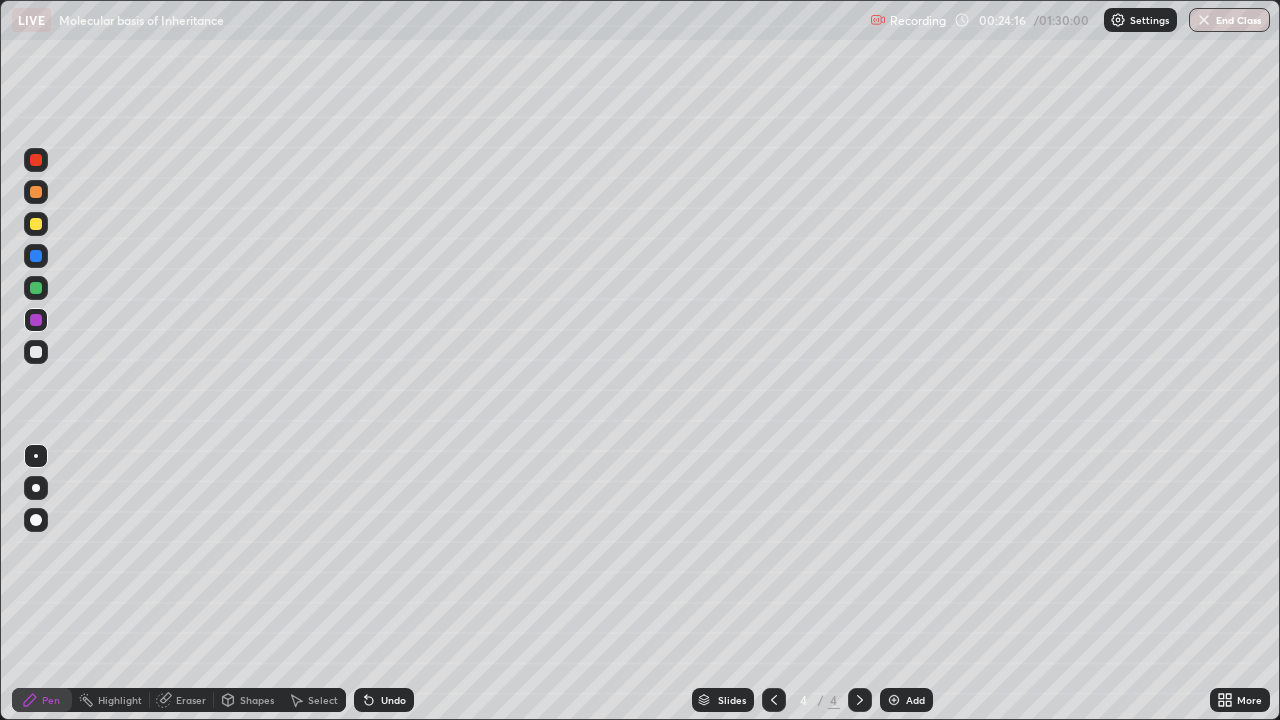 click at bounding box center (36, 192) 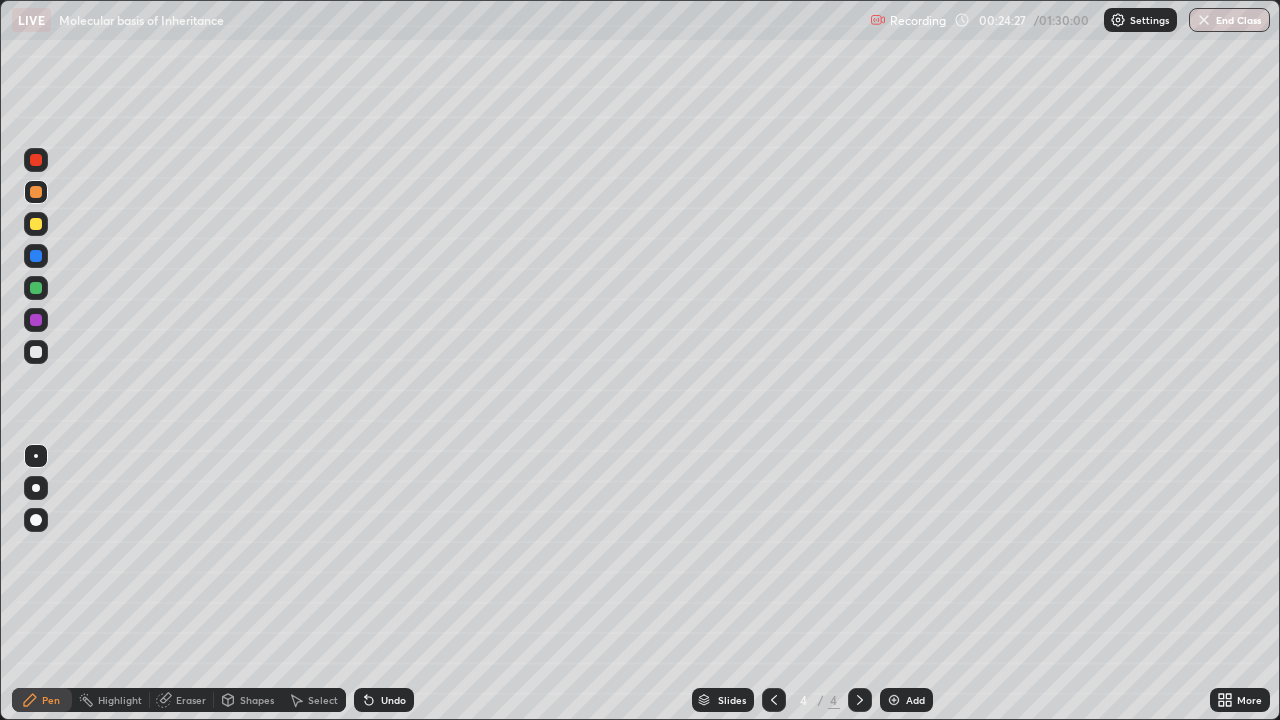 click on "Undo" at bounding box center (393, 700) 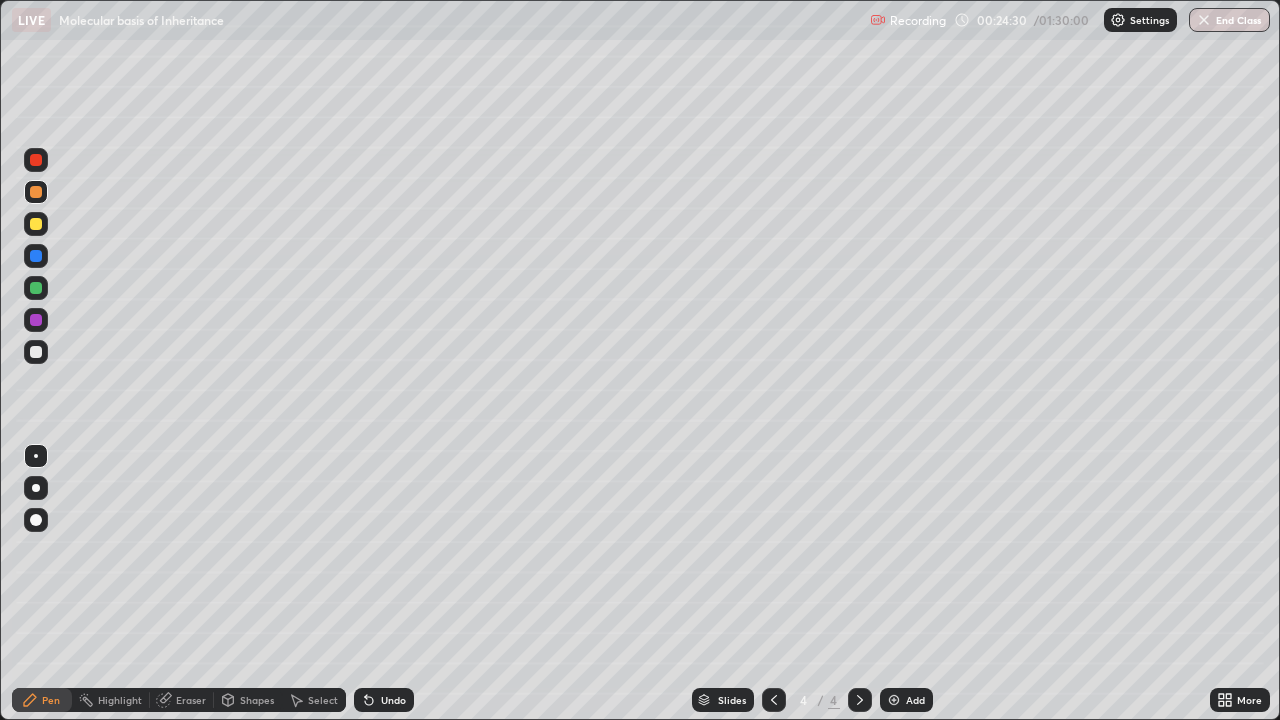 click on "Undo" at bounding box center [384, 700] 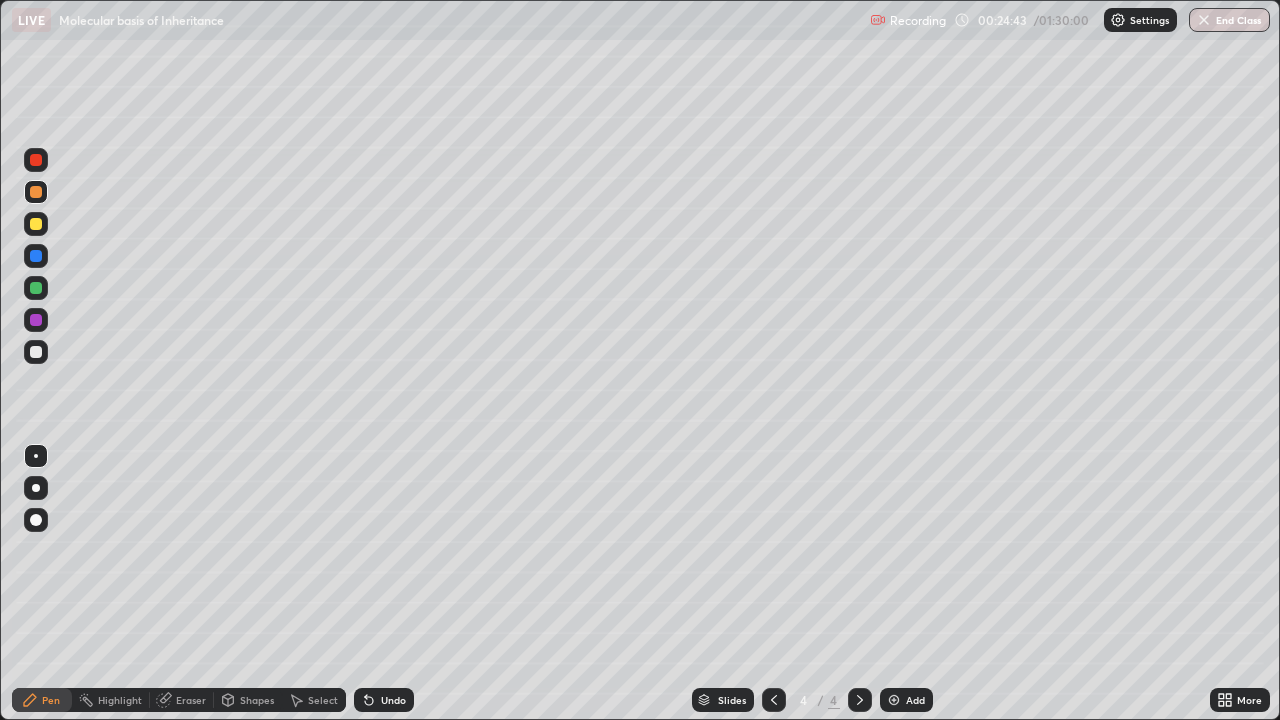 click at bounding box center (36, 352) 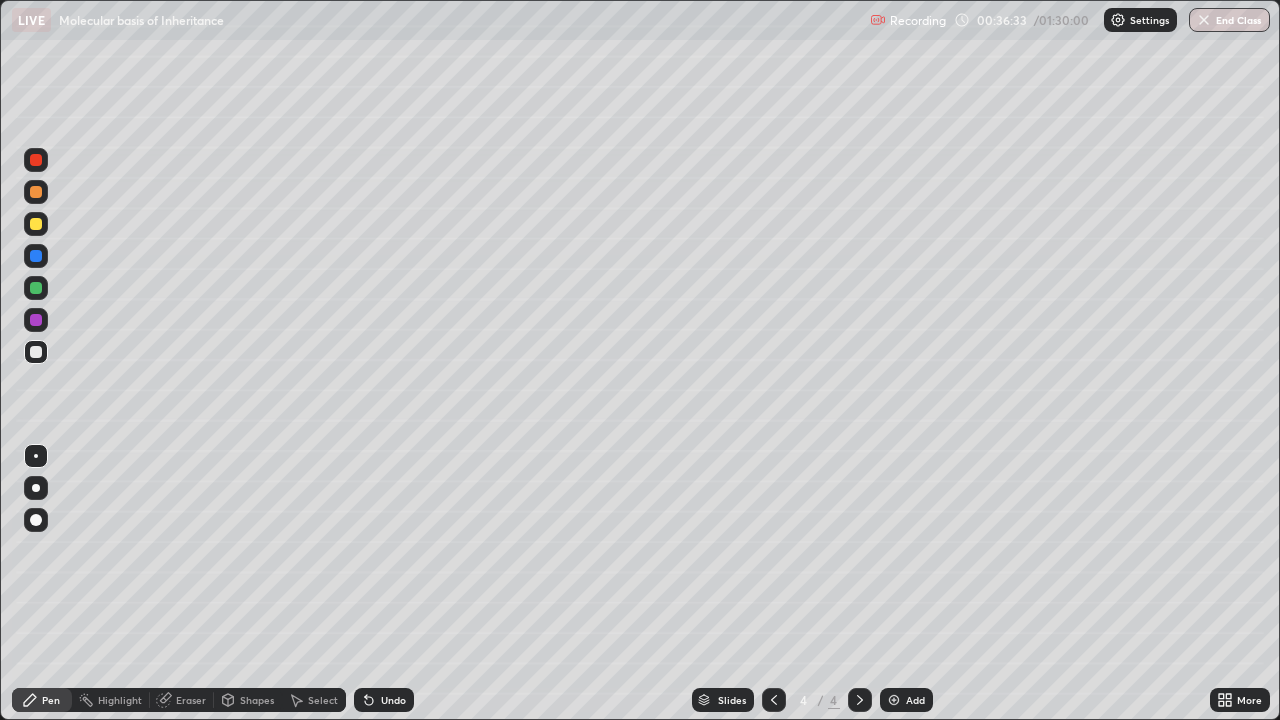 click on "Select" at bounding box center (323, 700) 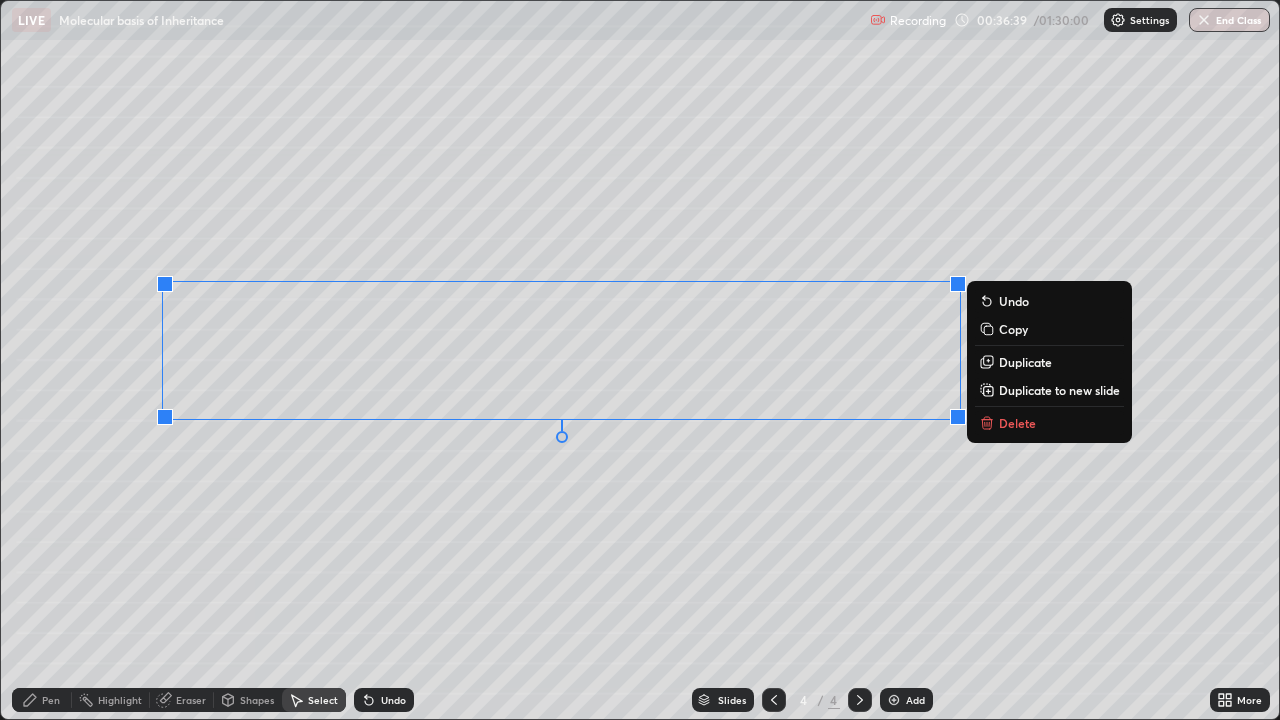 click on "0 ° Undo Copy Duplicate Duplicate to new slide Delete" at bounding box center [640, 360] 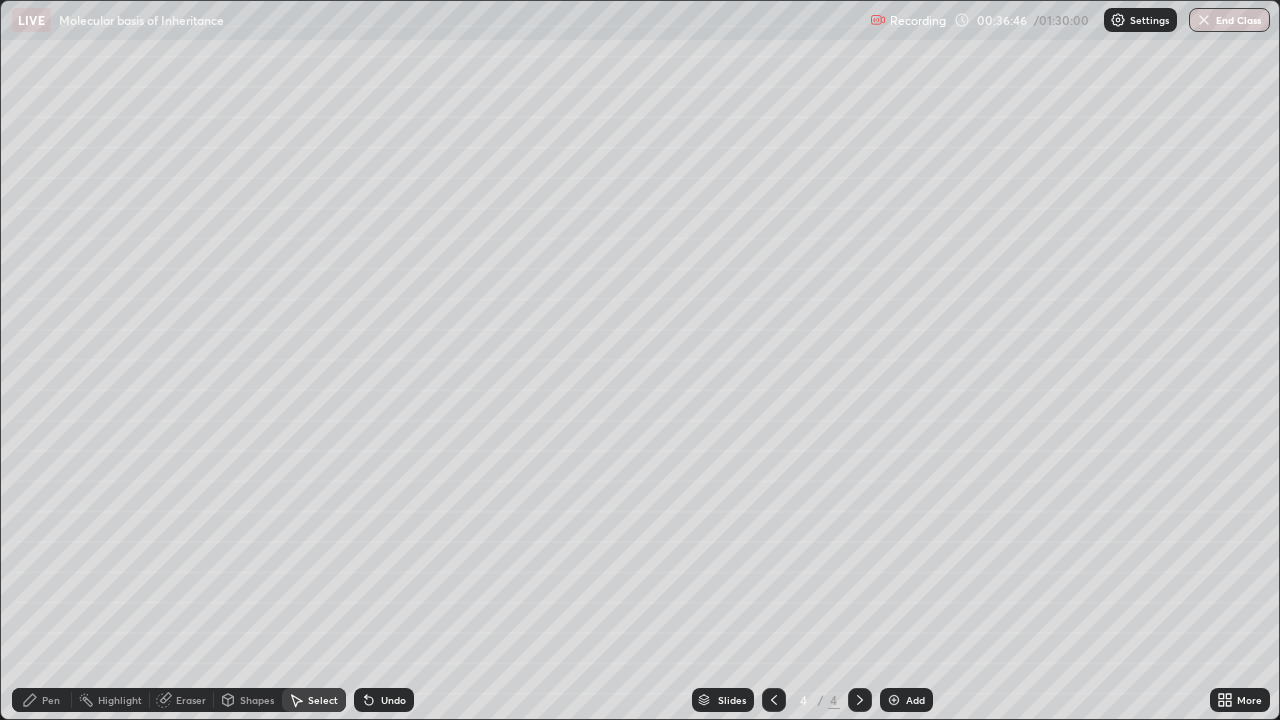click at bounding box center [894, 700] 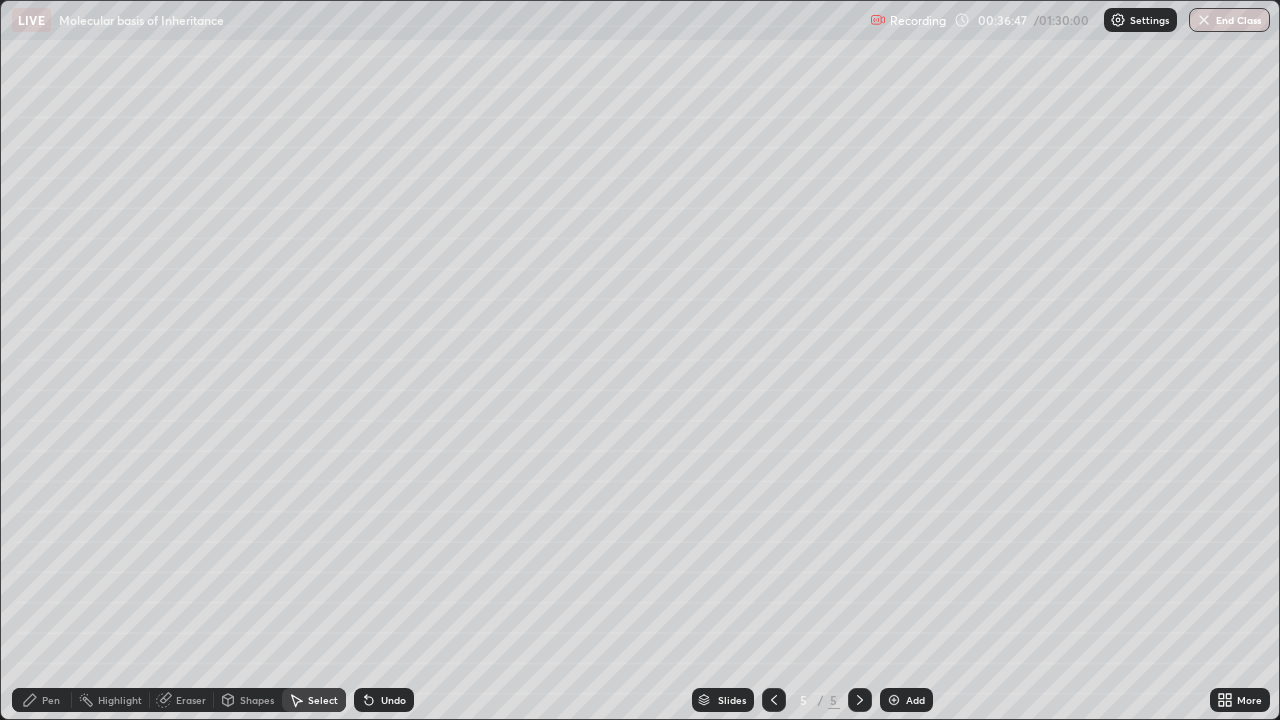 click 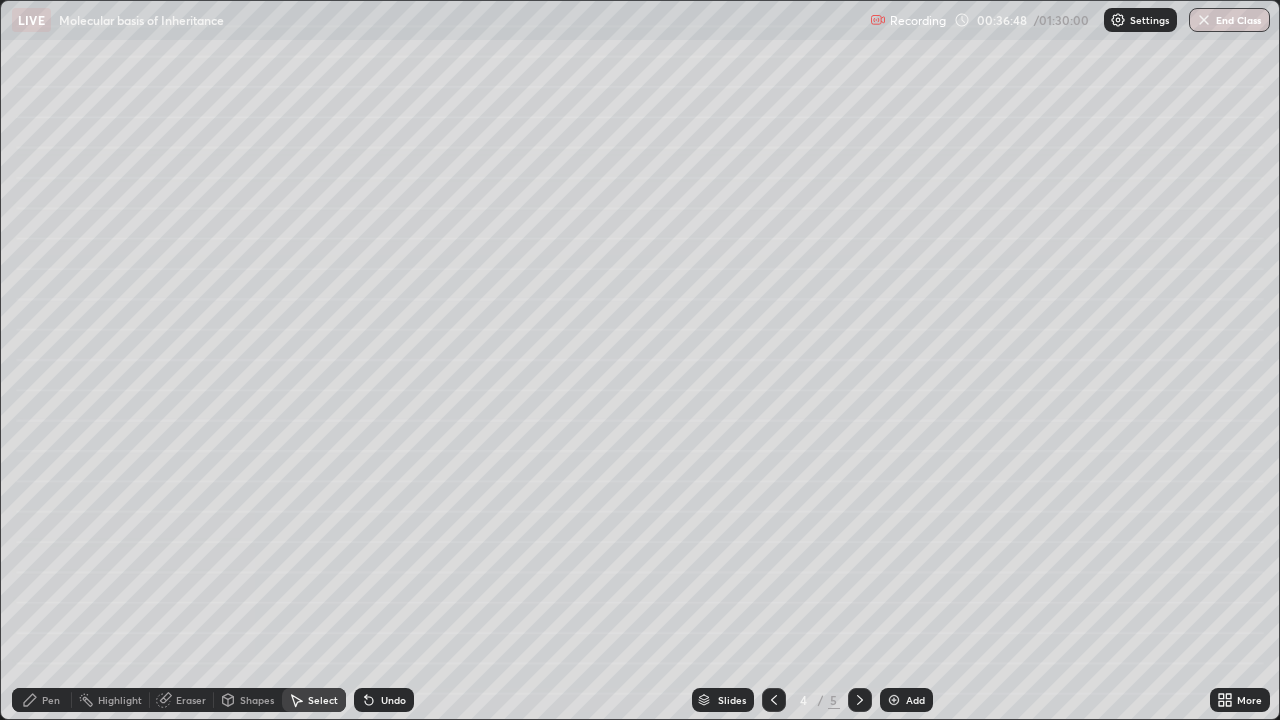 click 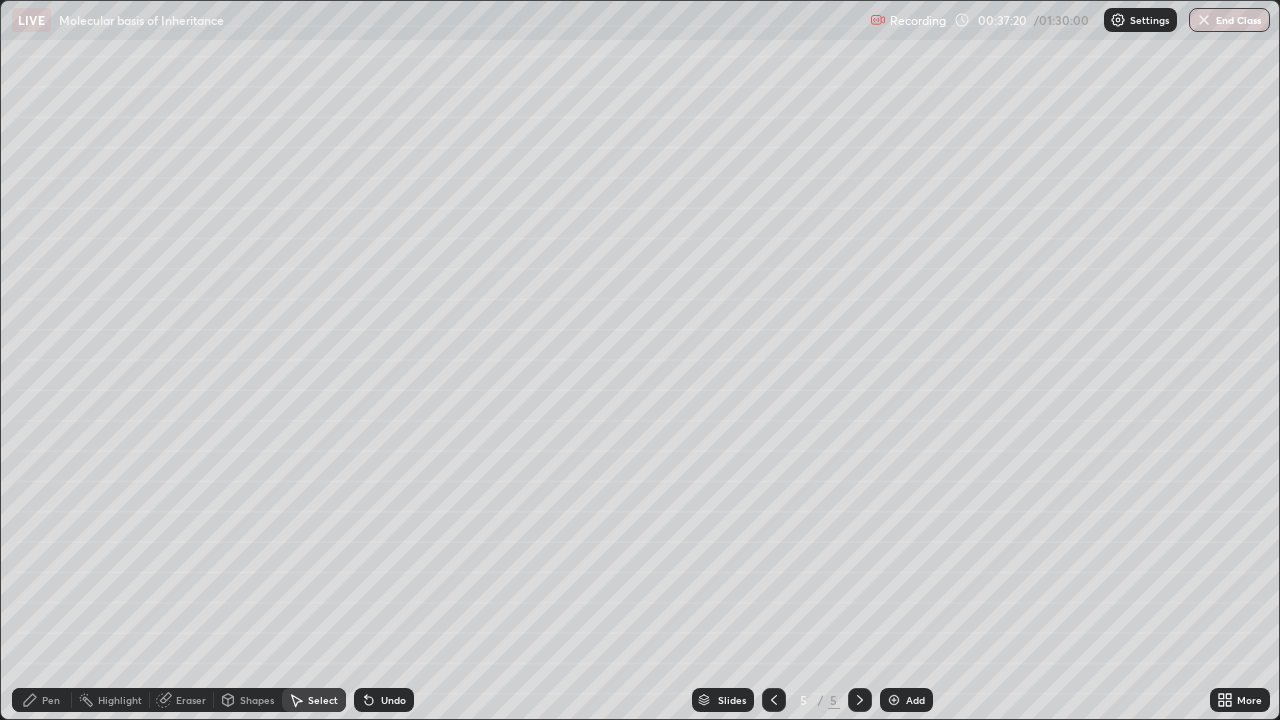 click on "Pen" at bounding box center (51, 700) 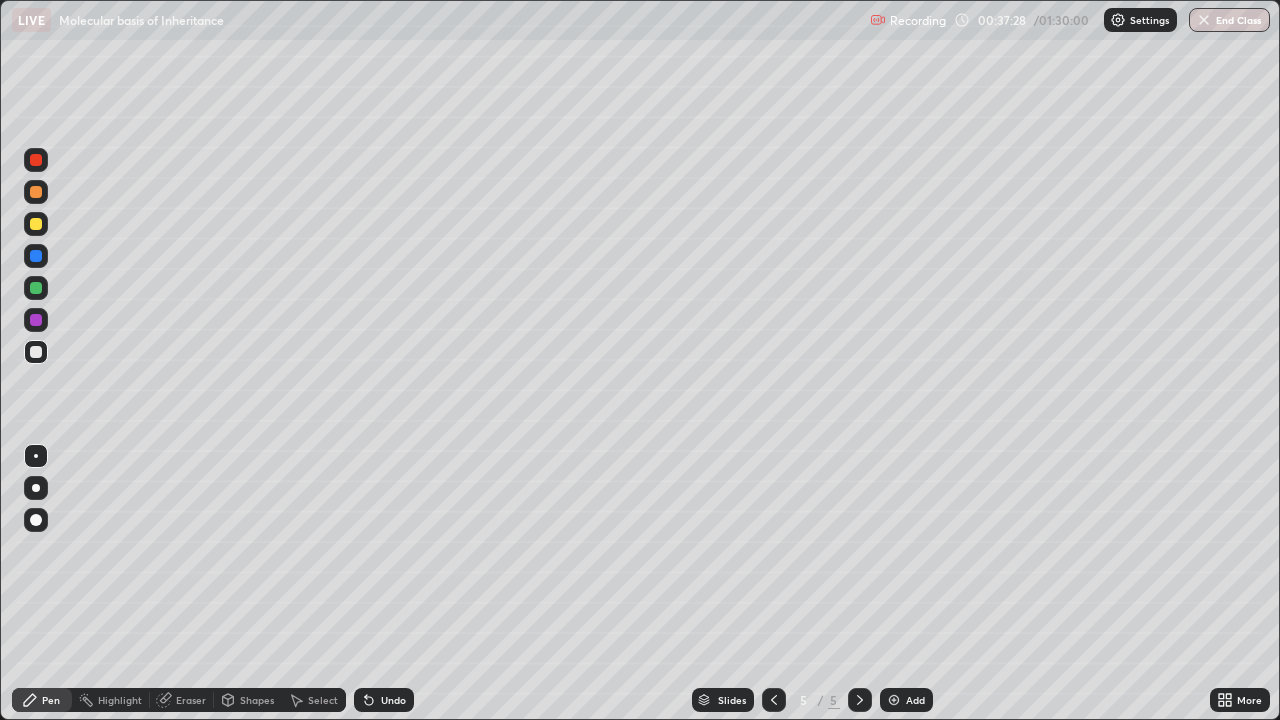 click at bounding box center [36, 160] 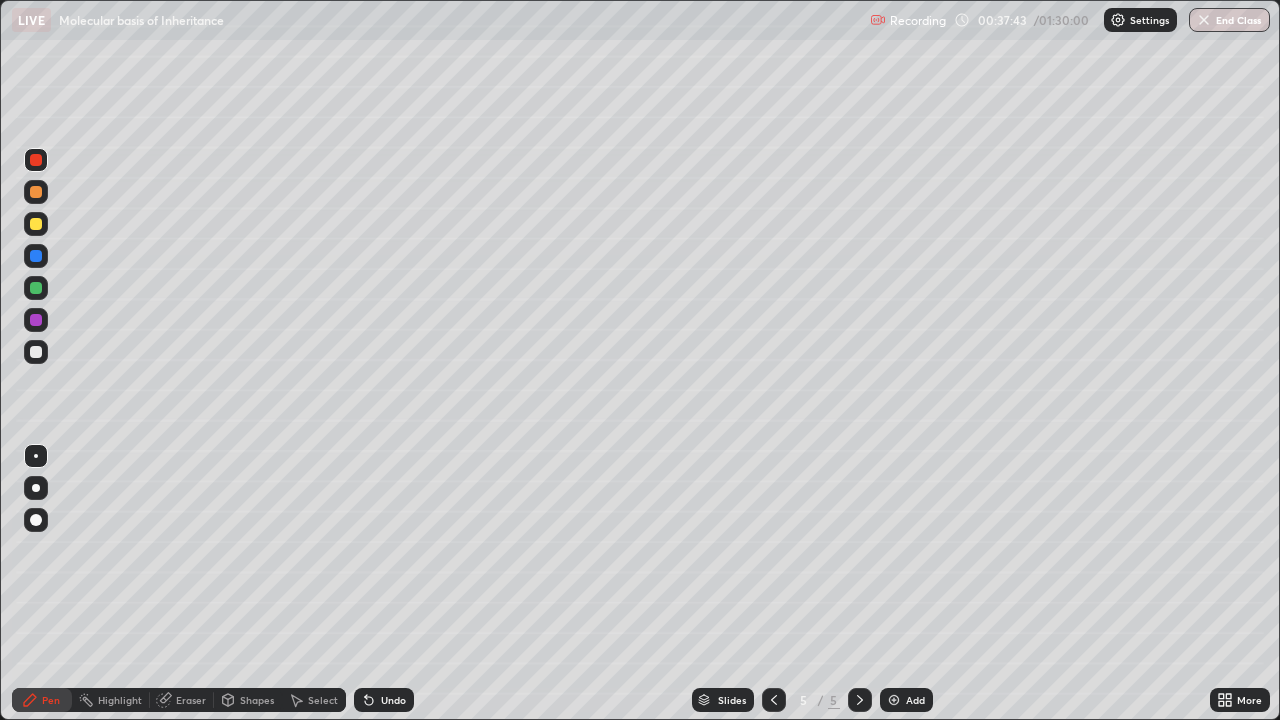 click at bounding box center (36, 192) 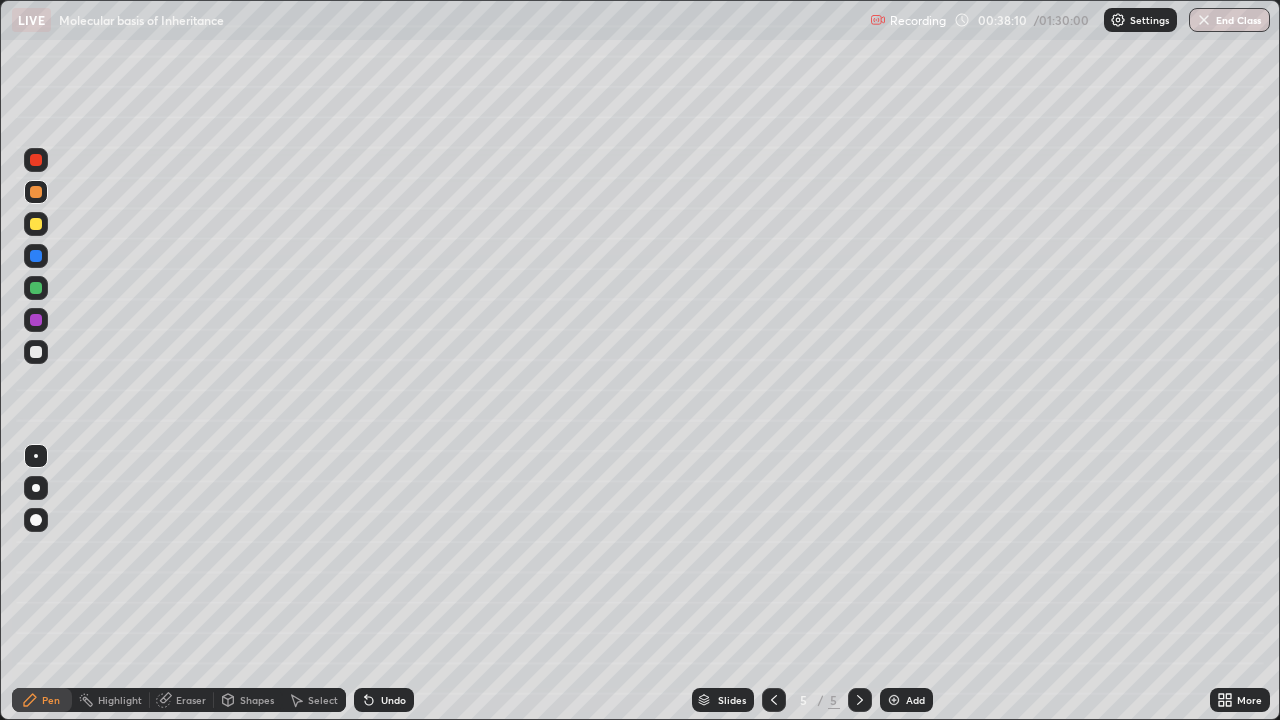 click at bounding box center [36, 288] 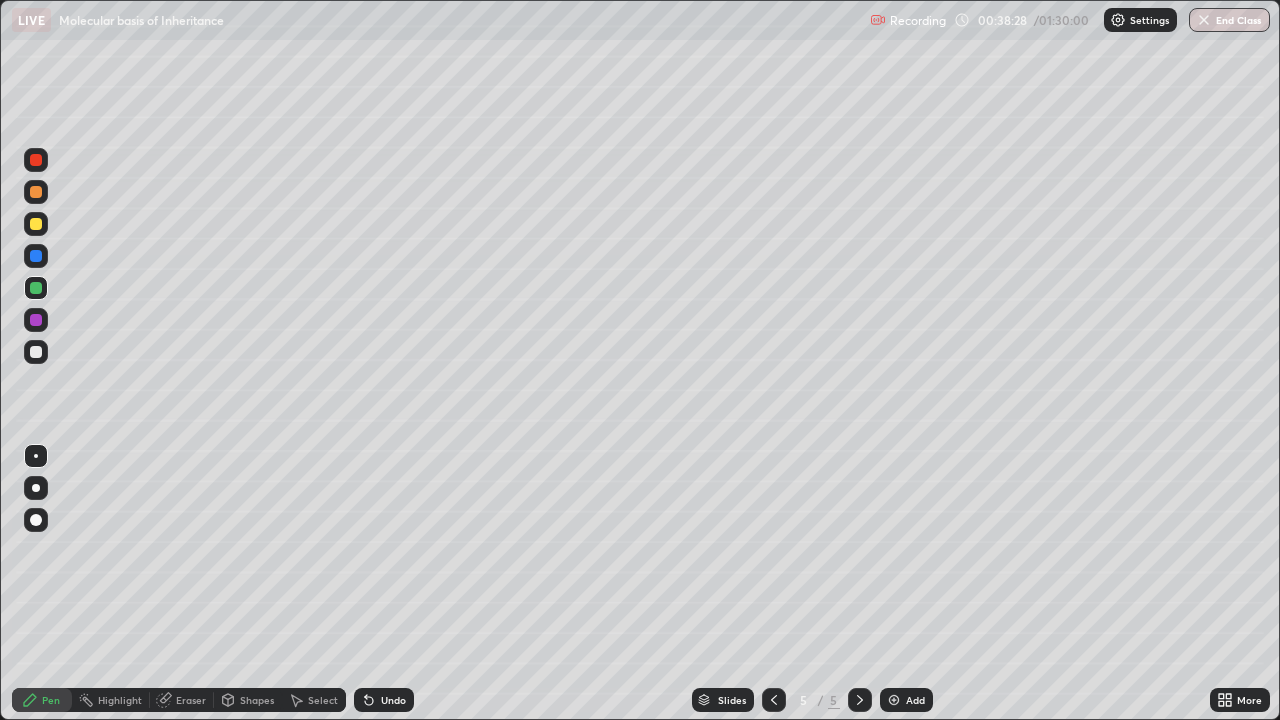 click at bounding box center (36, 352) 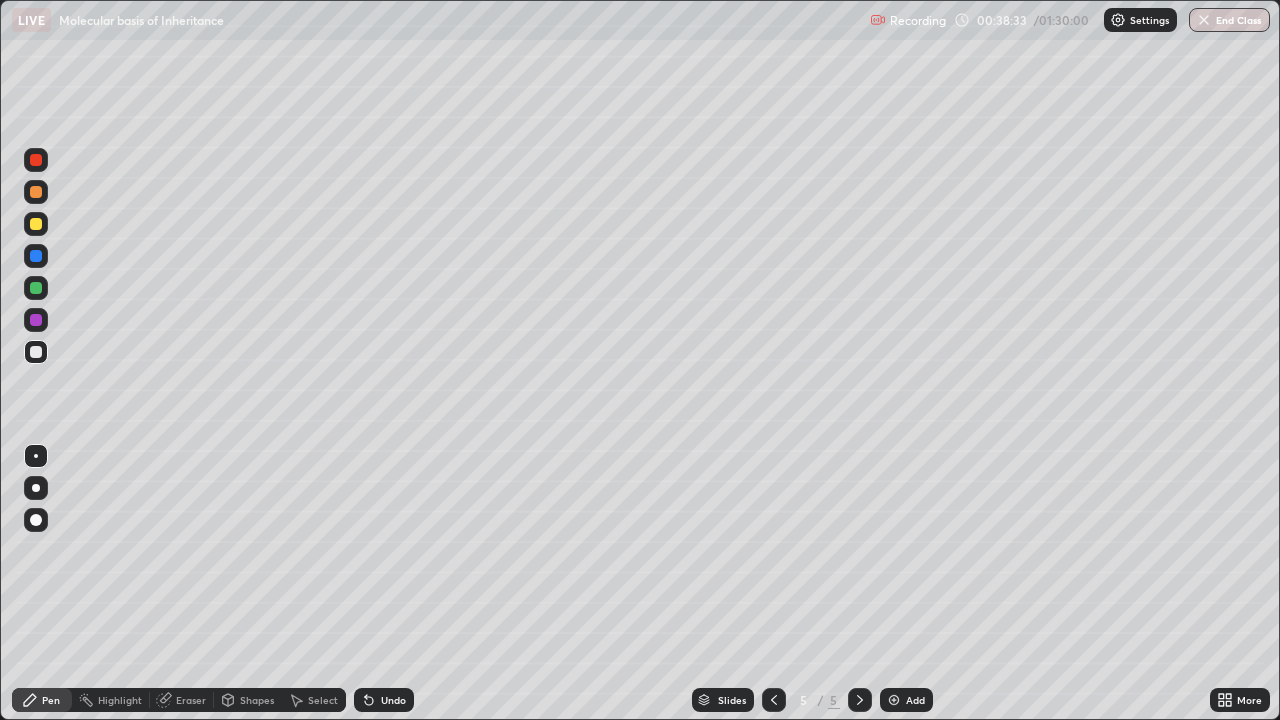 click at bounding box center [36, 192] 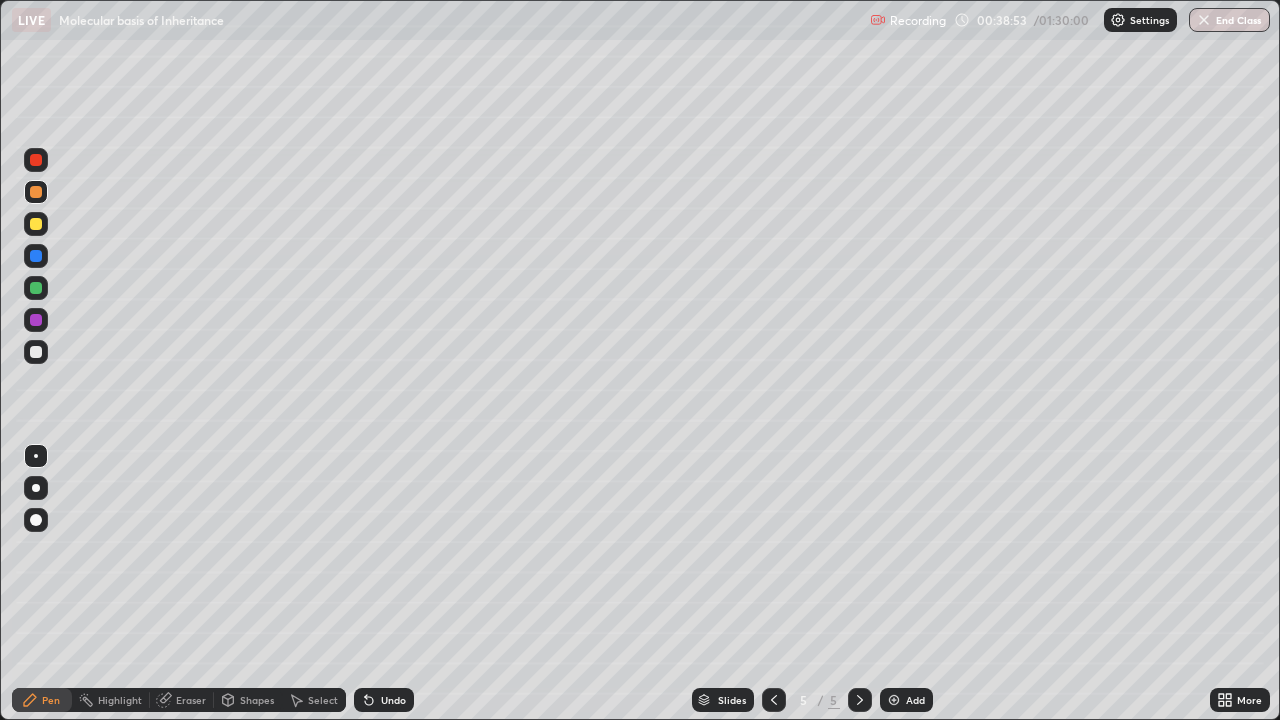 click at bounding box center [36, 352] 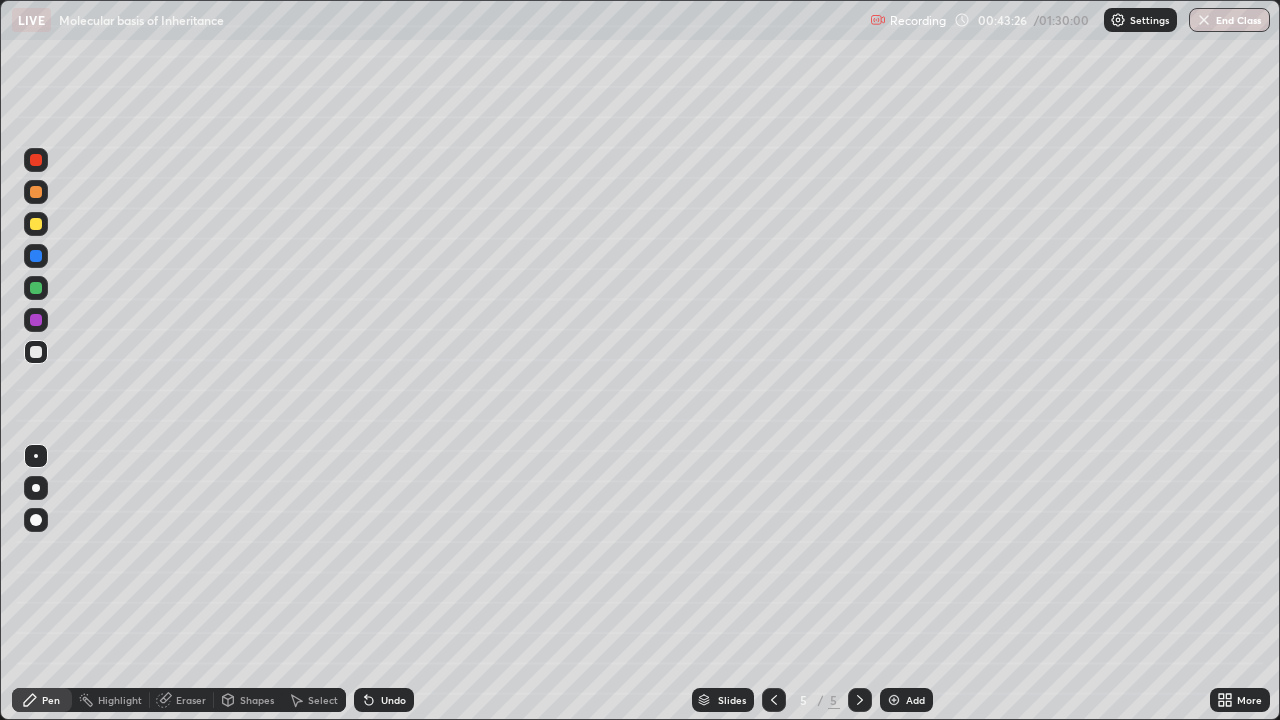 click on "Undo" at bounding box center [393, 700] 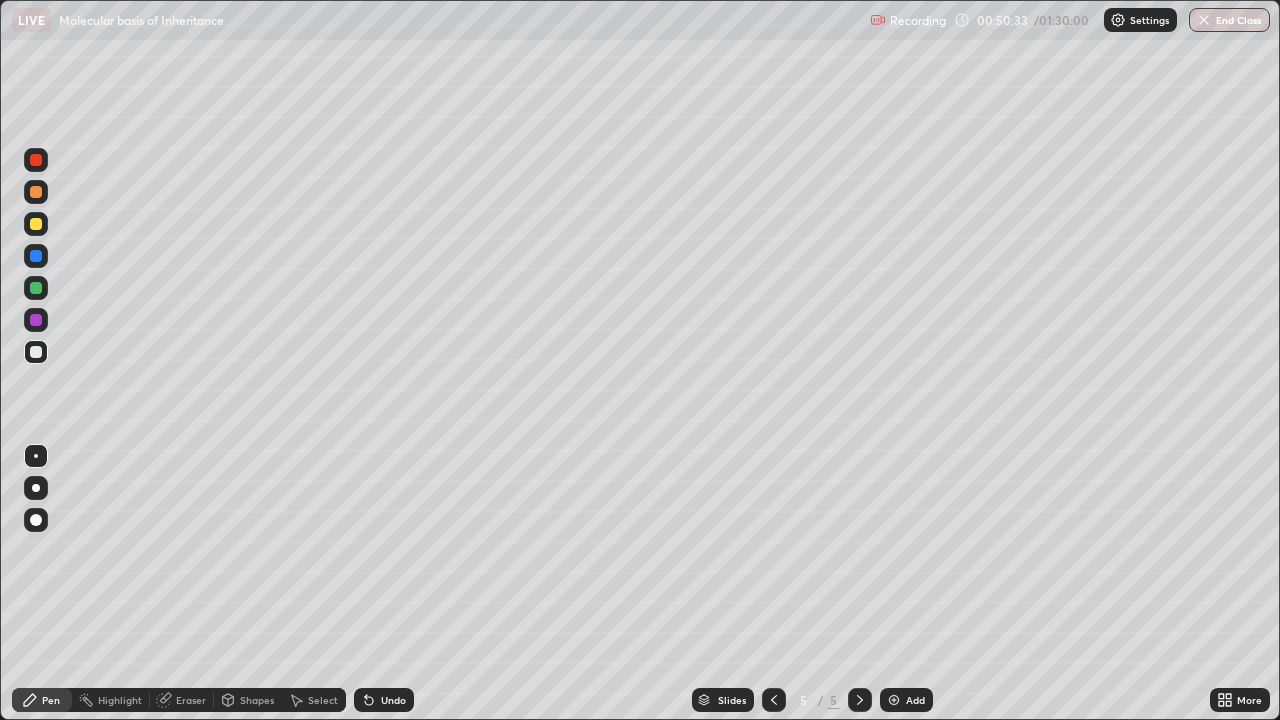 click 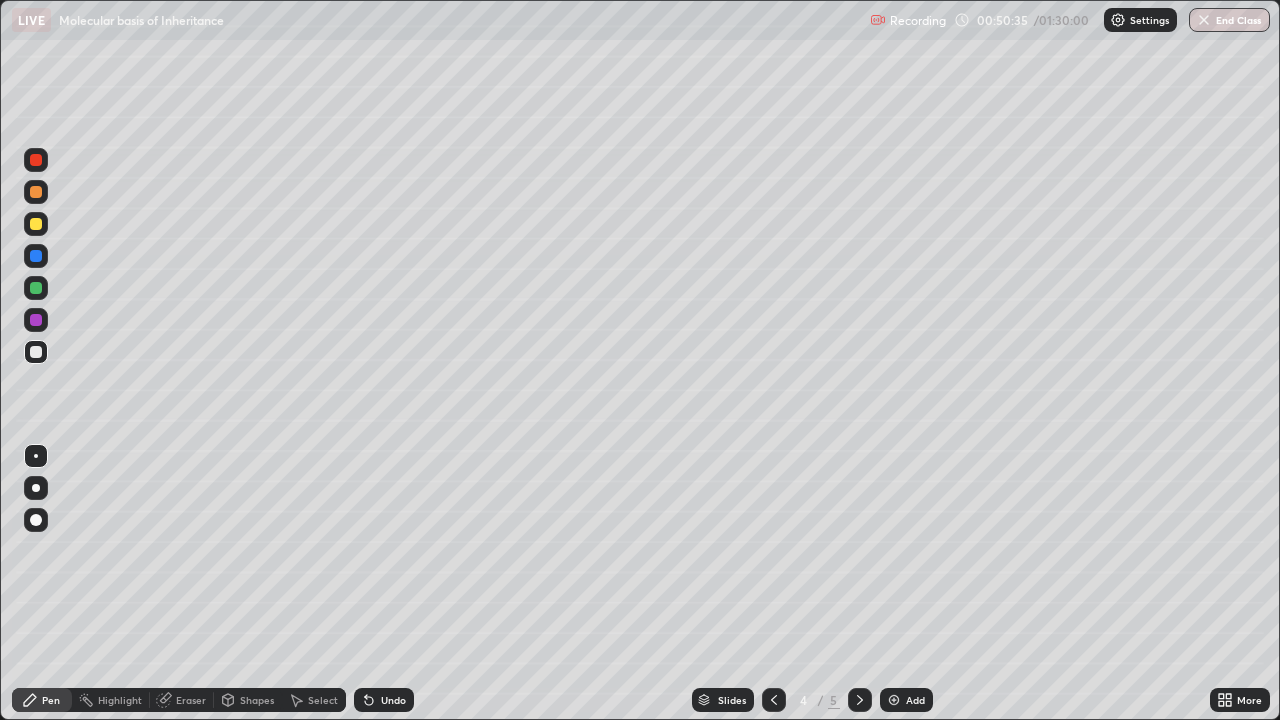 click 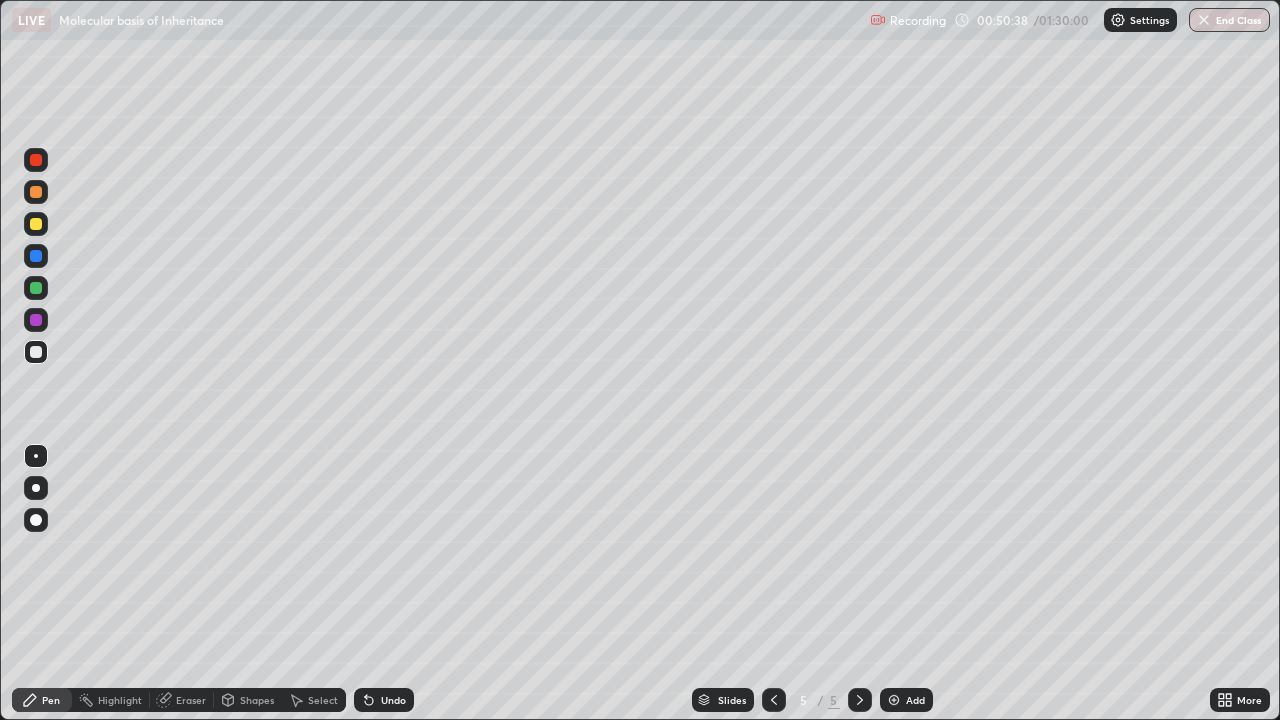 click at bounding box center [894, 700] 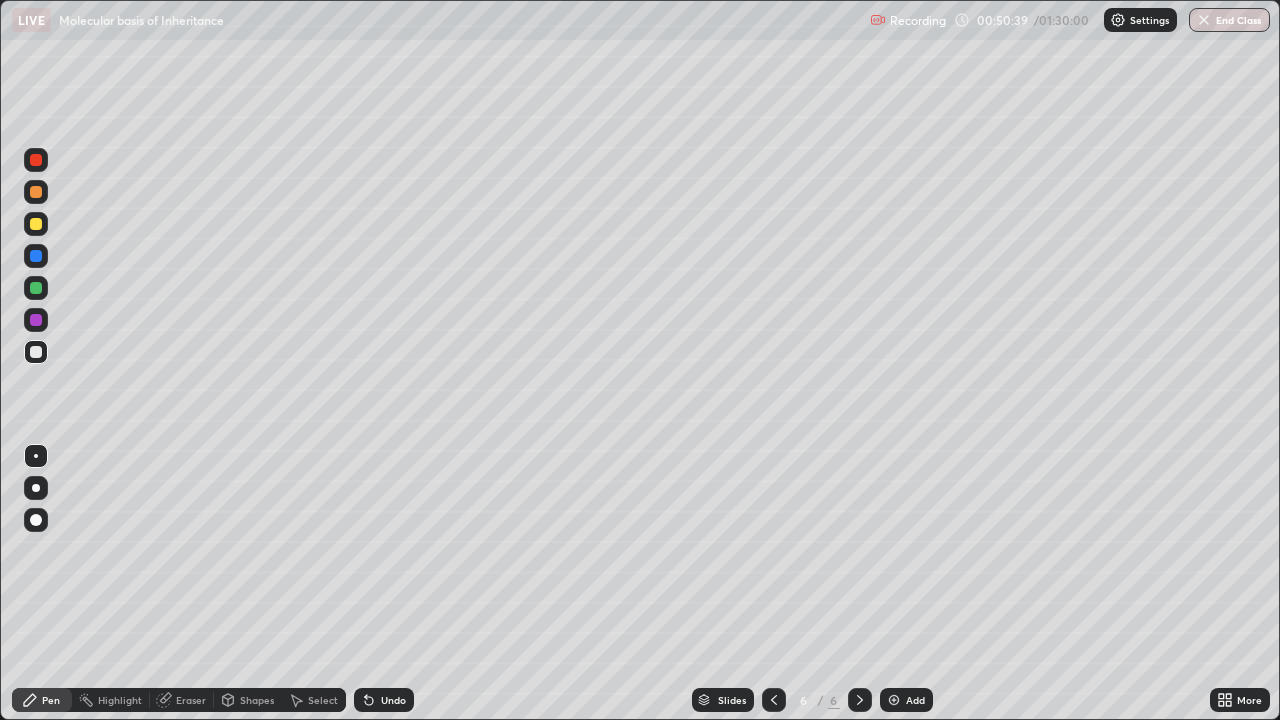 click at bounding box center [36, 192] 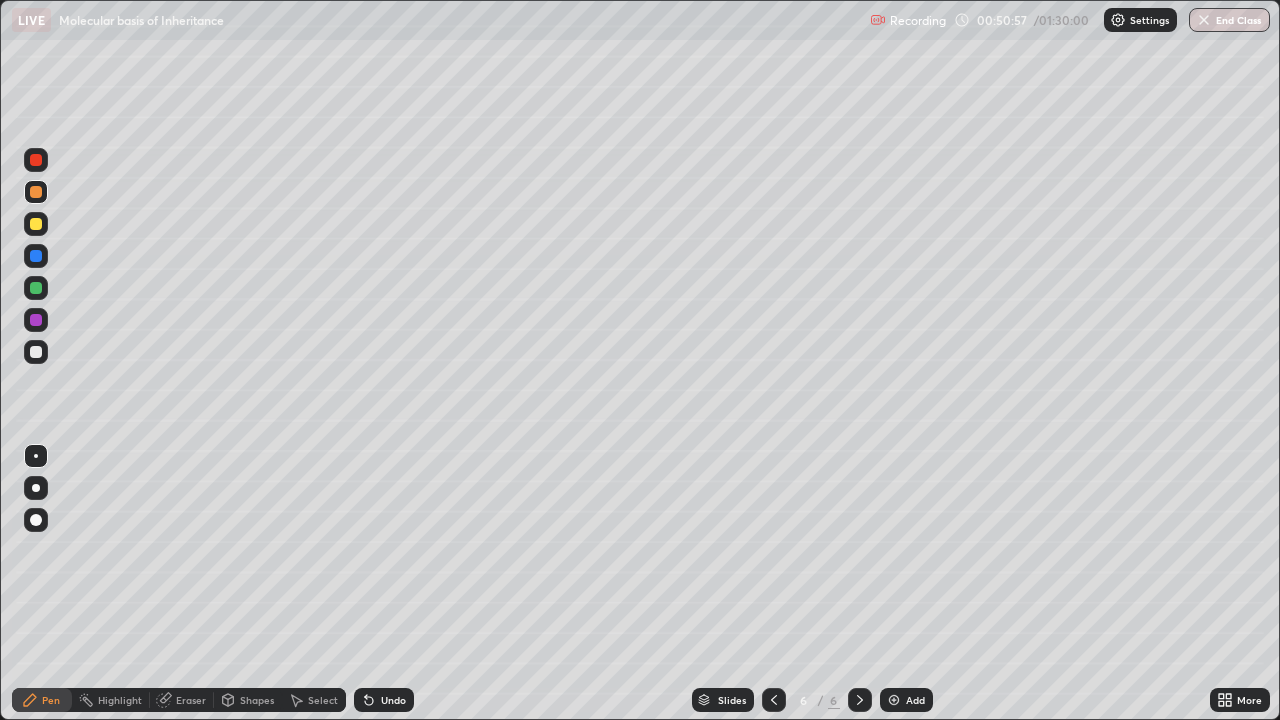 click at bounding box center [36, 352] 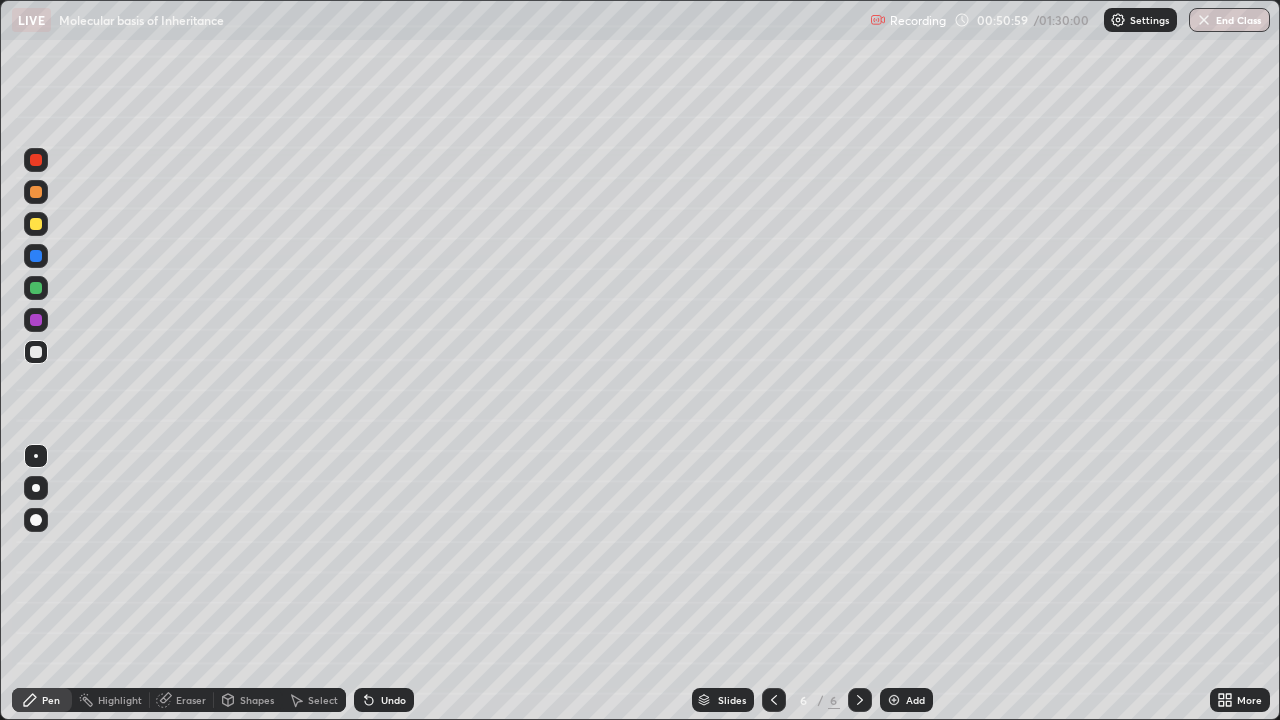 click 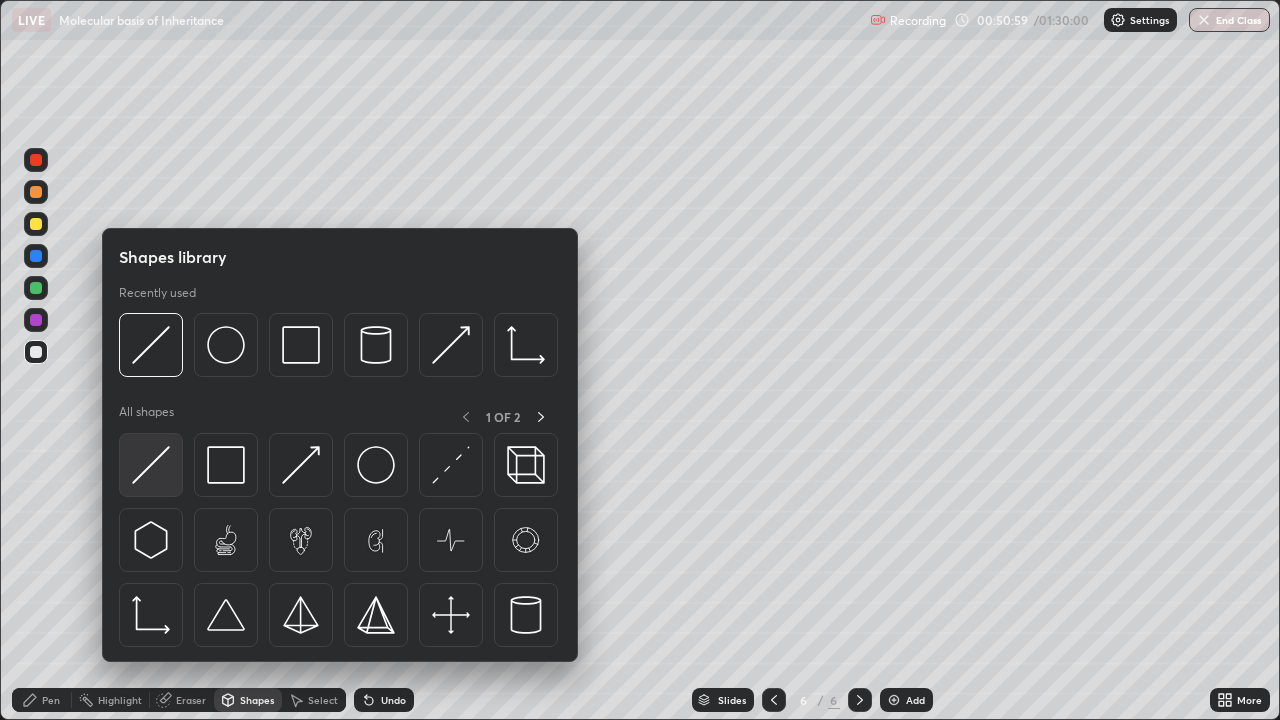 click at bounding box center [151, 465] 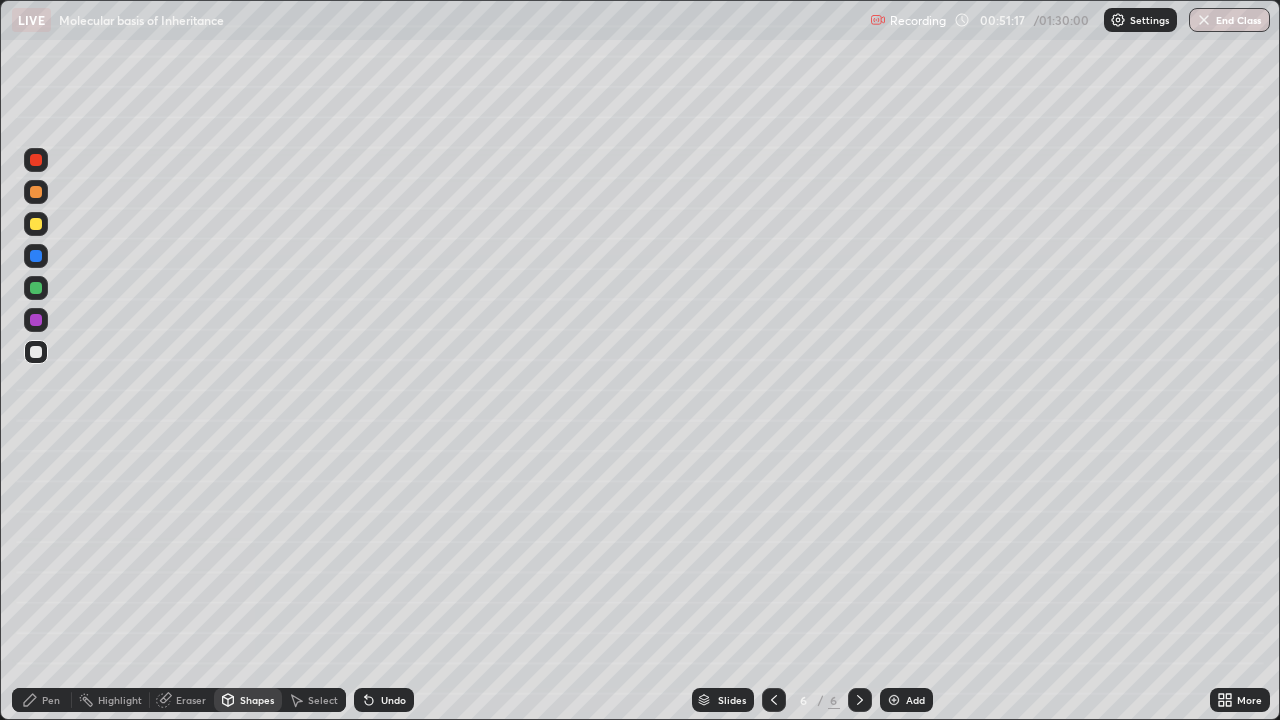 click on "Pen" at bounding box center [42, 700] 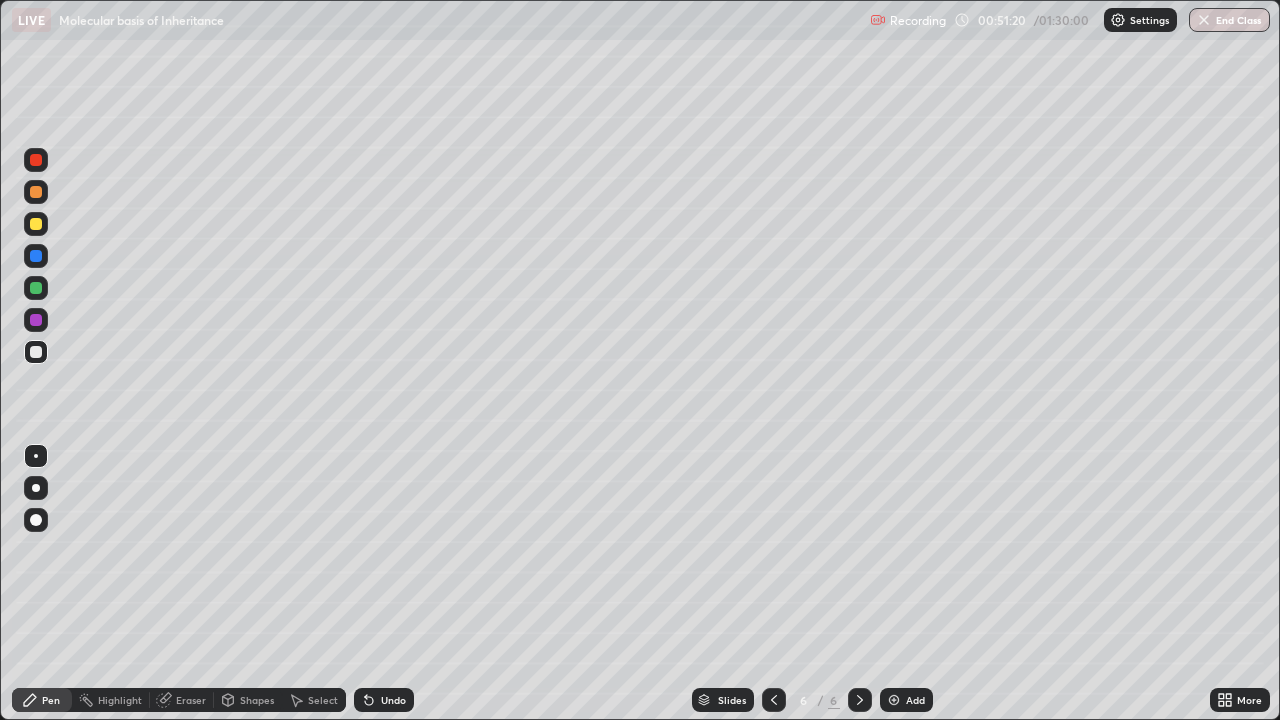 click at bounding box center (36, 352) 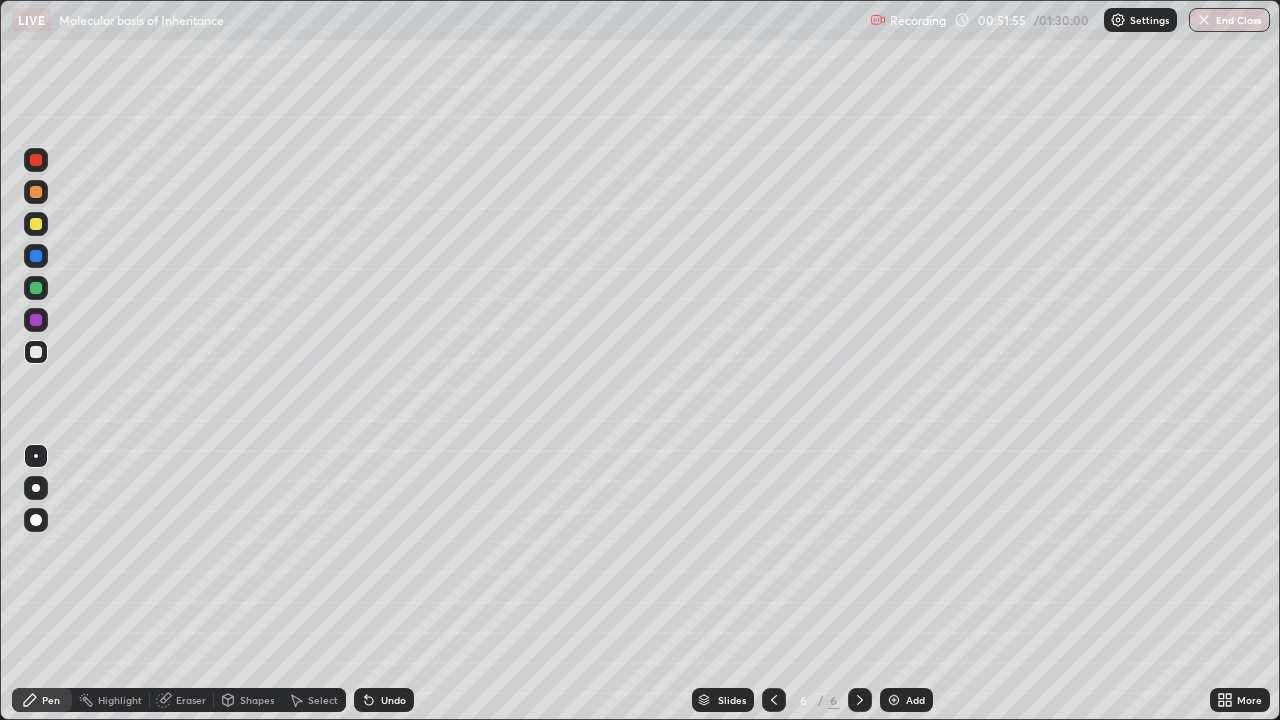 click at bounding box center [36, 160] 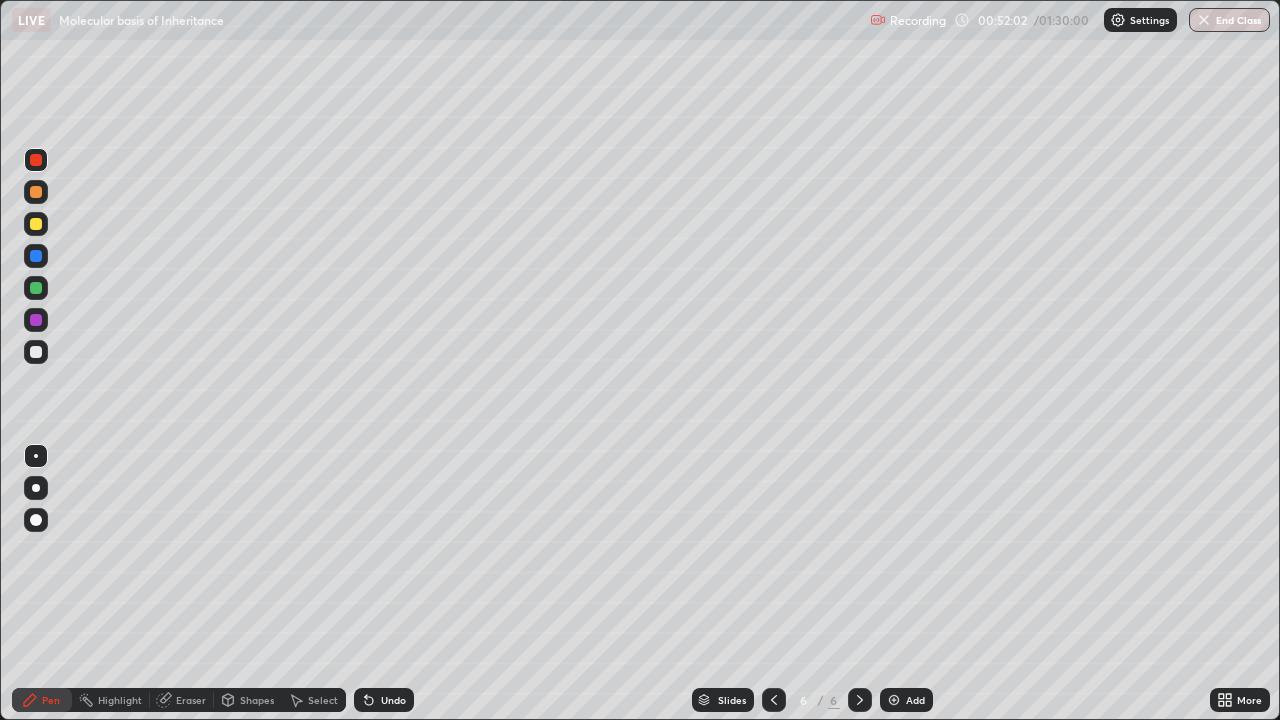 click on "Undo" at bounding box center [393, 700] 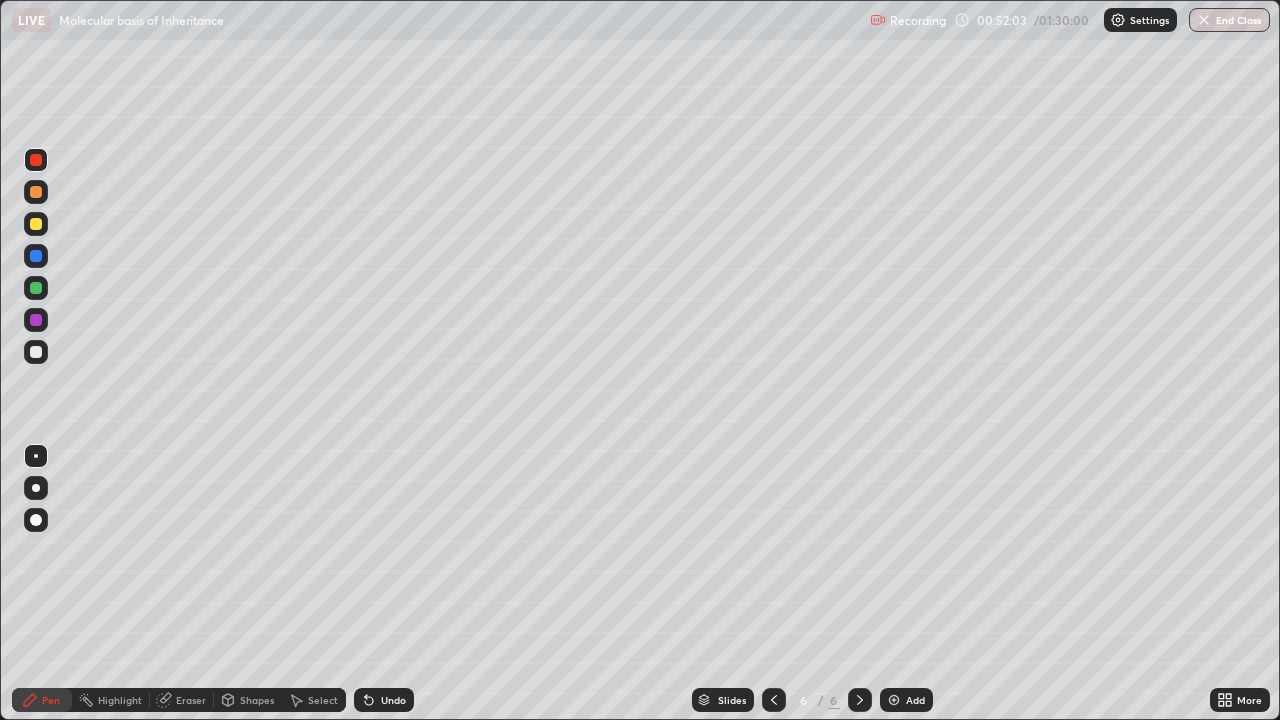 click on "Undo" at bounding box center (384, 700) 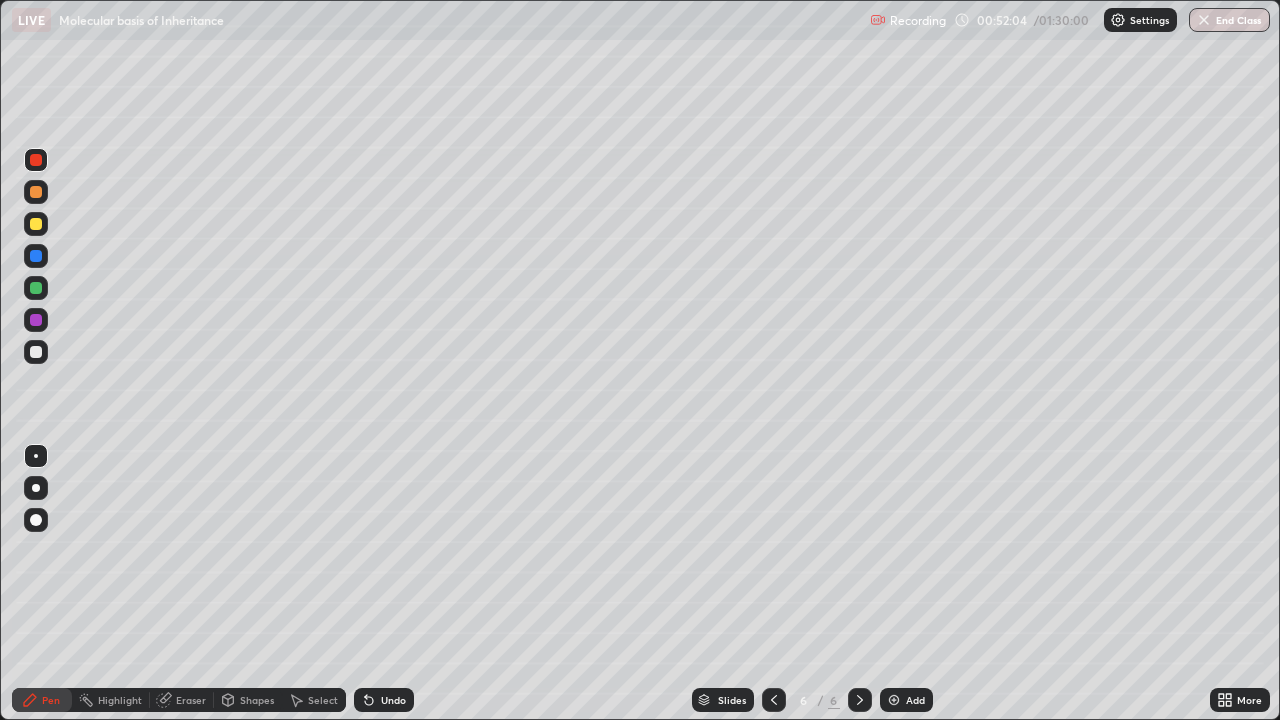 click on "Undo" at bounding box center (393, 700) 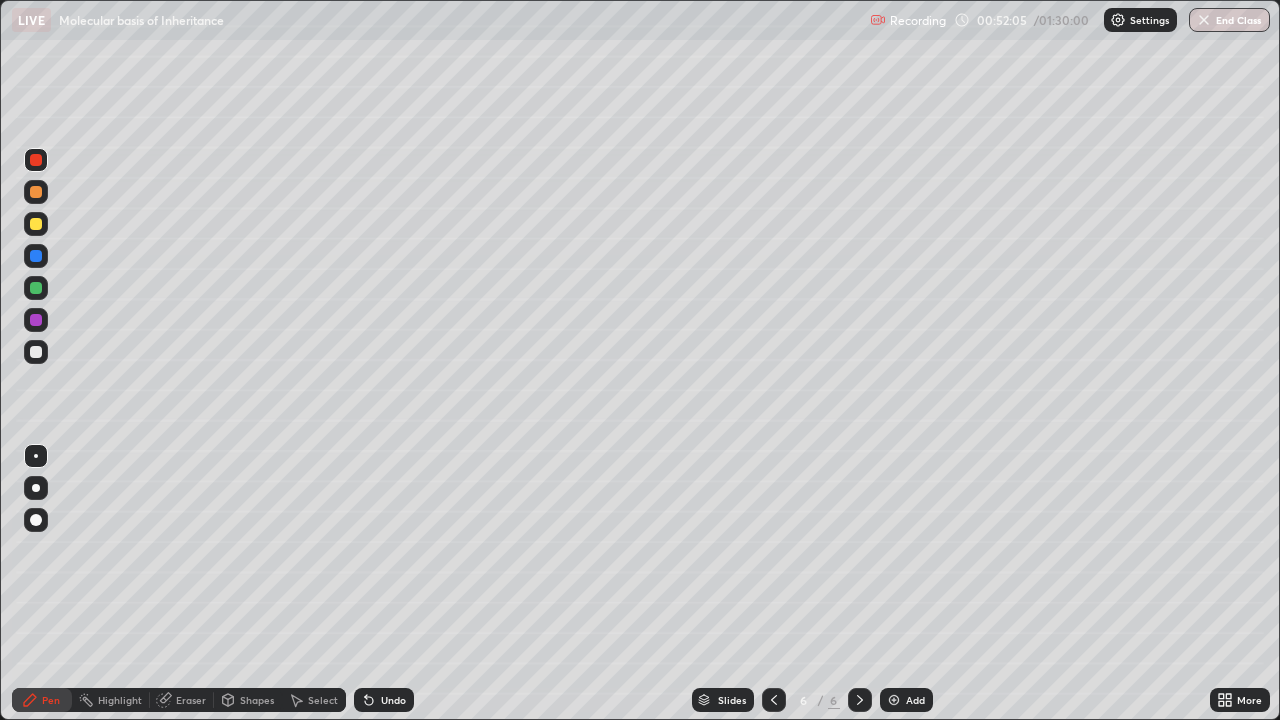 click on "Undo" at bounding box center [393, 700] 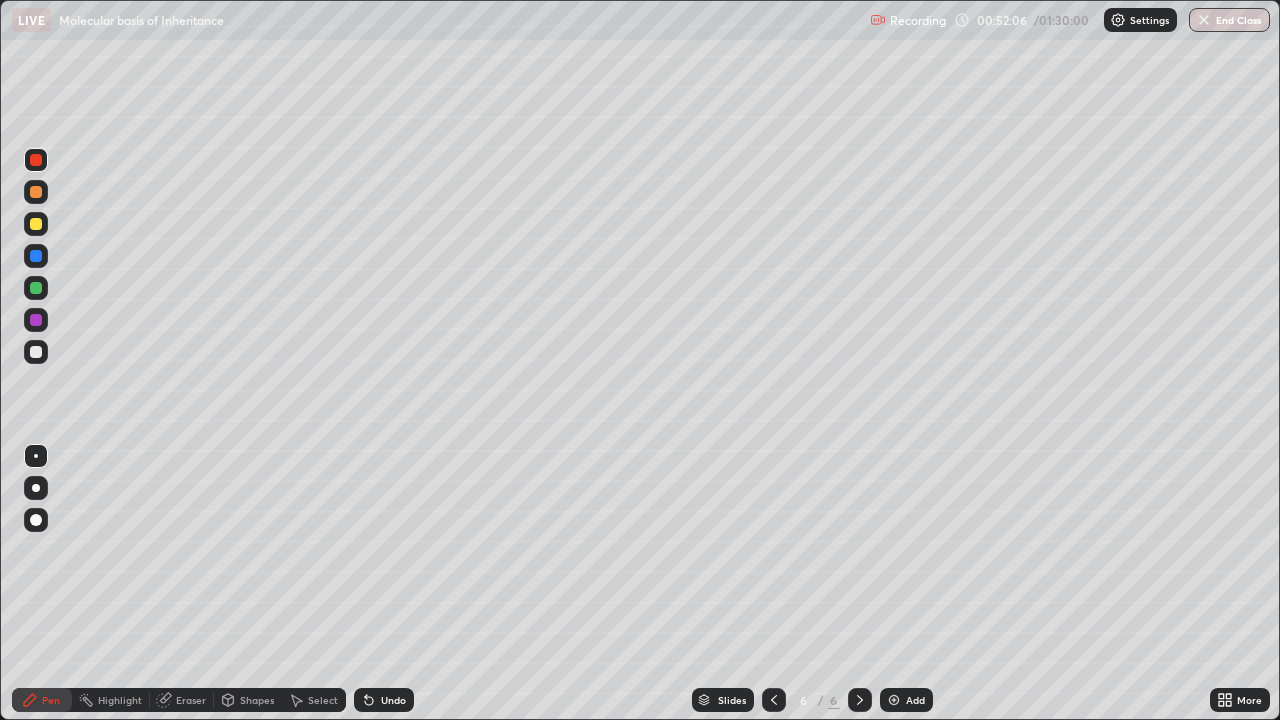 click on "Undo" at bounding box center (393, 700) 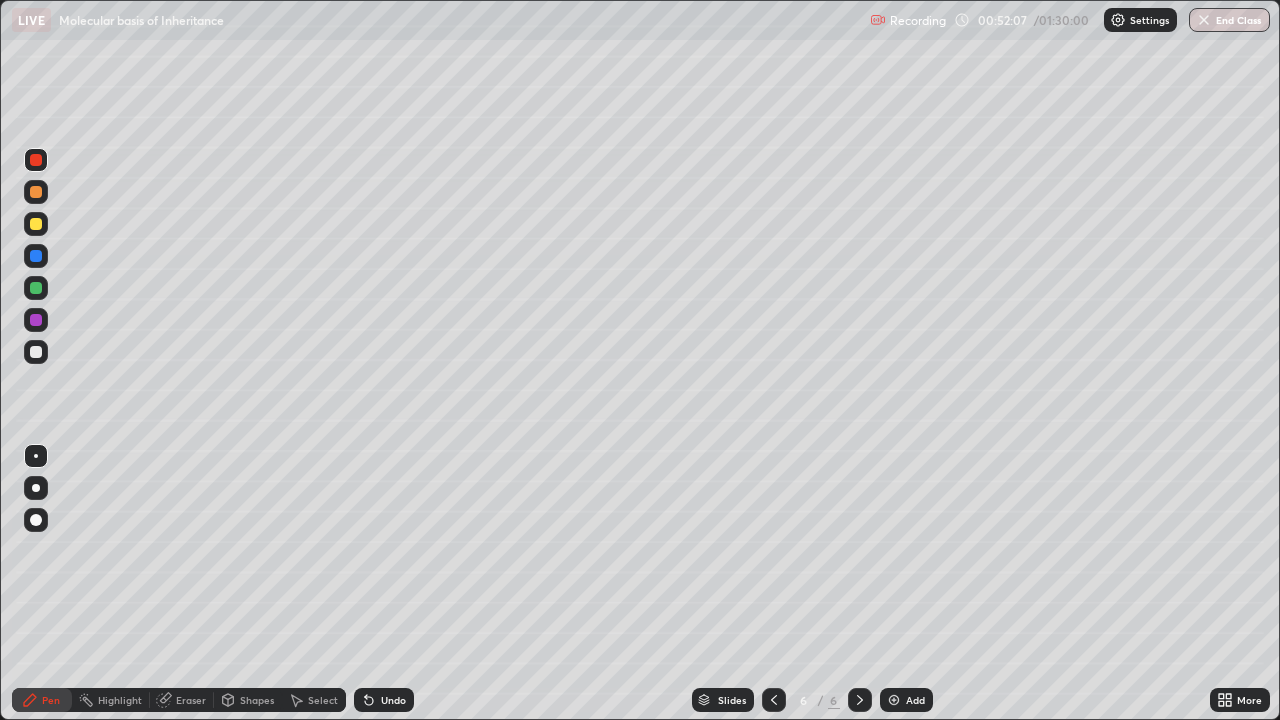 click on "Undo" at bounding box center (393, 700) 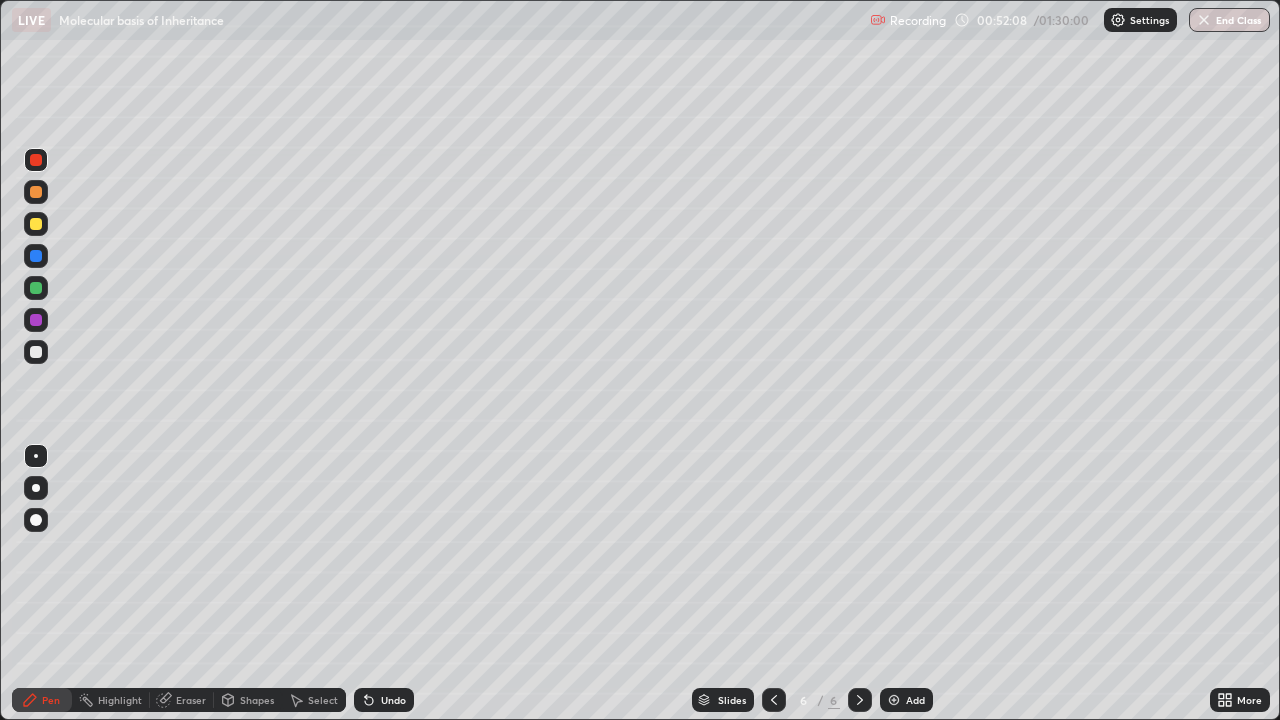 click on "Undo" at bounding box center (393, 700) 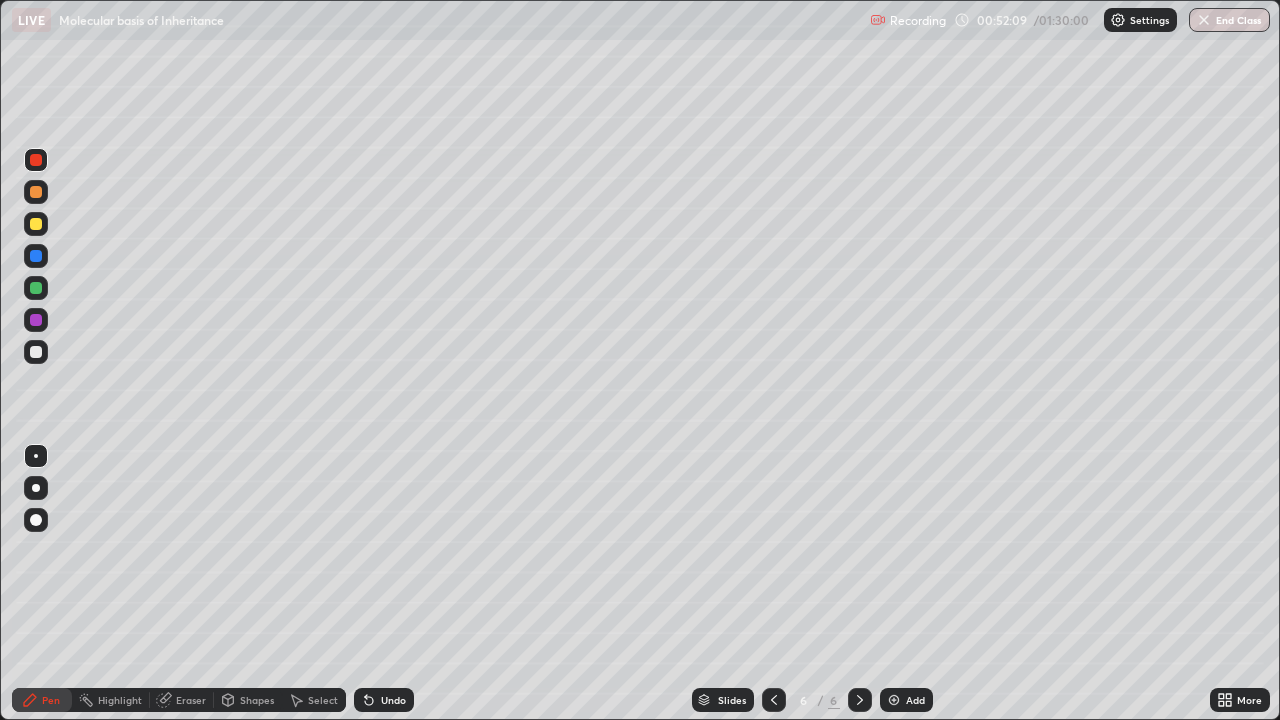 click on "Undo" at bounding box center (393, 700) 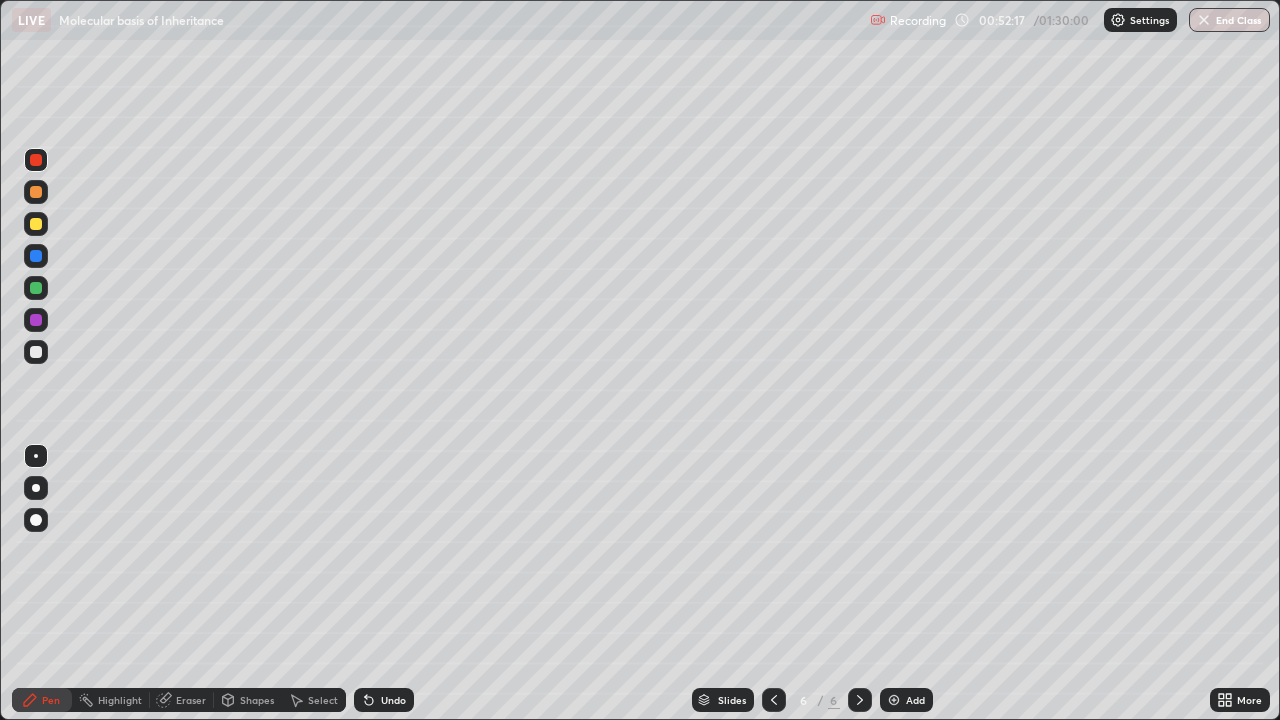 click 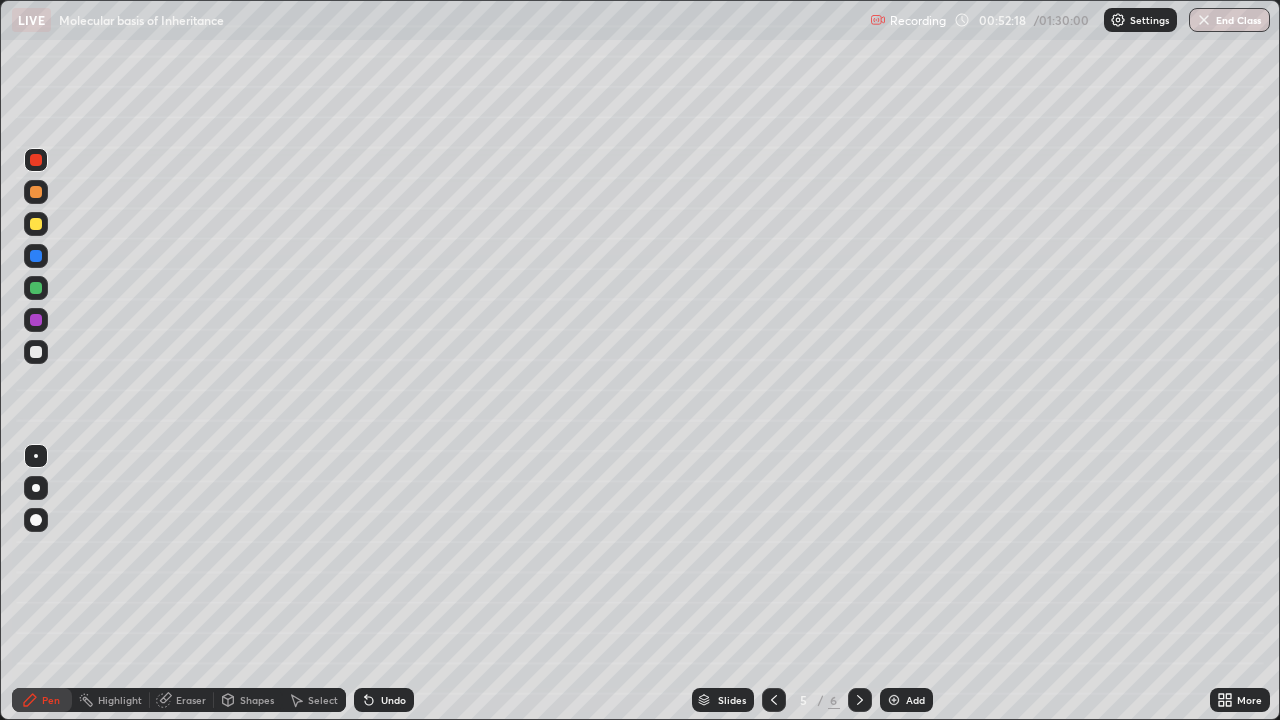 click 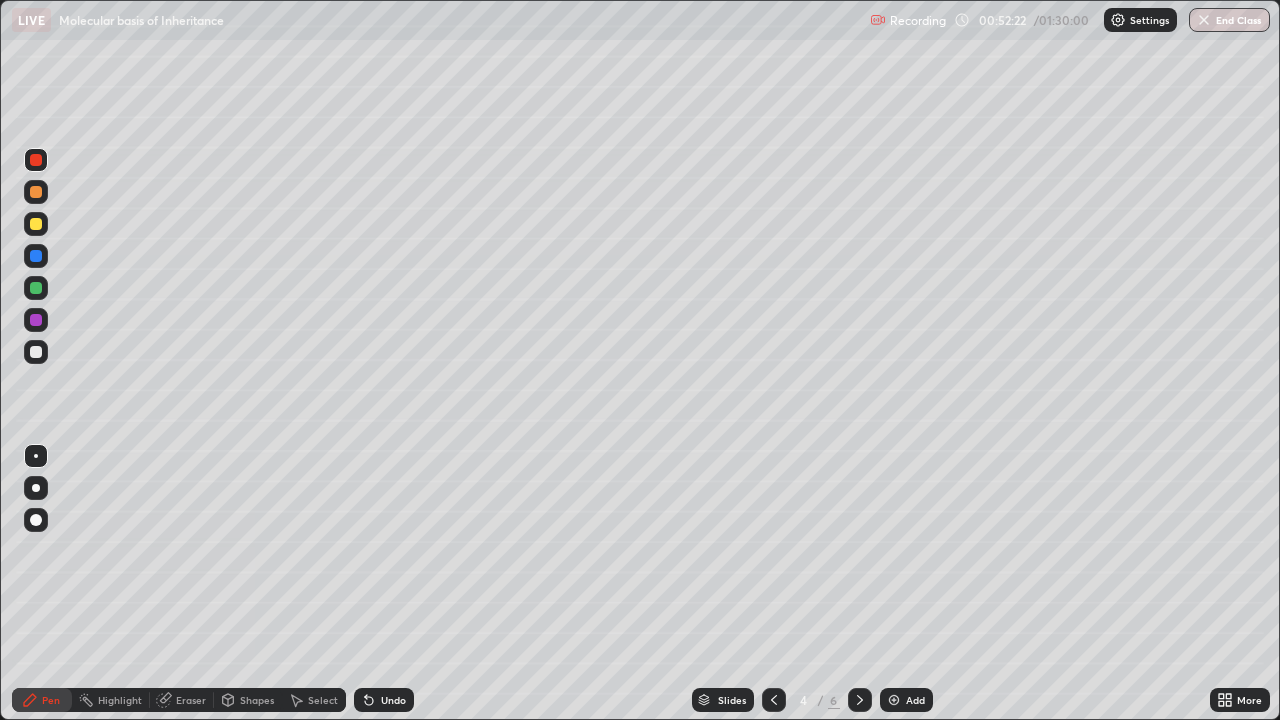 click at bounding box center [36, 256] 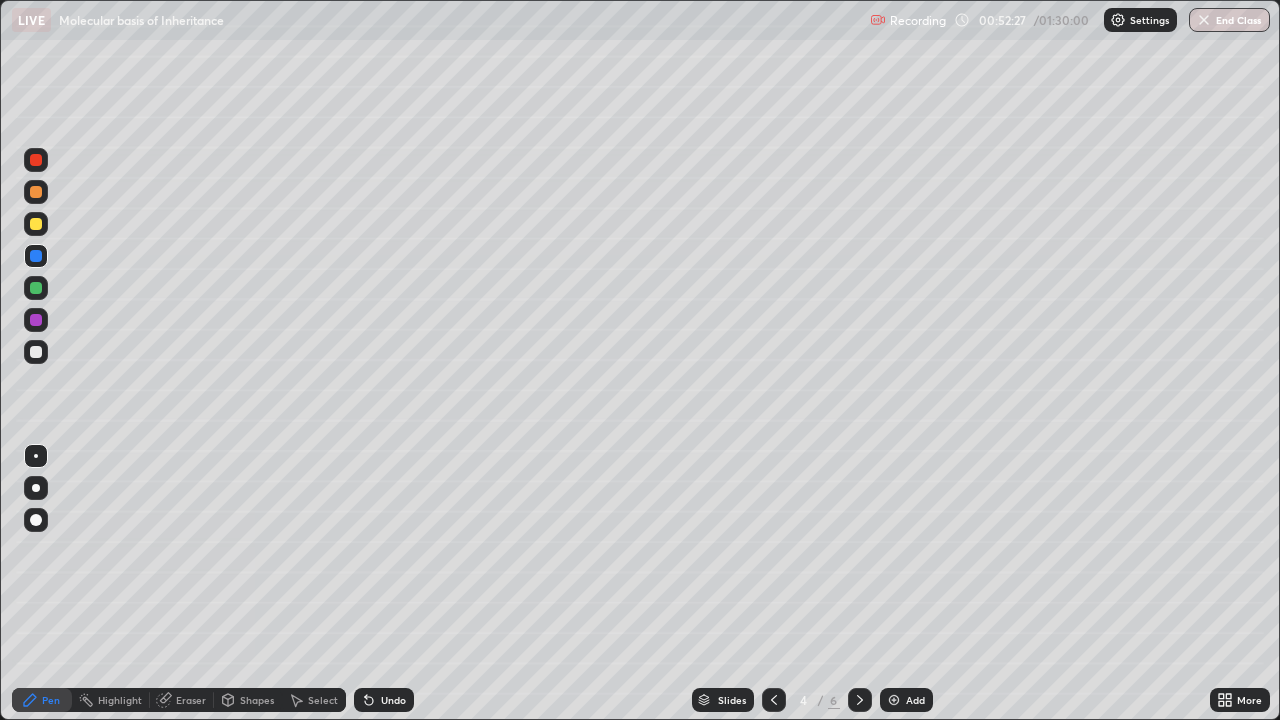 click 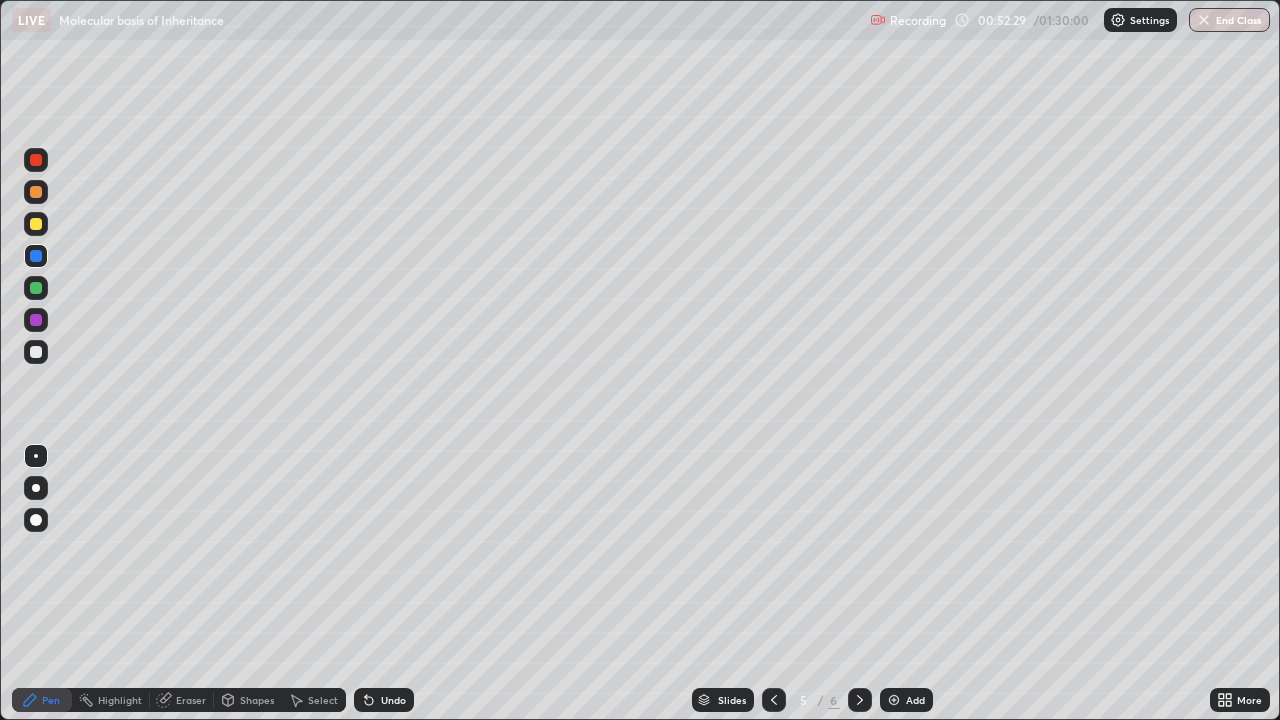 click at bounding box center [860, 700] 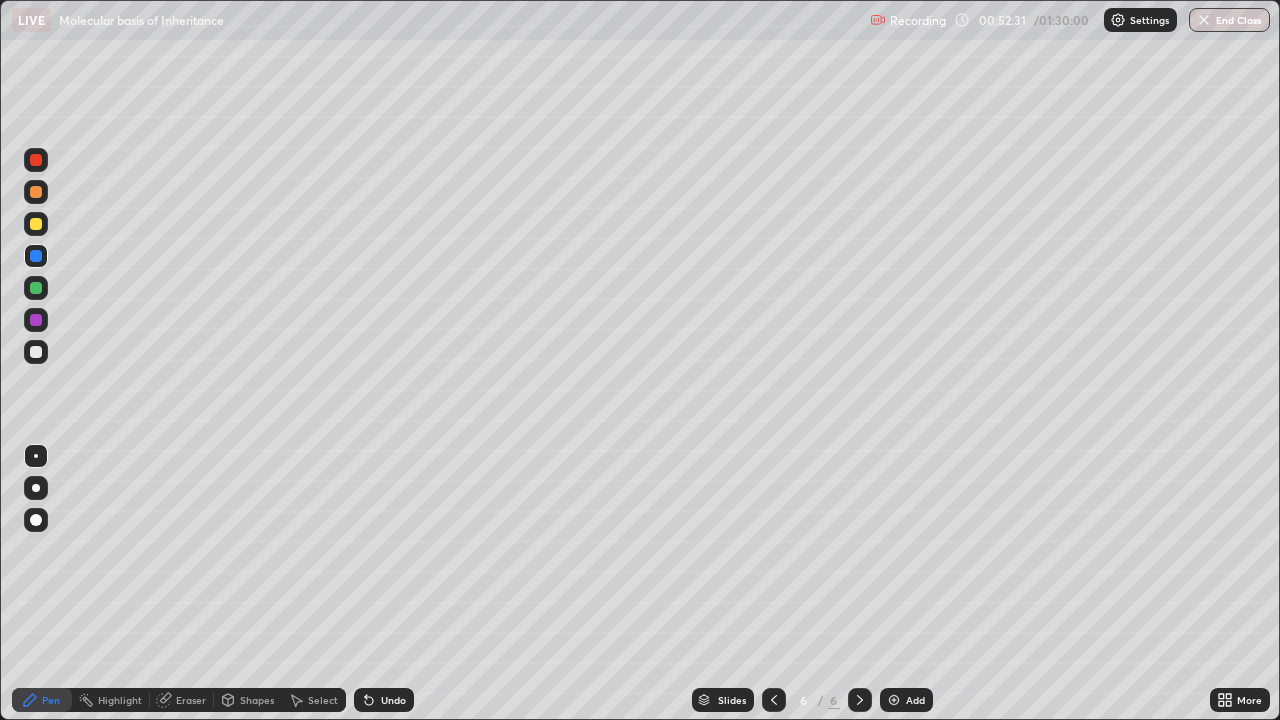 click at bounding box center [36, 352] 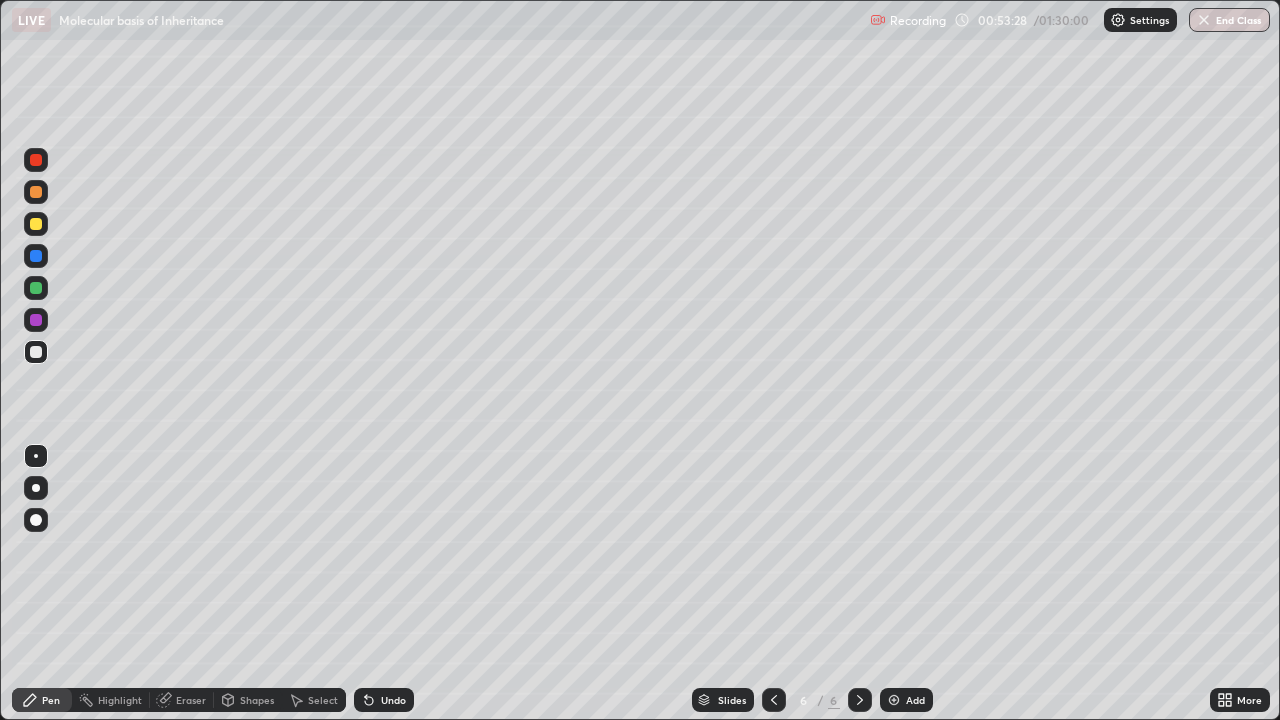 click on "Undo" at bounding box center (384, 700) 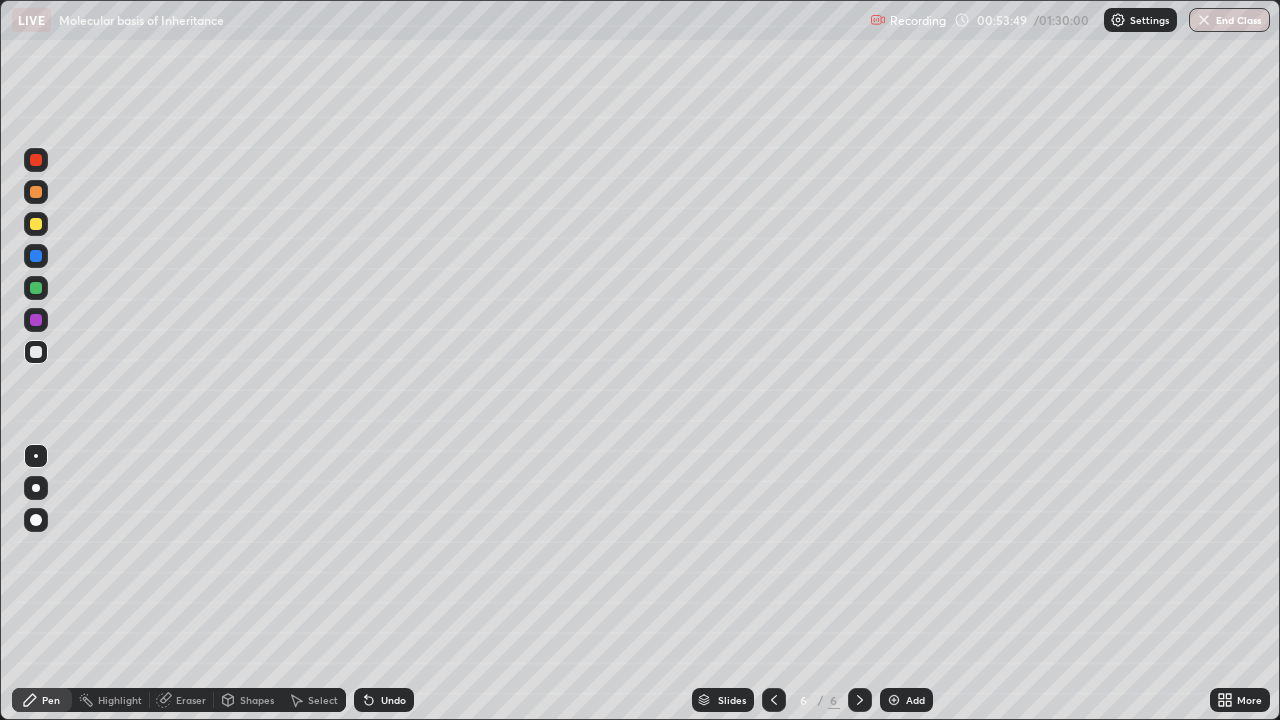 click on "Eraser" at bounding box center (182, 700) 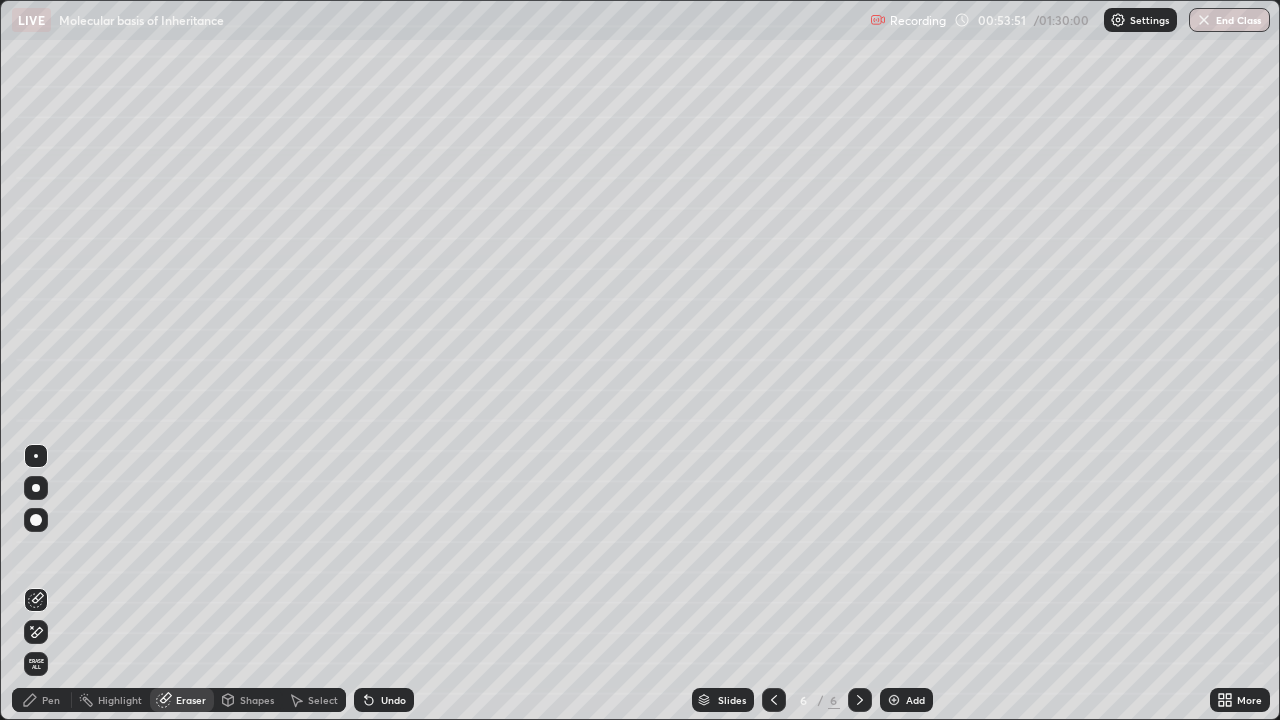 click 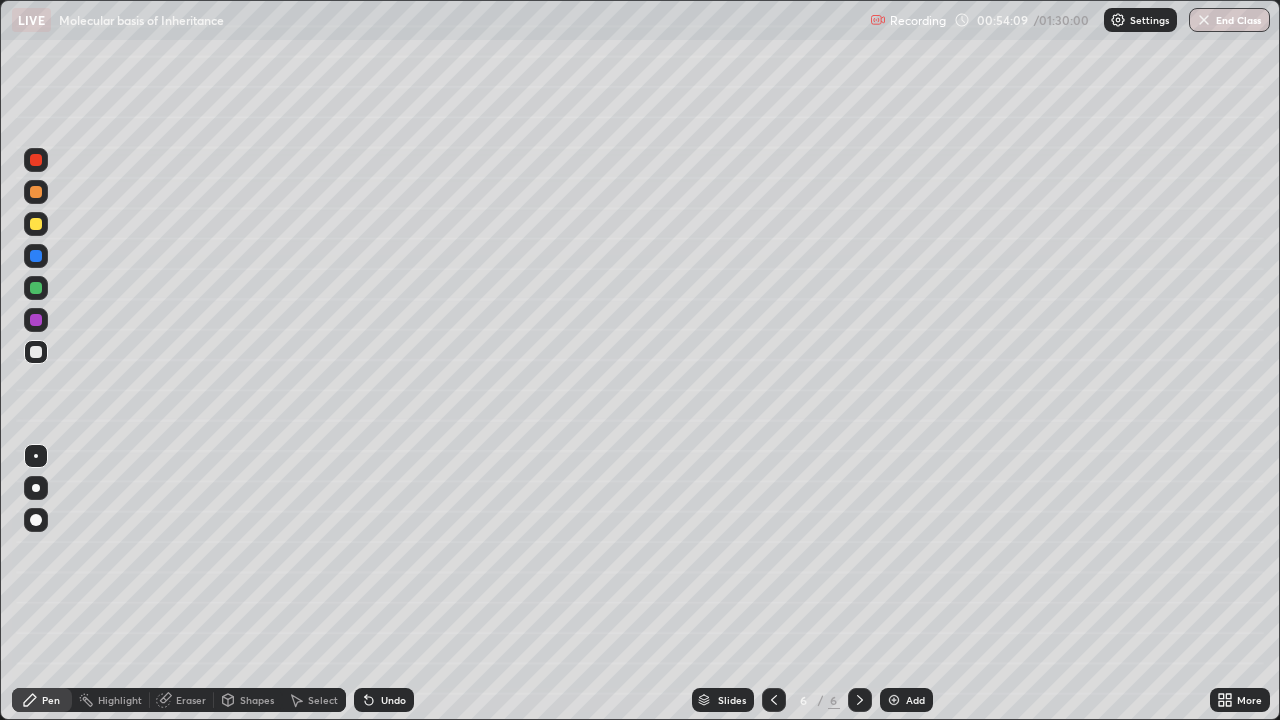 click at bounding box center (36, 320) 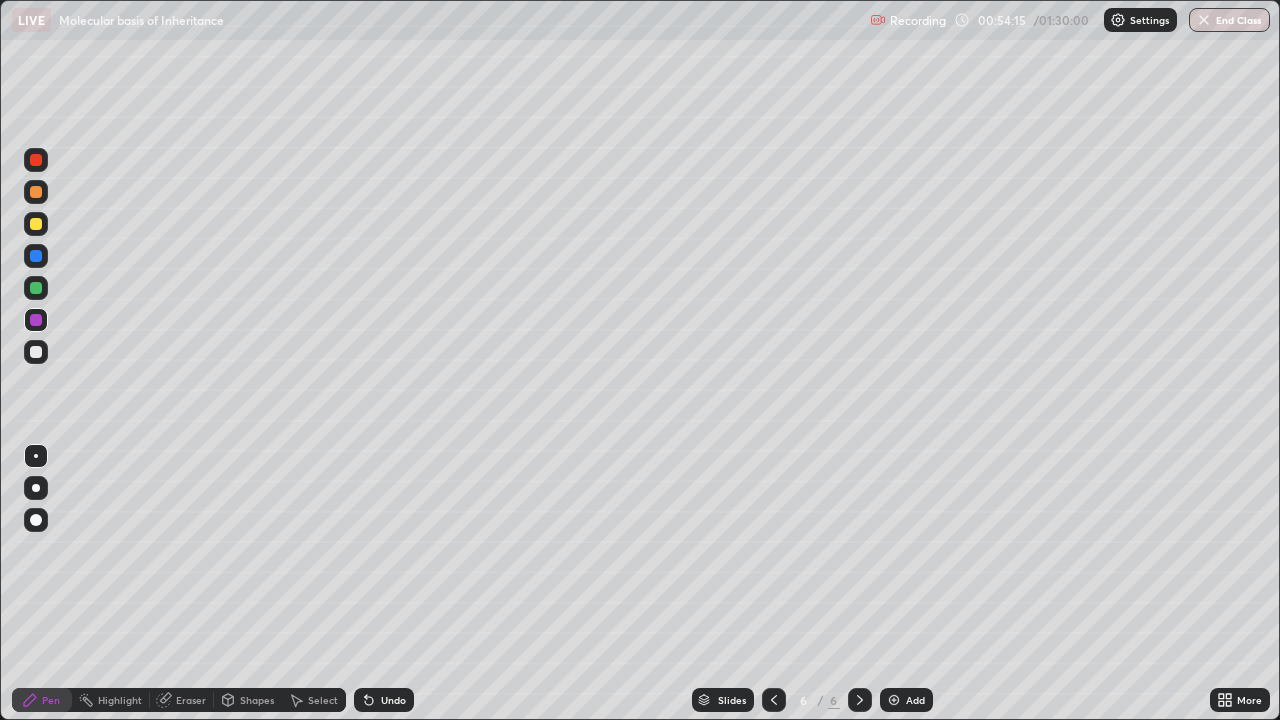 click at bounding box center (36, 288) 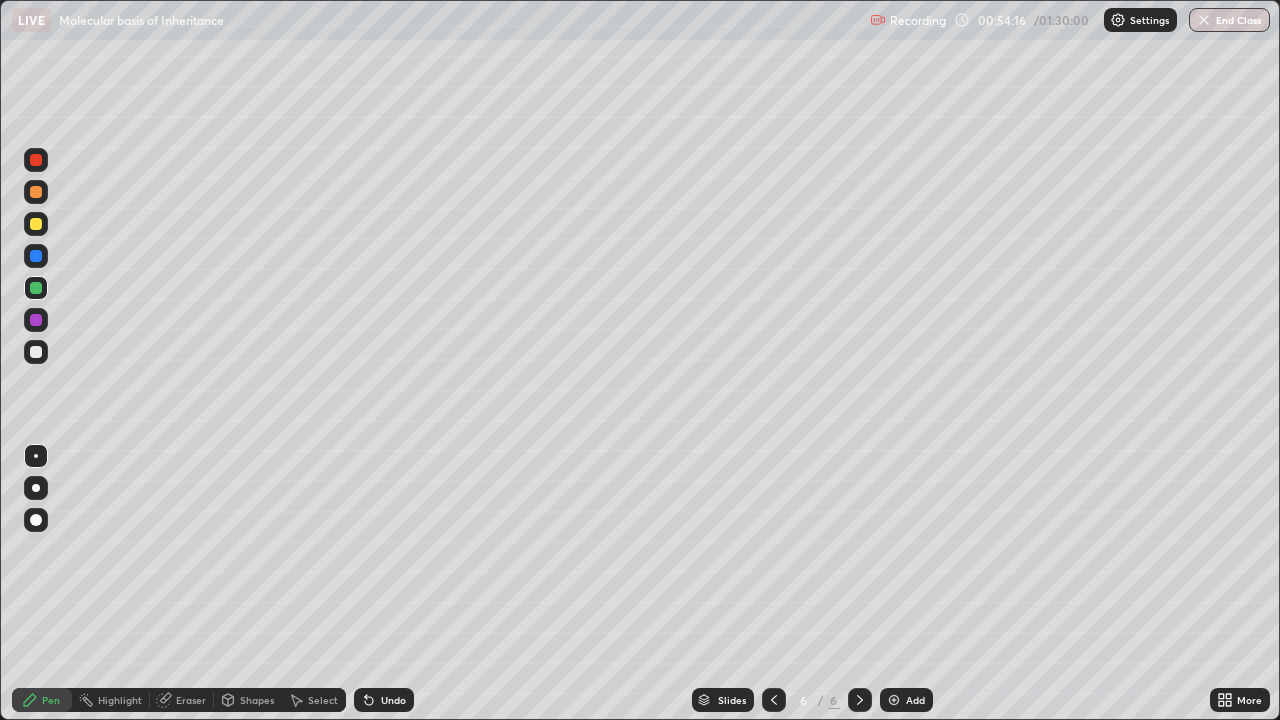 click at bounding box center (36, 256) 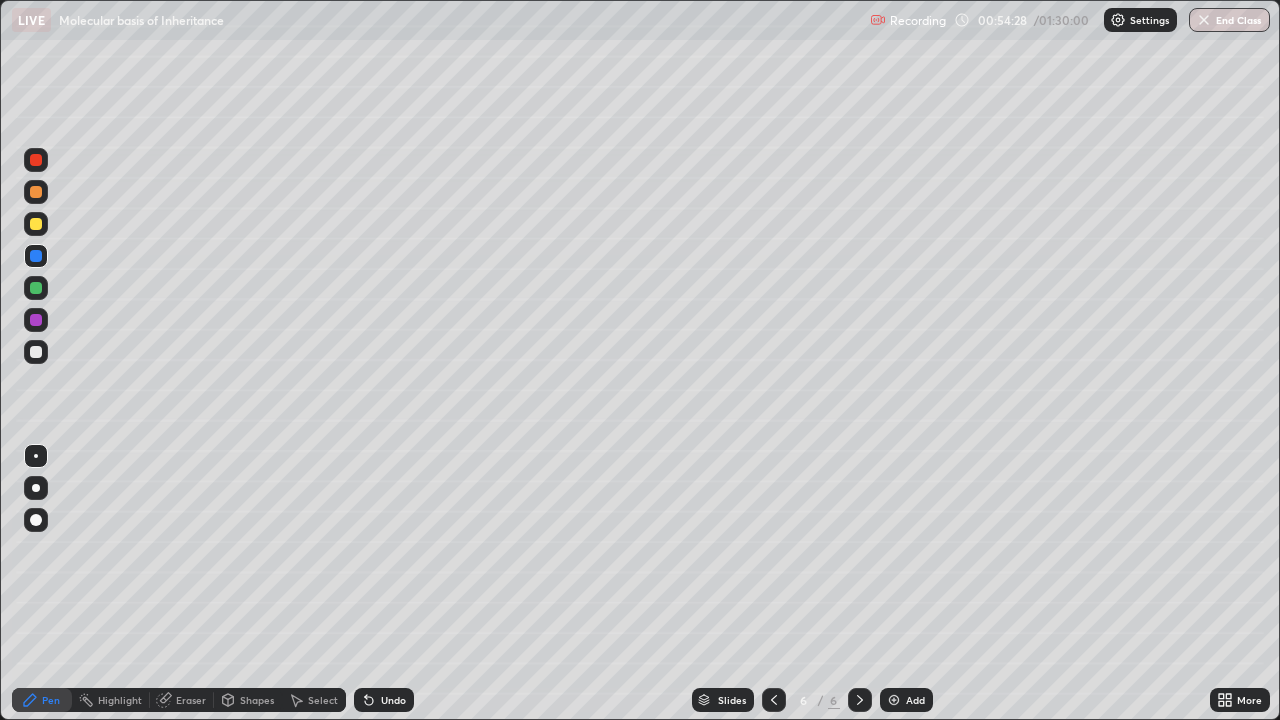 click at bounding box center [36, 288] 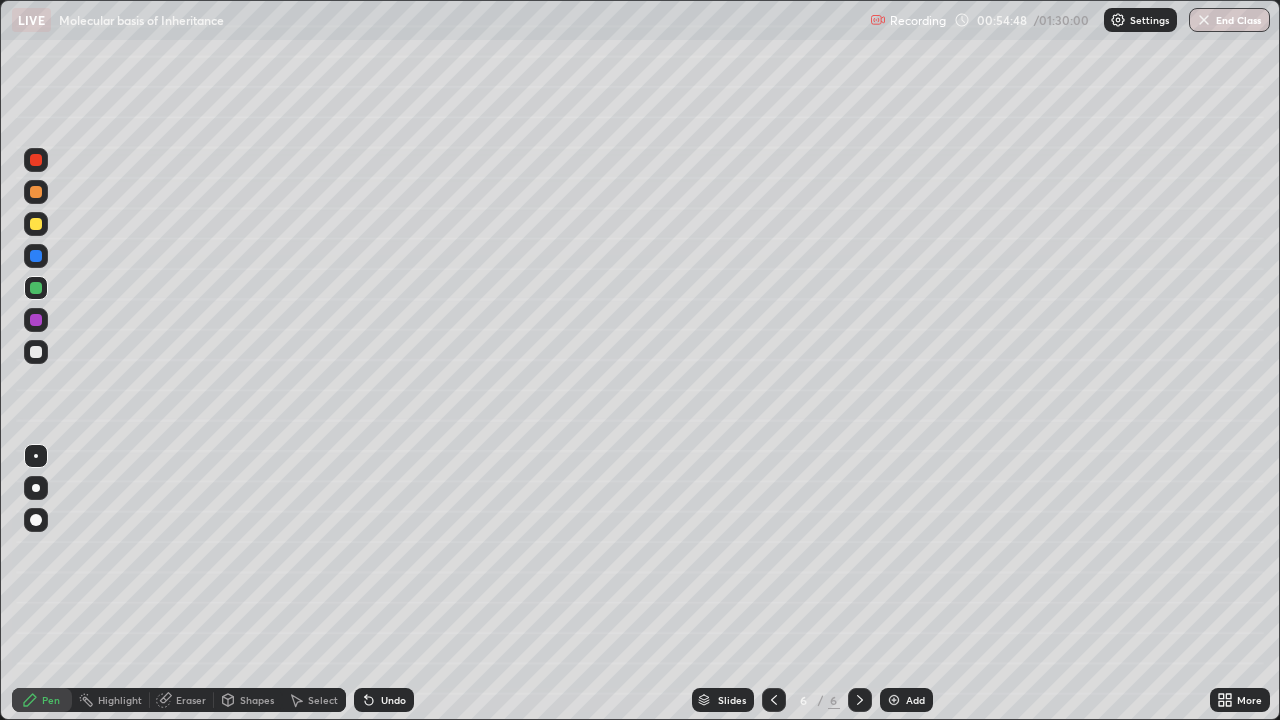 click at bounding box center [36, 224] 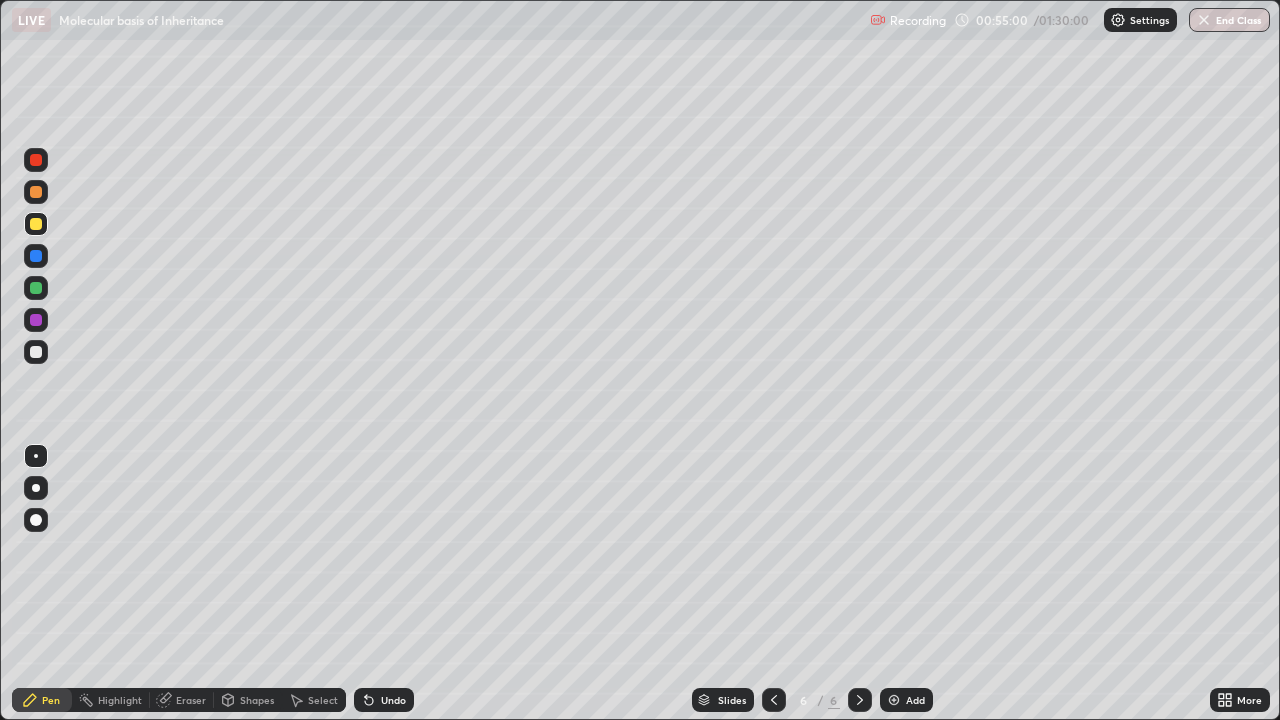 click at bounding box center [36, 352] 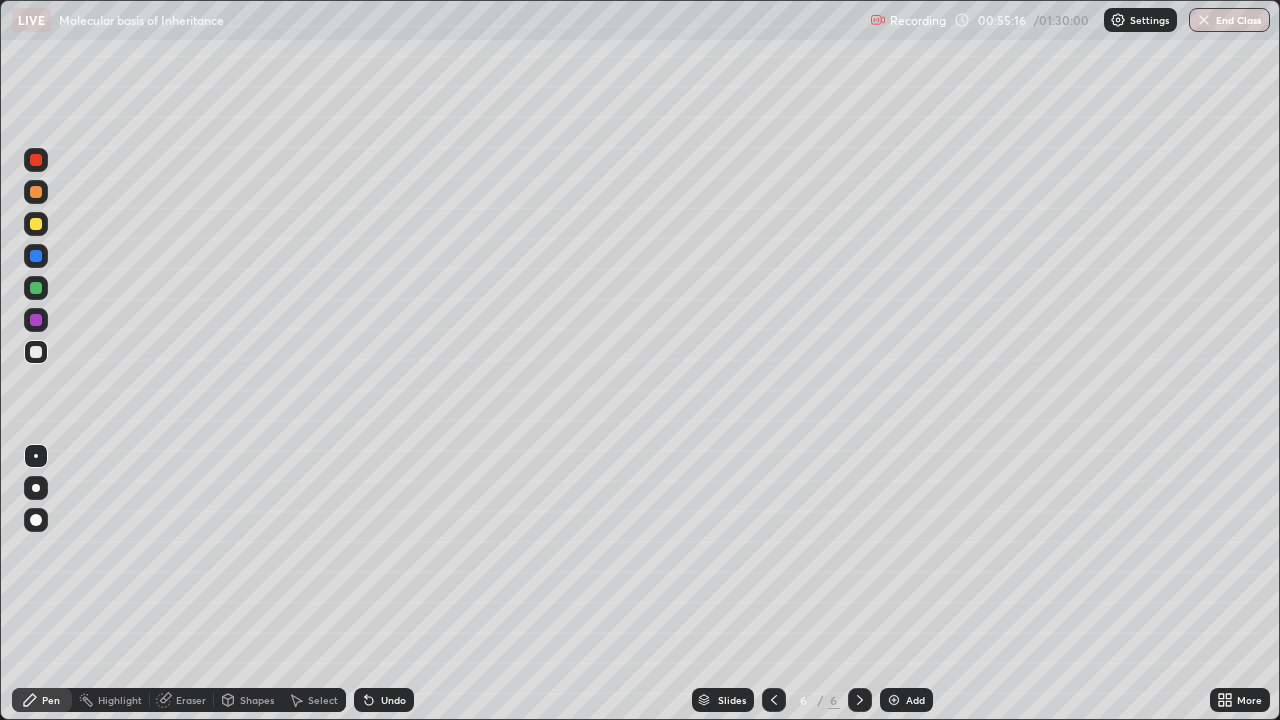click at bounding box center (36, 192) 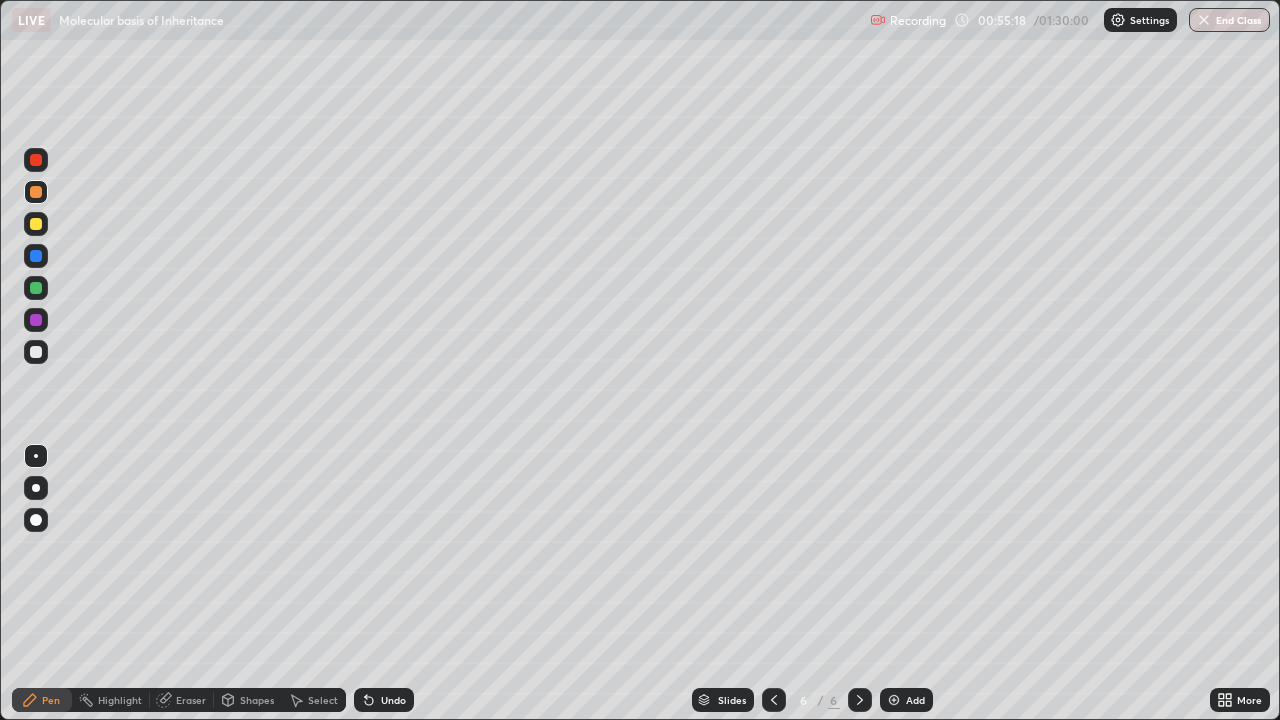 click on "Shapes" at bounding box center (248, 700) 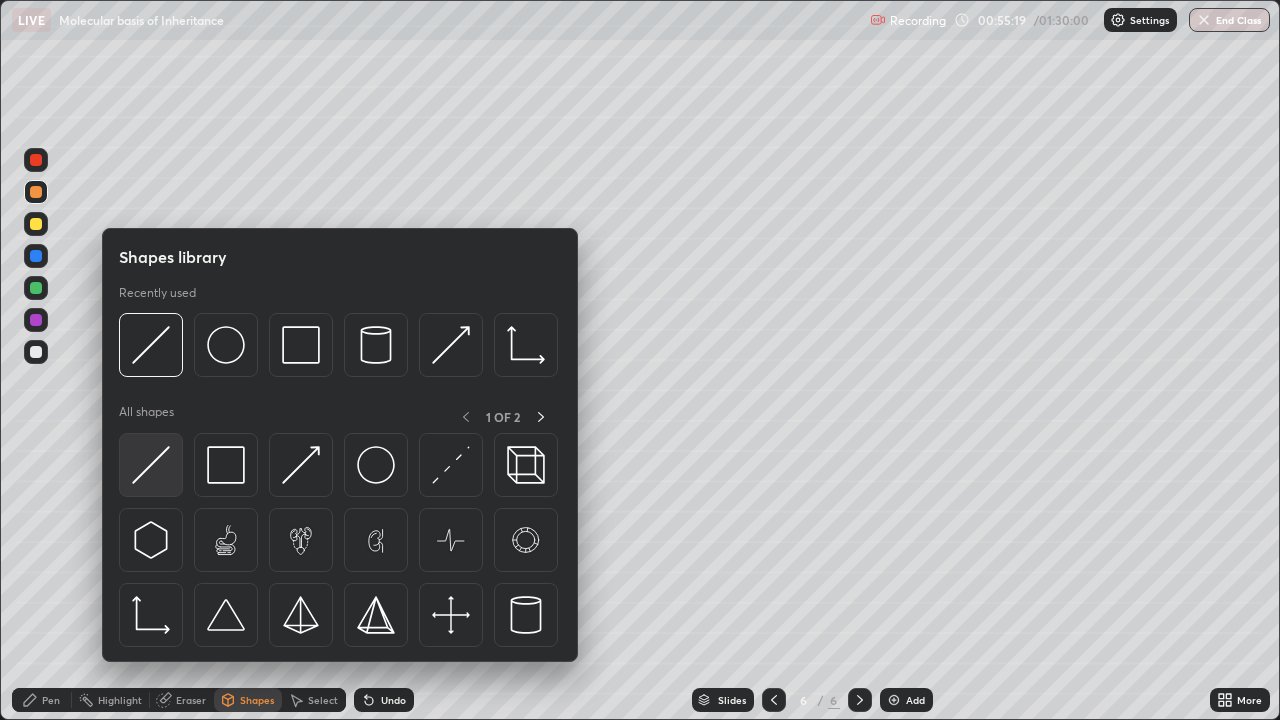 click at bounding box center [151, 465] 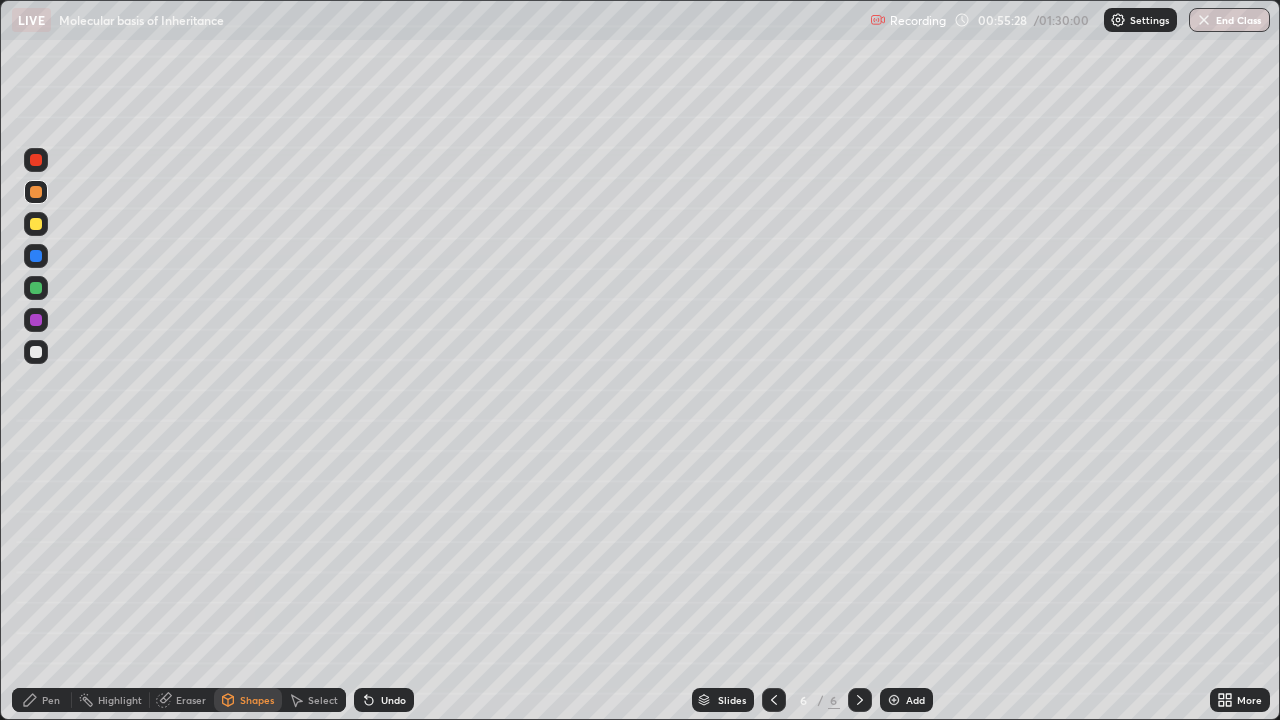 click on "Pen" at bounding box center (51, 700) 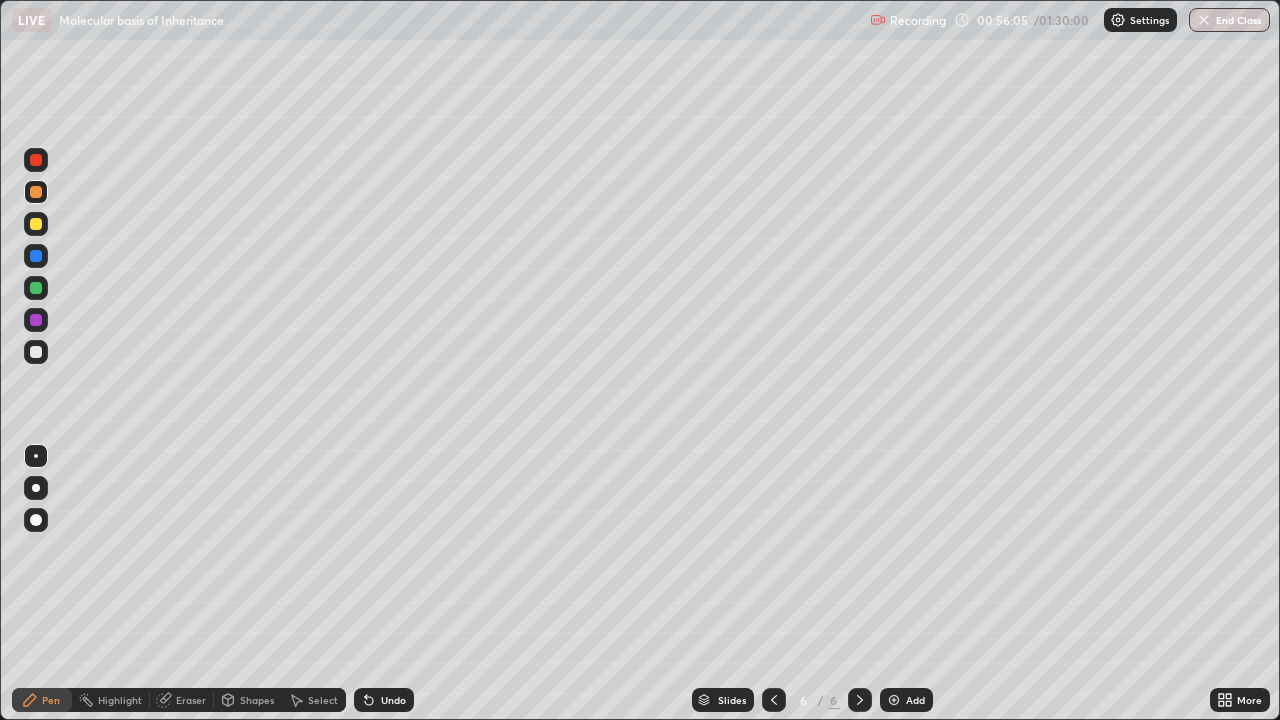 click at bounding box center [36, 352] 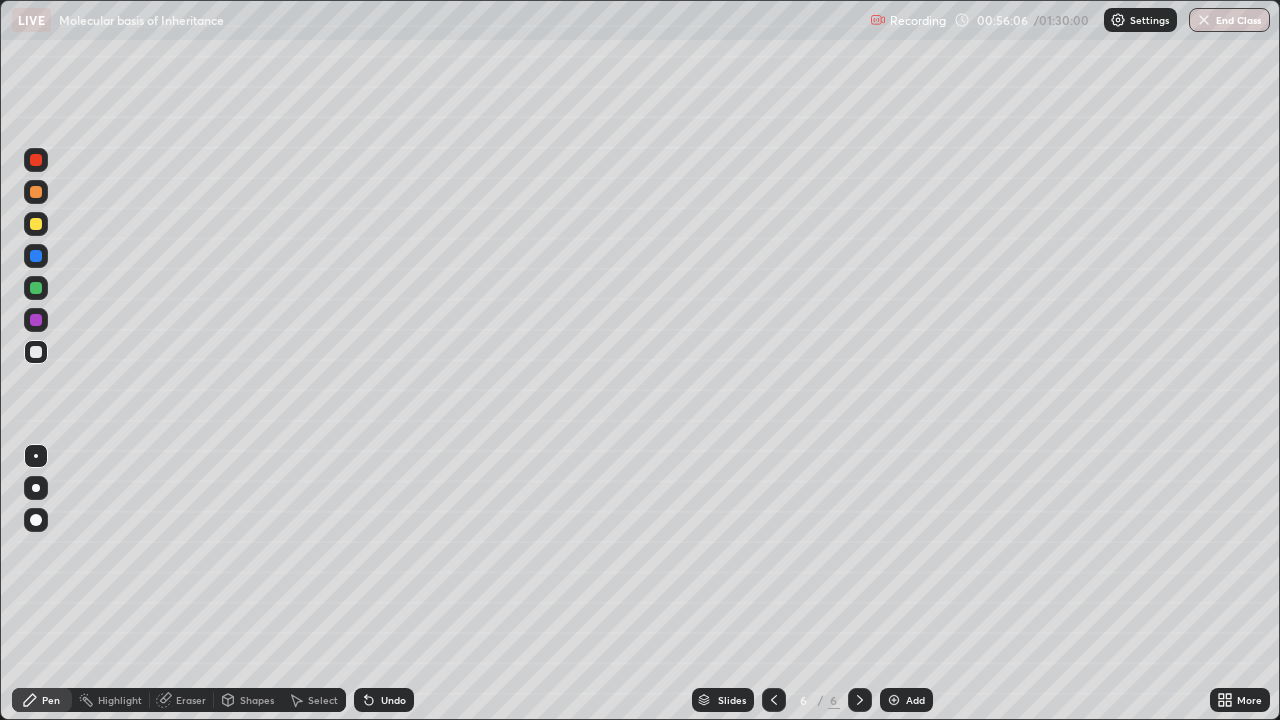 click 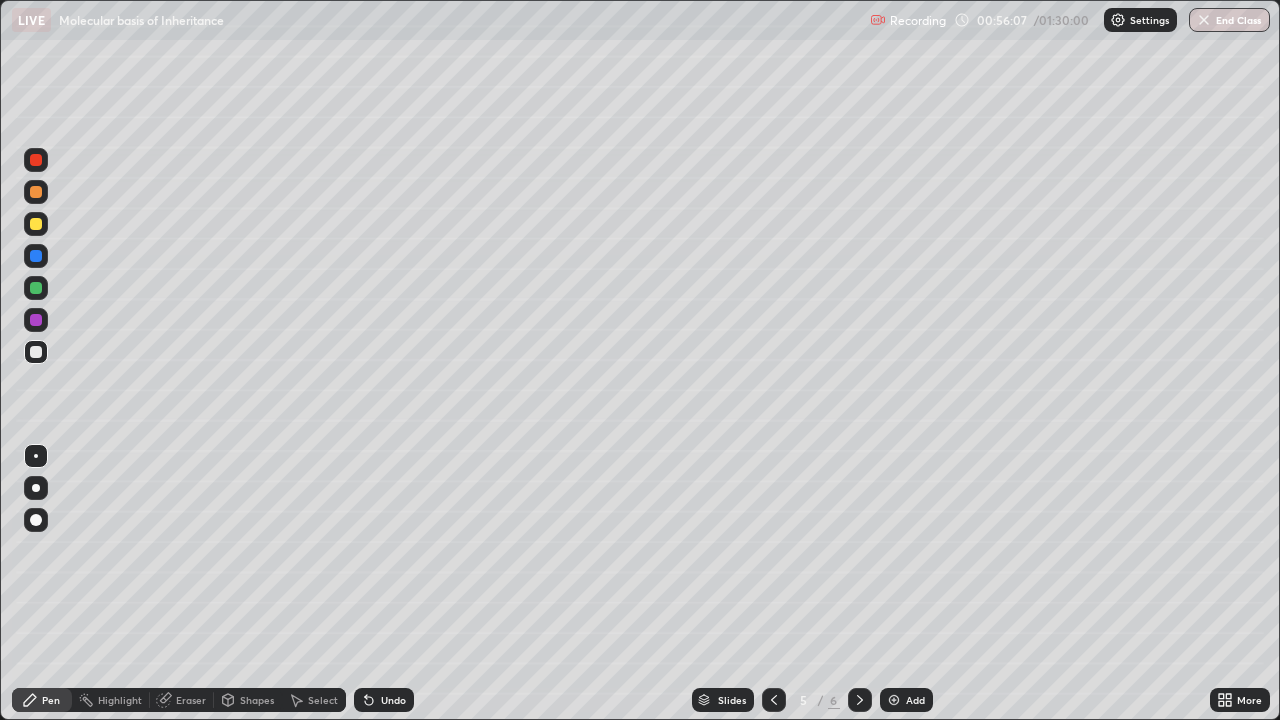 click 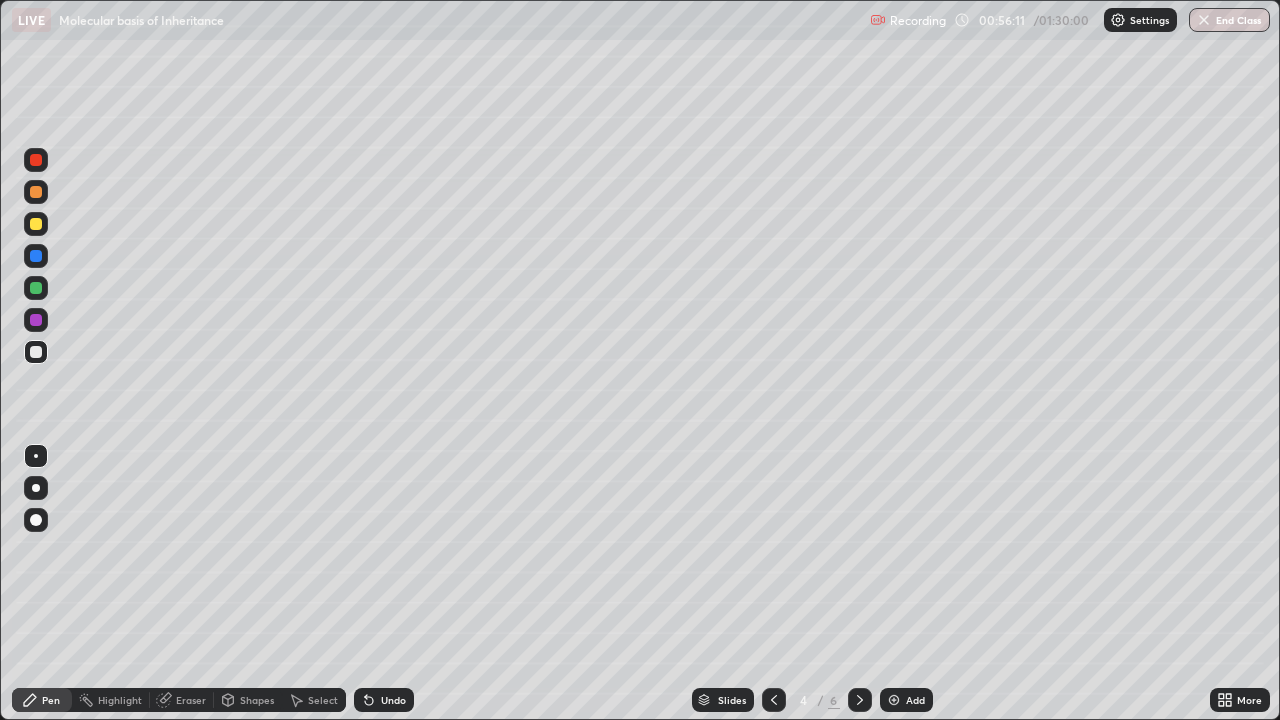 click 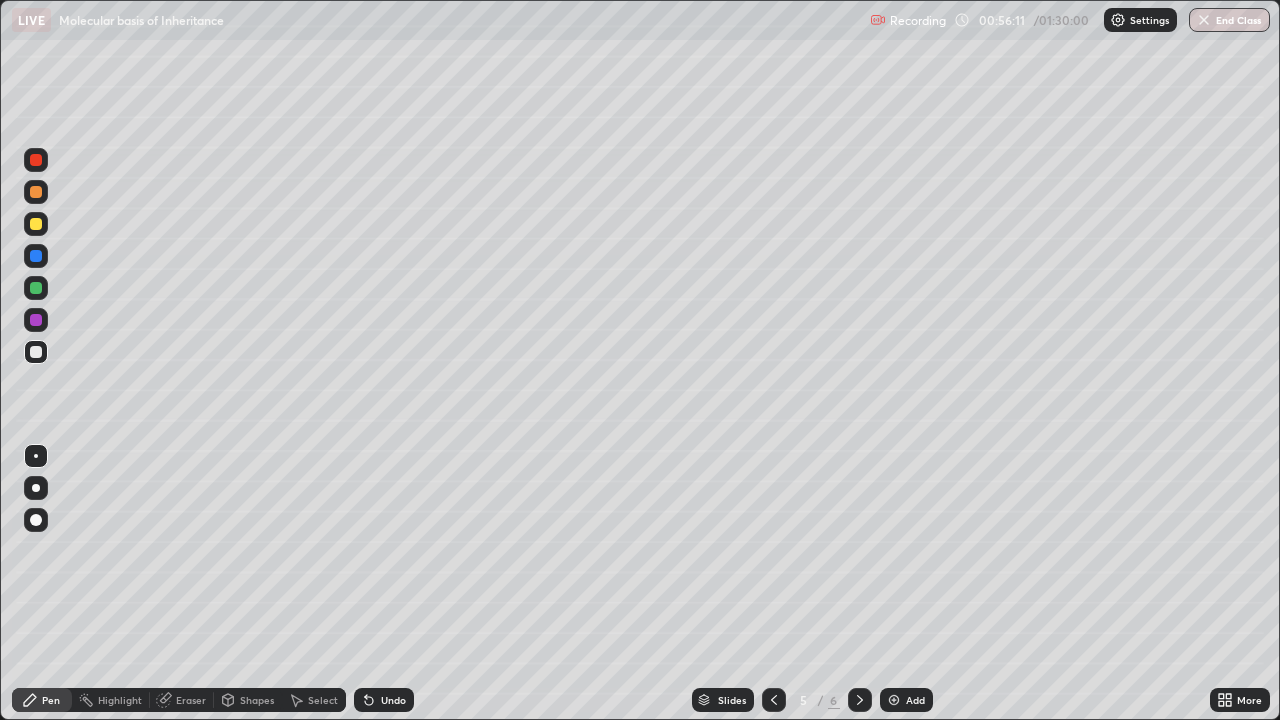 click 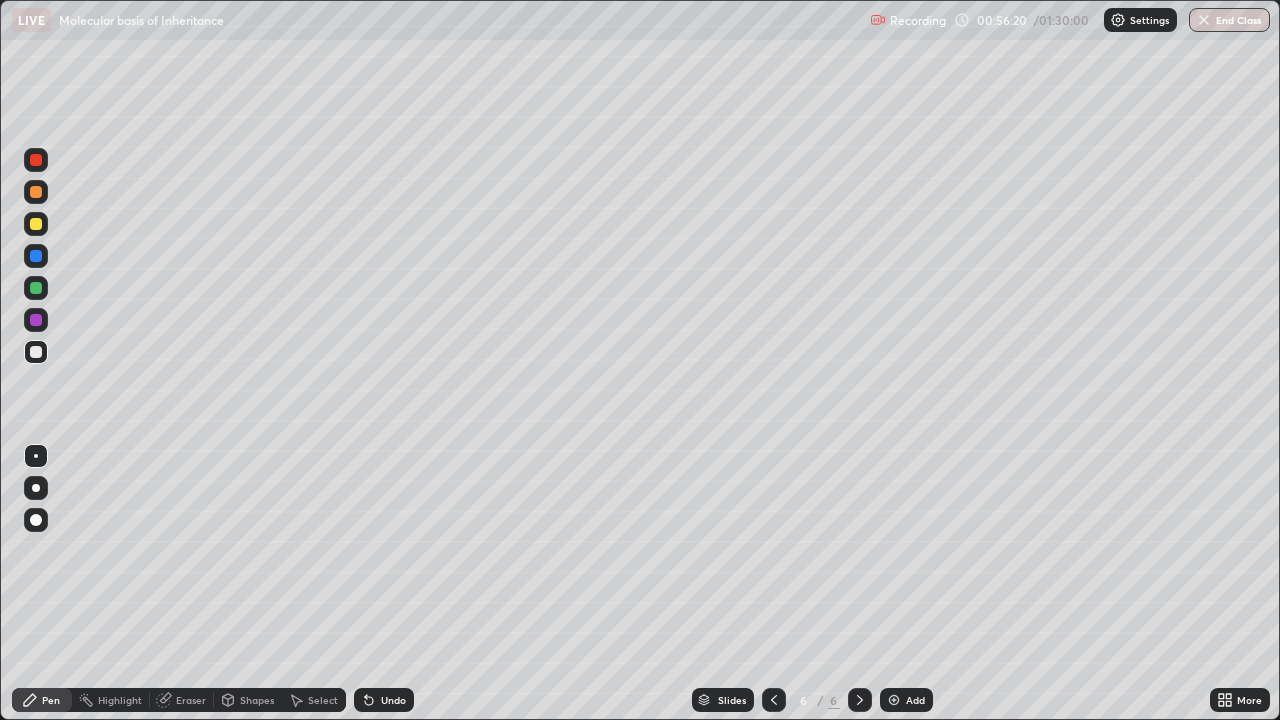 click on "Undo" at bounding box center [393, 700] 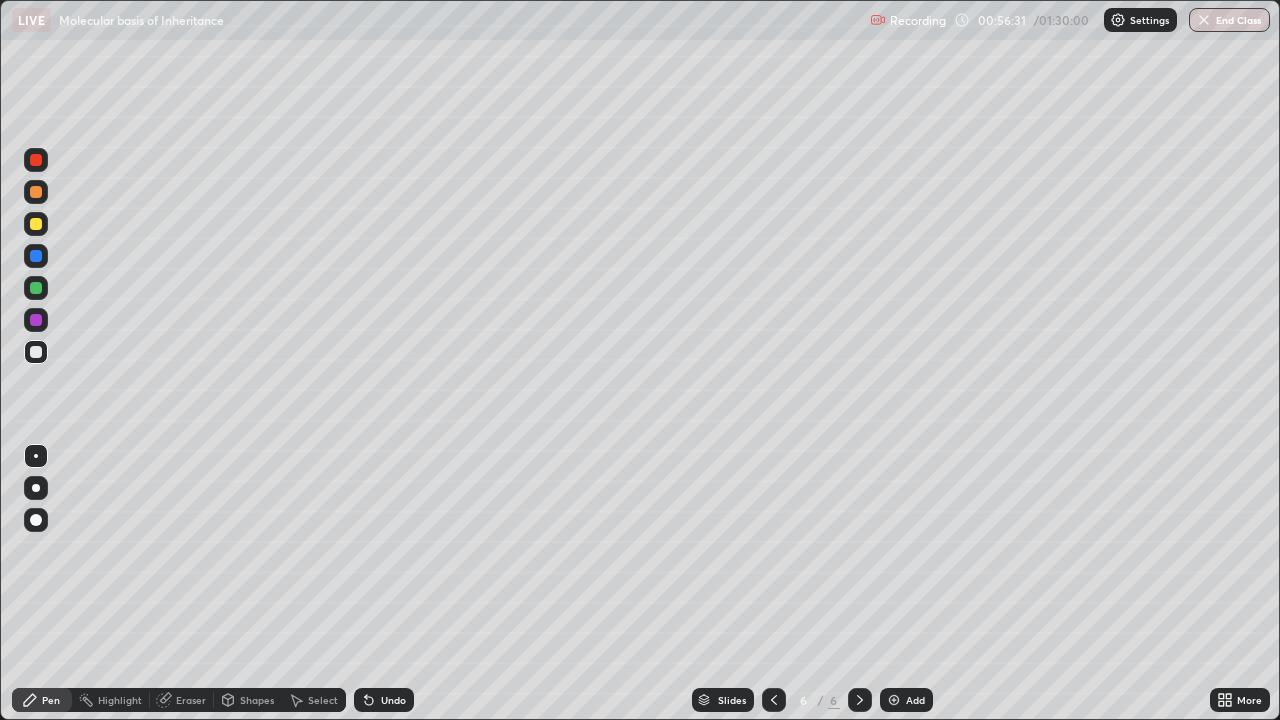 click on "Eraser" at bounding box center (191, 700) 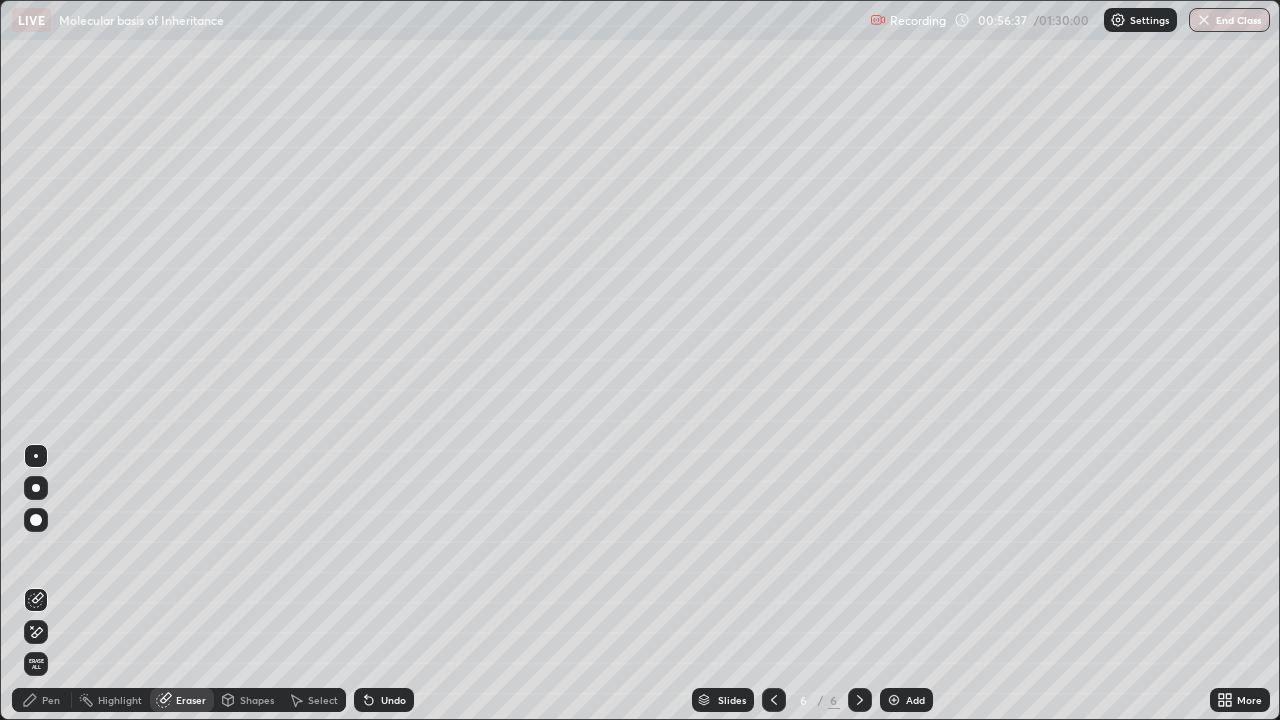 click on "Pen" at bounding box center [51, 700] 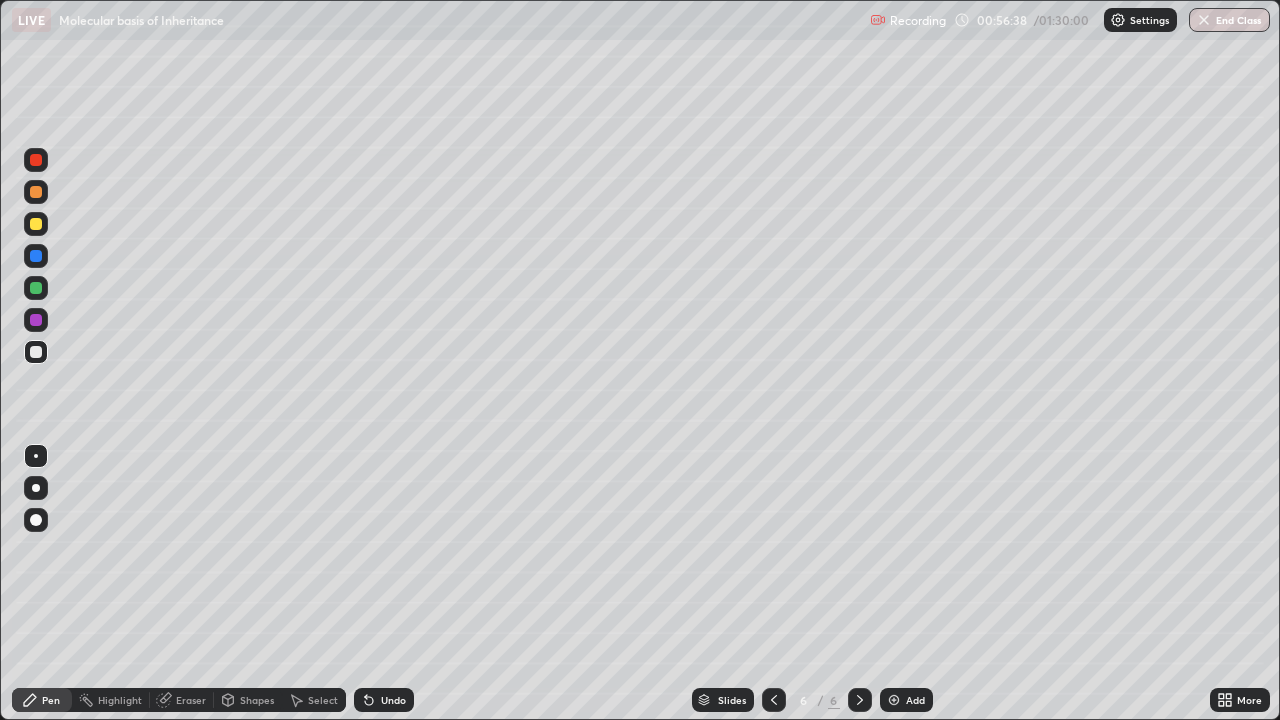 click at bounding box center (36, 192) 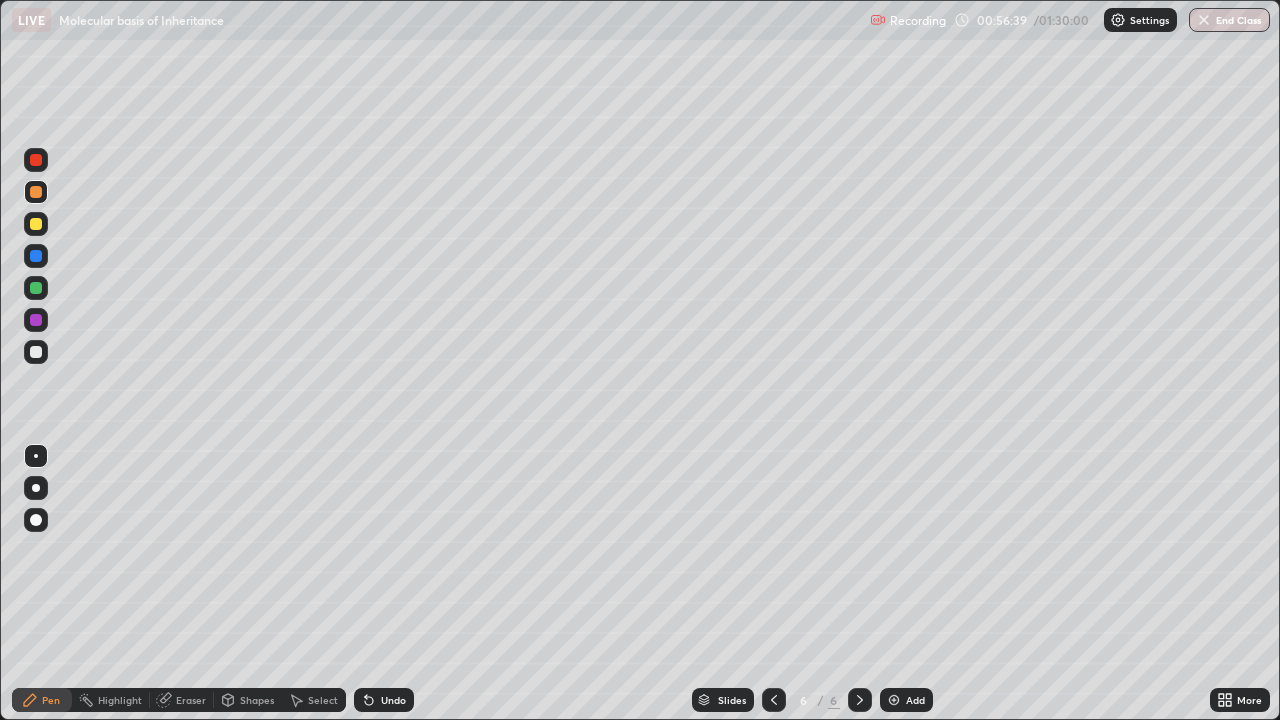 click at bounding box center (36, 352) 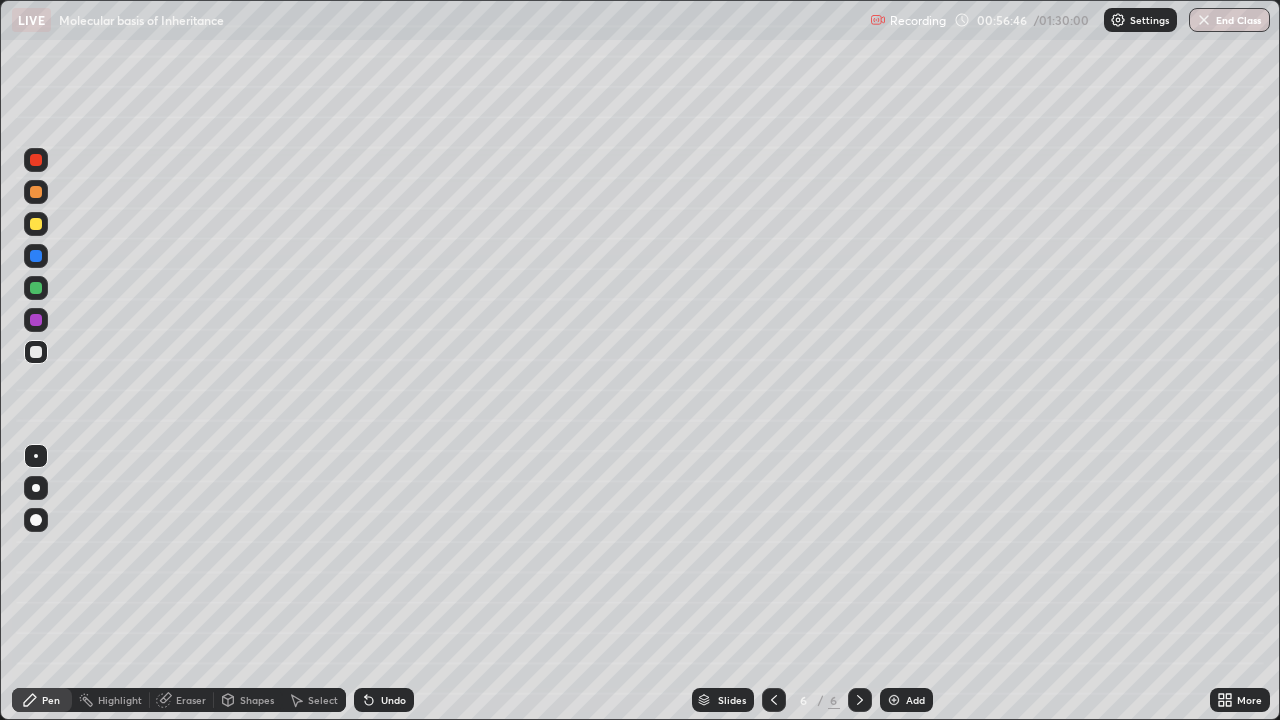 click on "Setting up your live class" at bounding box center [640, 360] 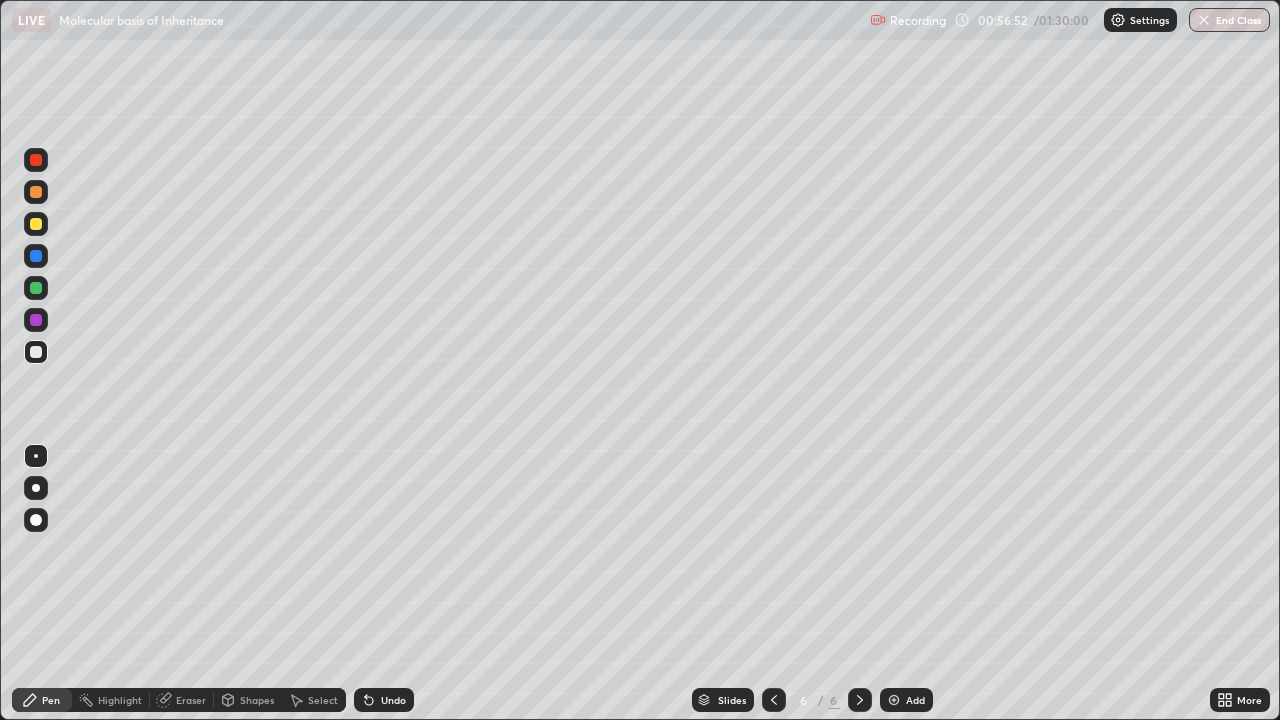 click on "Pen" at bounding box center (42, 700) 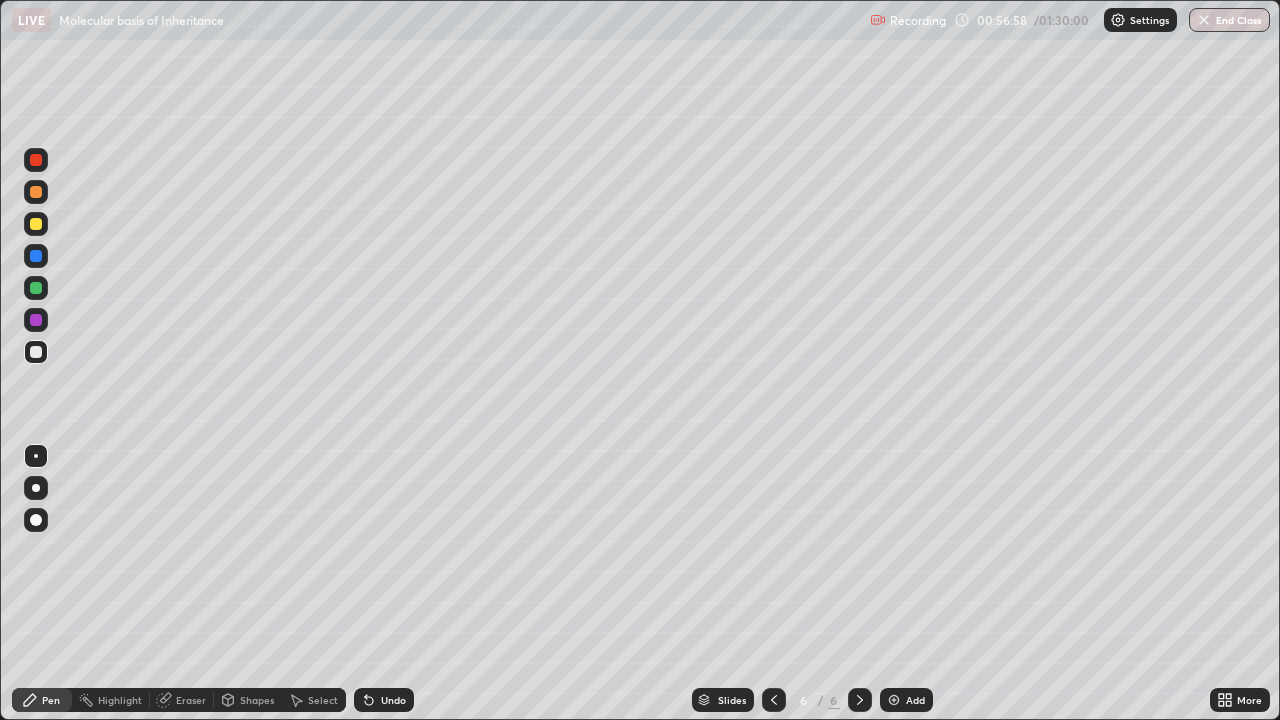 click on "Shapes" at bounding box center (257, 700) 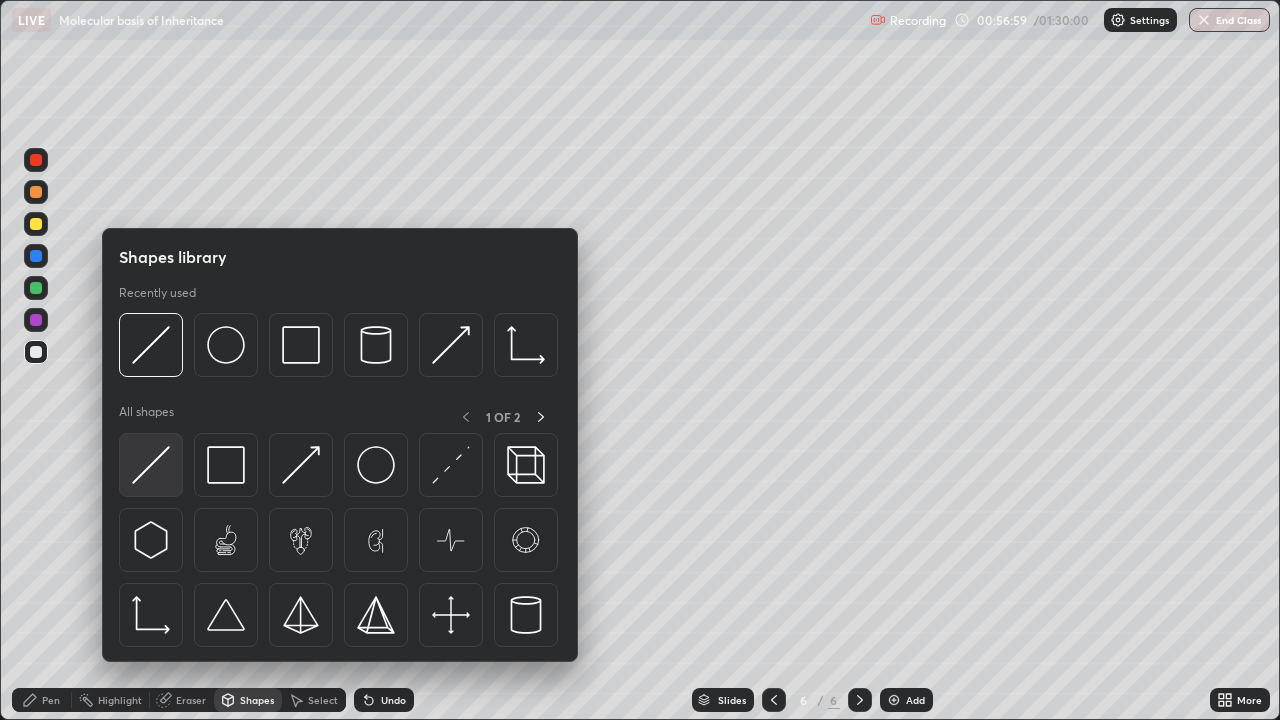click at bounding box center (151, 465) 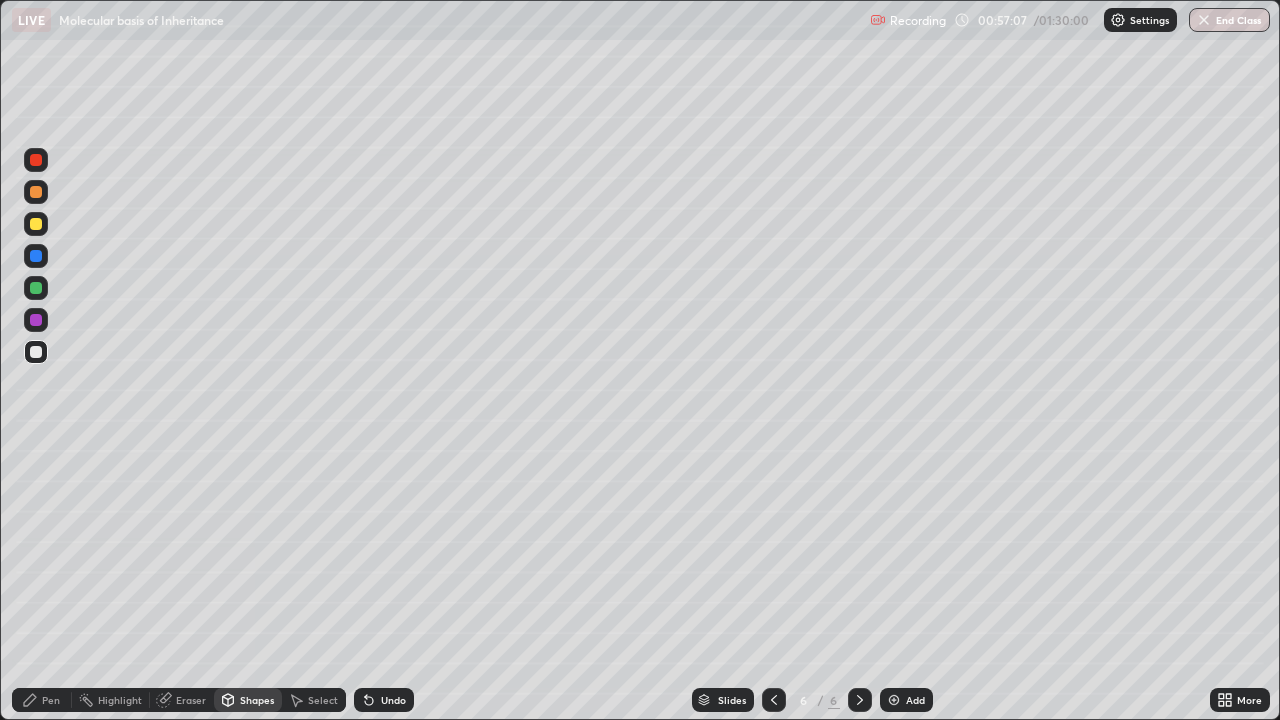 click on "Pen" at bounding box center (51, 700) 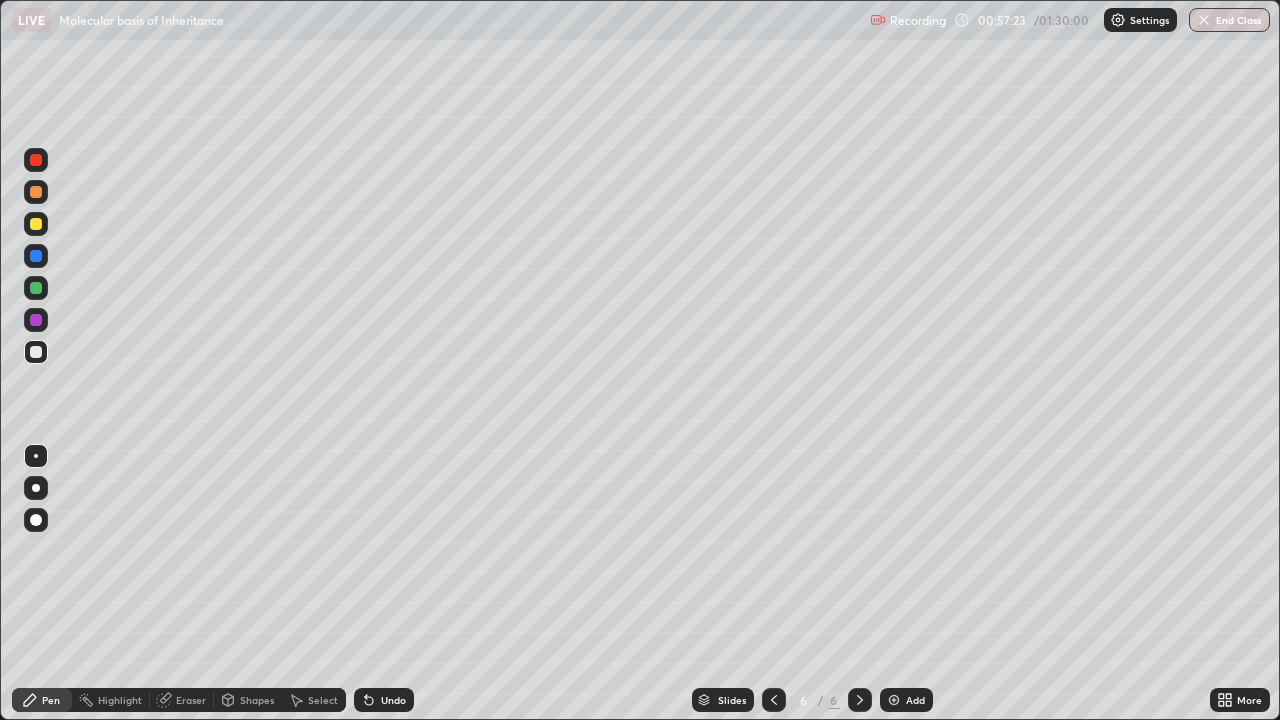 click at bounding box center (36, 320) 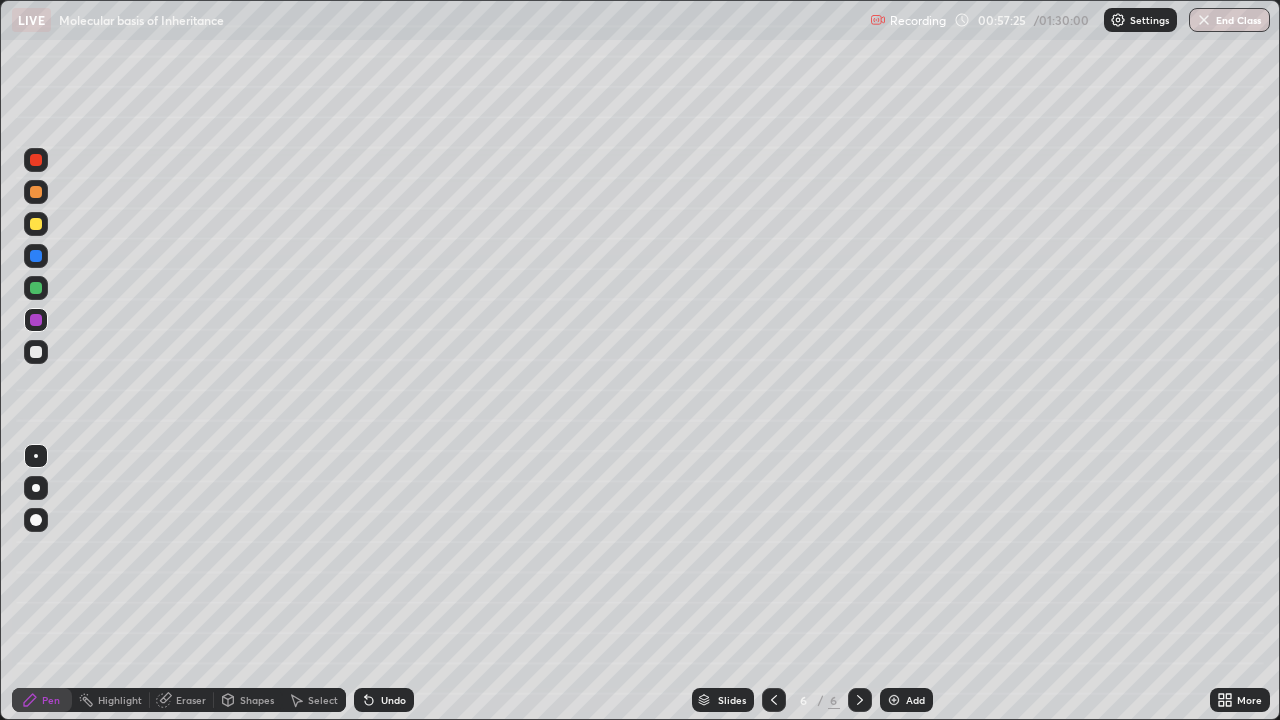 click at bounding box center (36, 288) 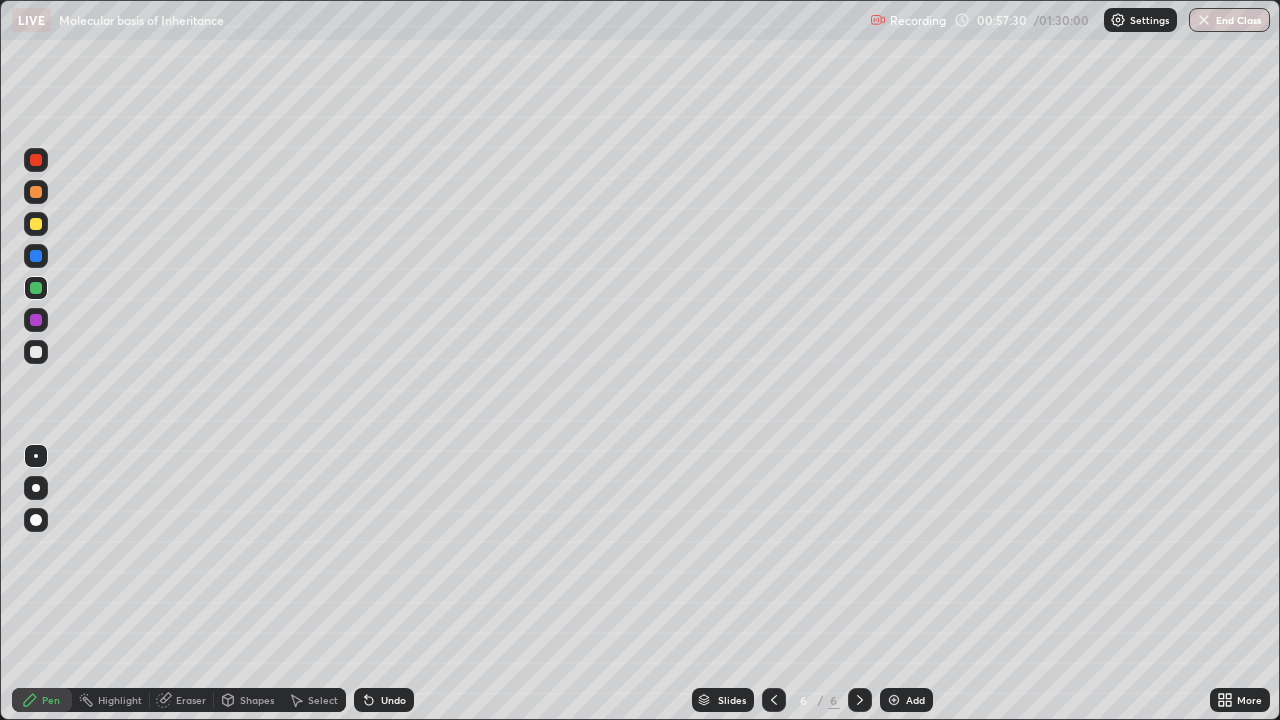 click at bounding box center (36, 192) 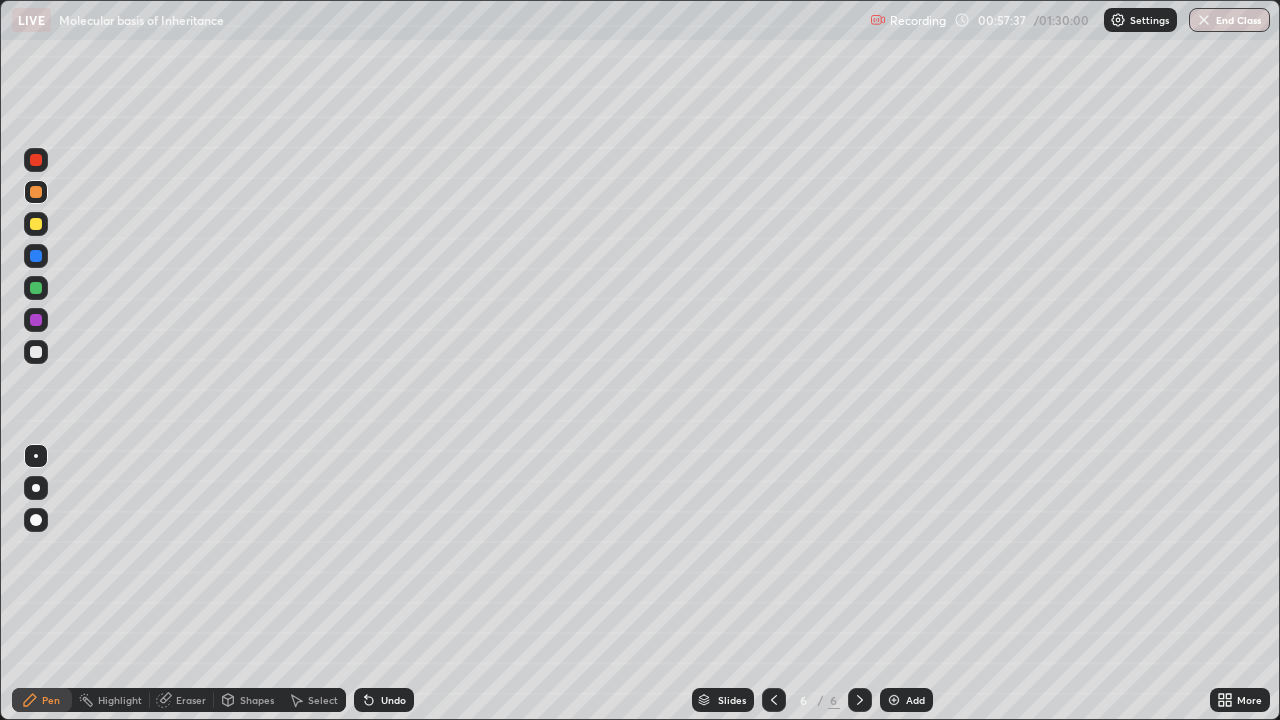 click at bounding box center [36, 160] 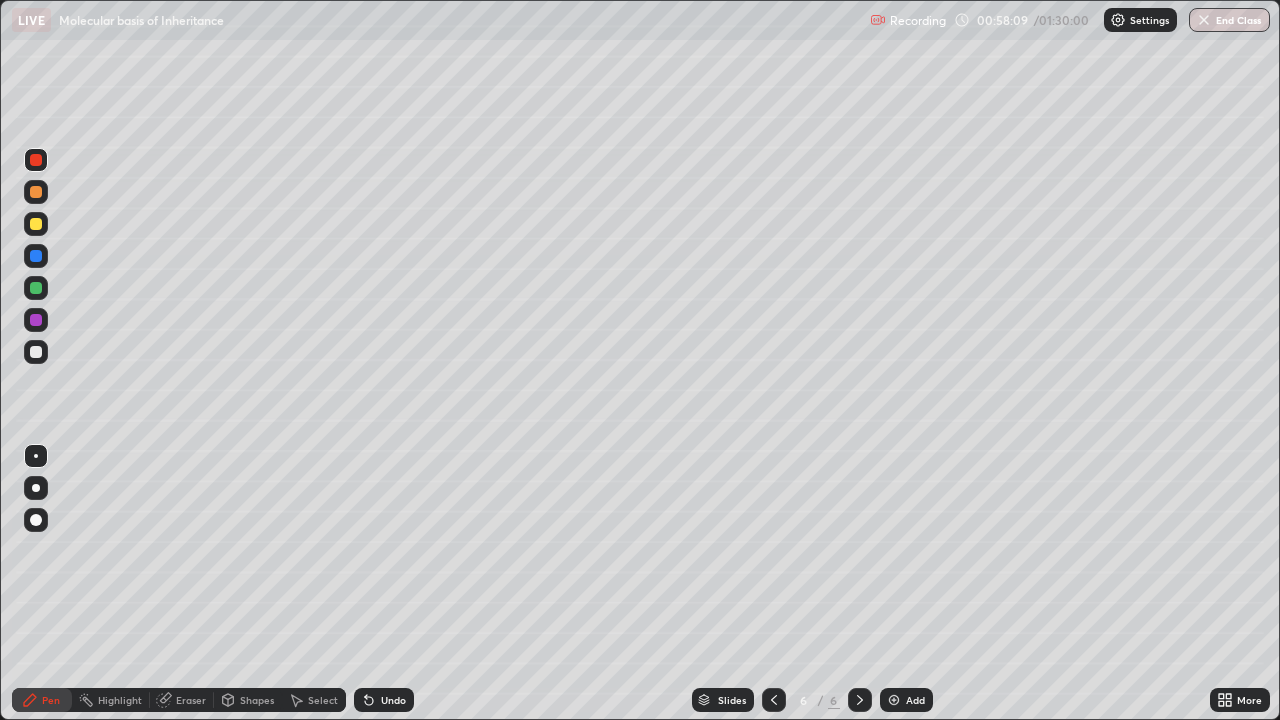 click at bounding box center [36, 288] 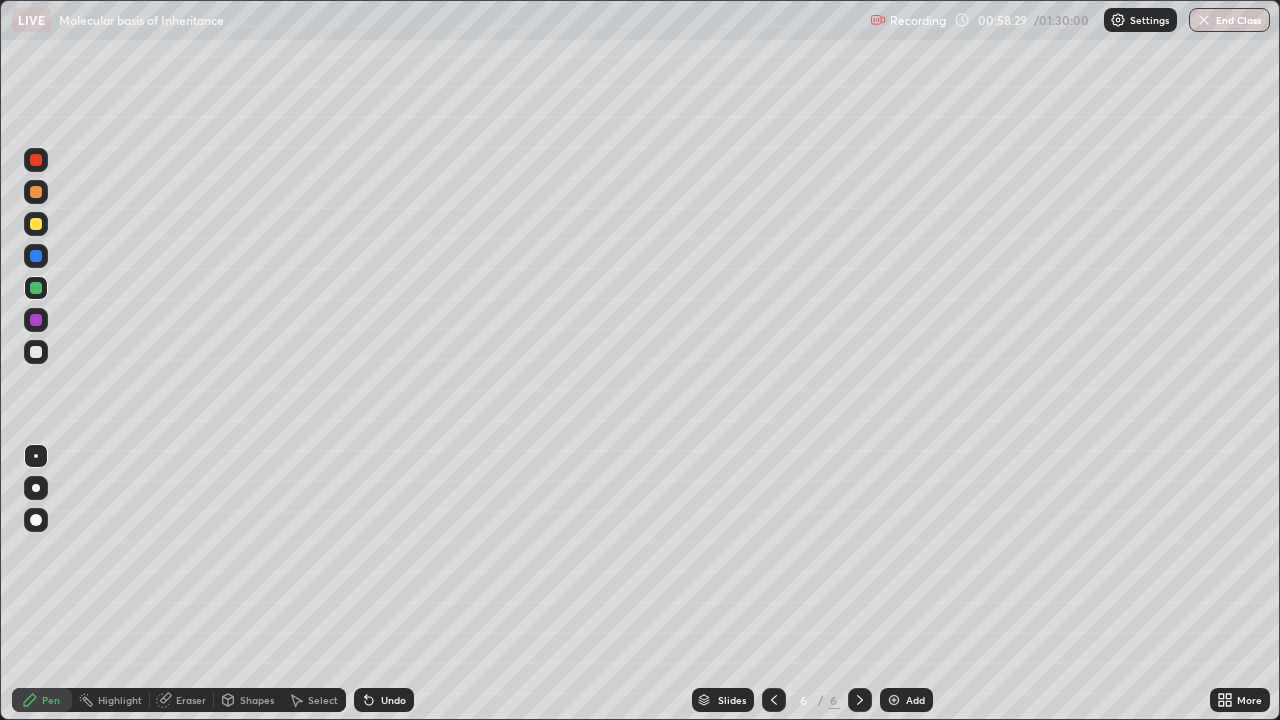 click at bounding box center [36, 192] 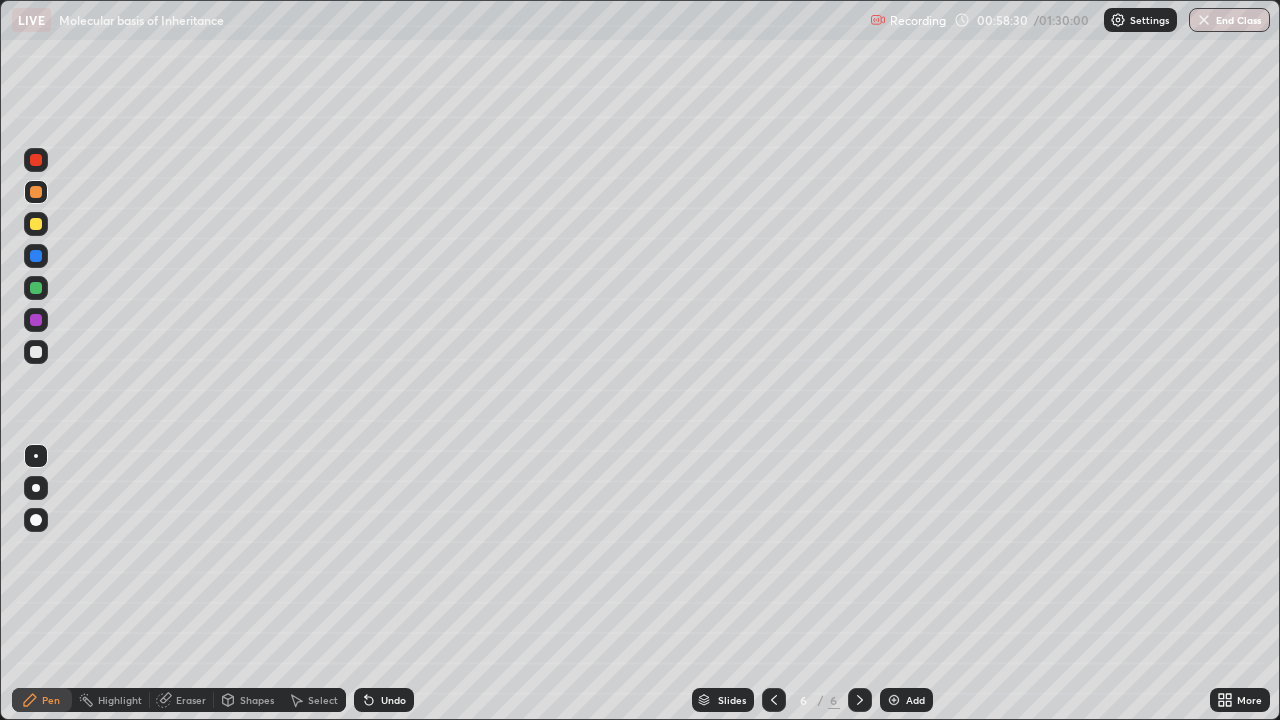 click 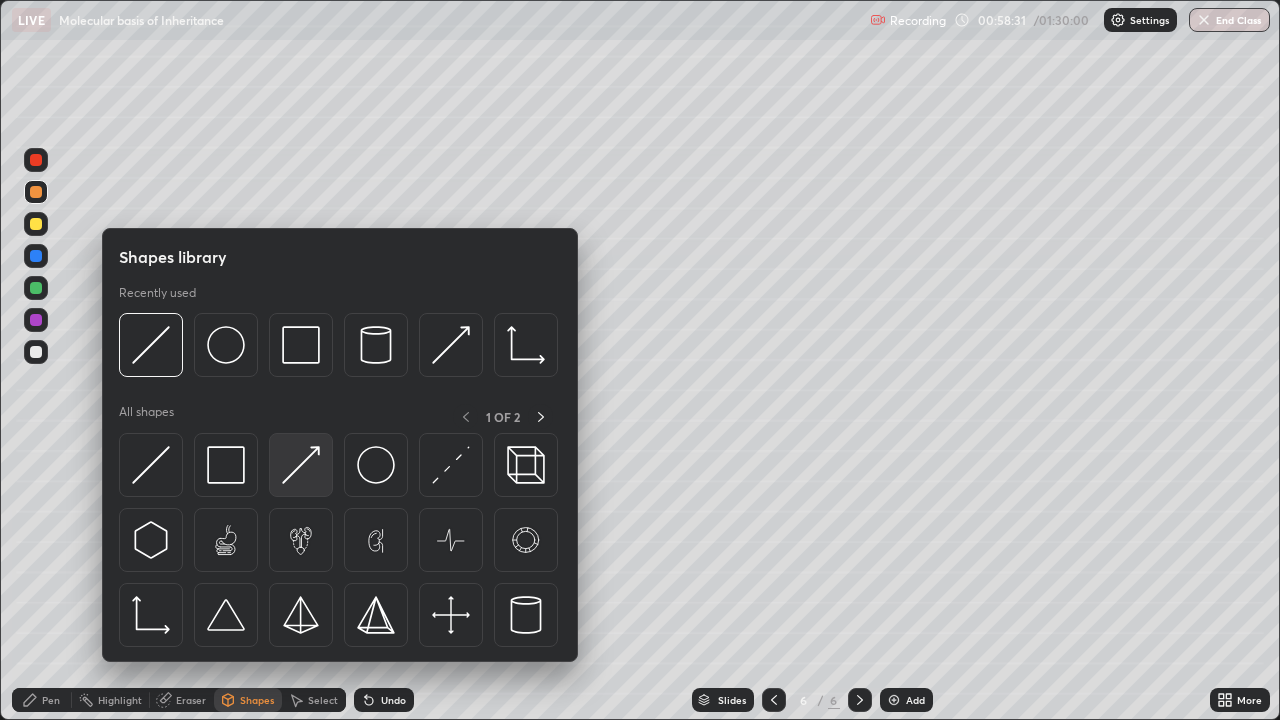 click at bounding box center (301, 465) 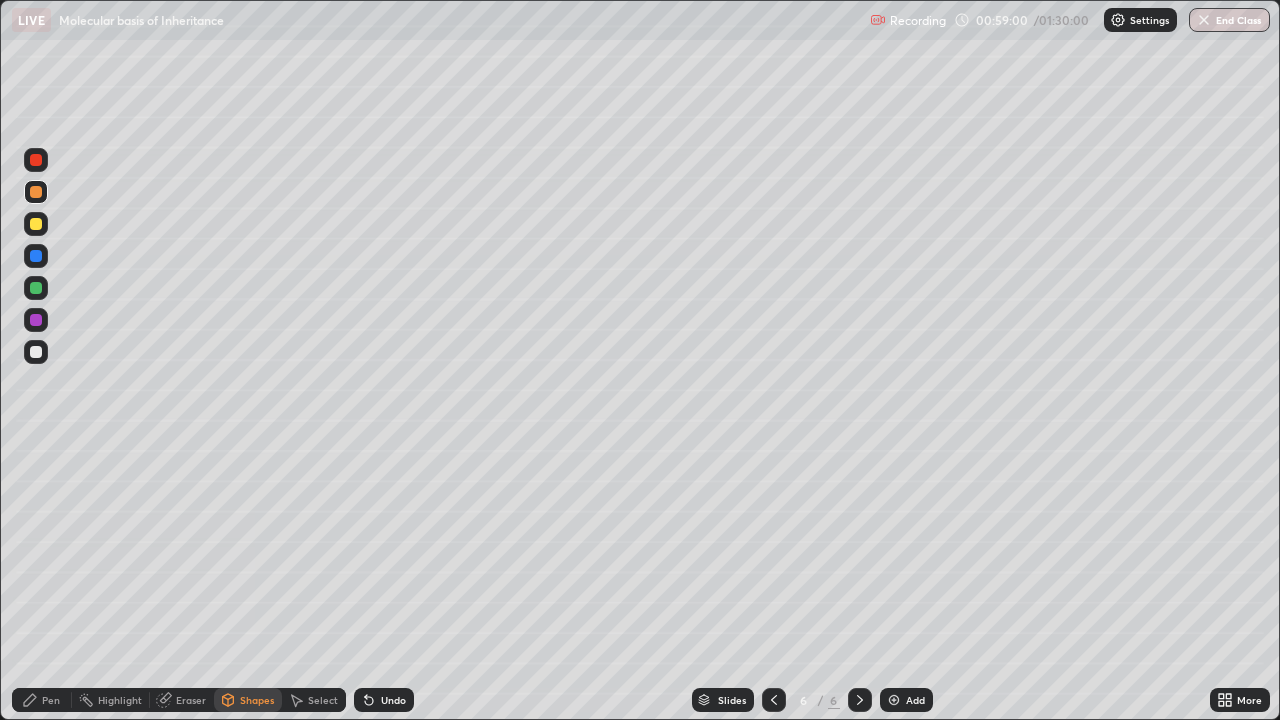 click at bounding box center (36, 224) 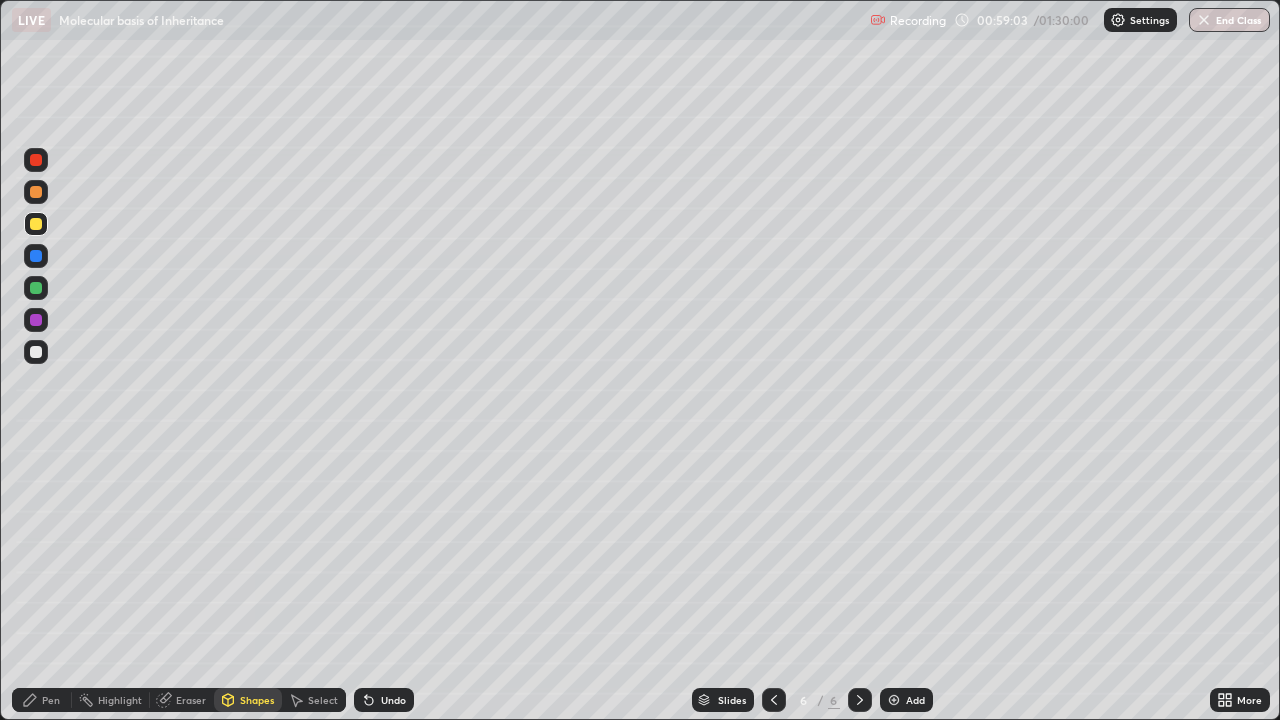 click on "Undo" at bounding box center [393, 700] 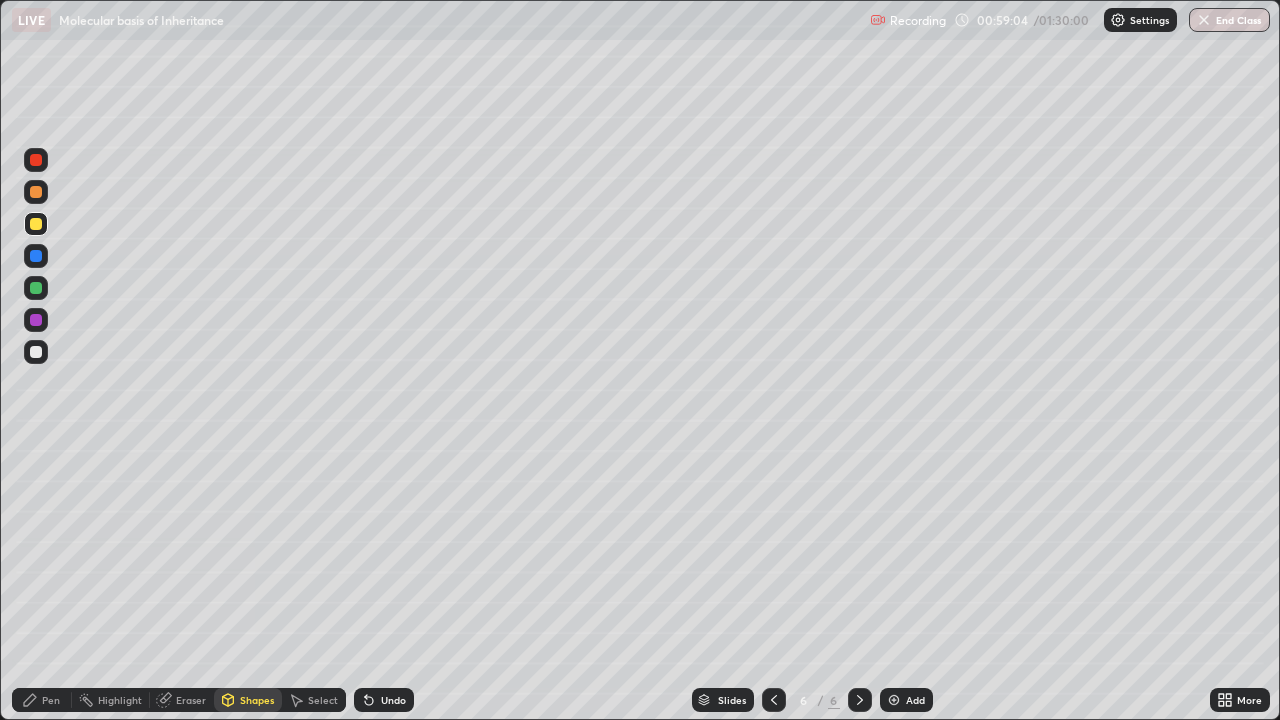 click on "Undo" at bounding box center (393, 700) 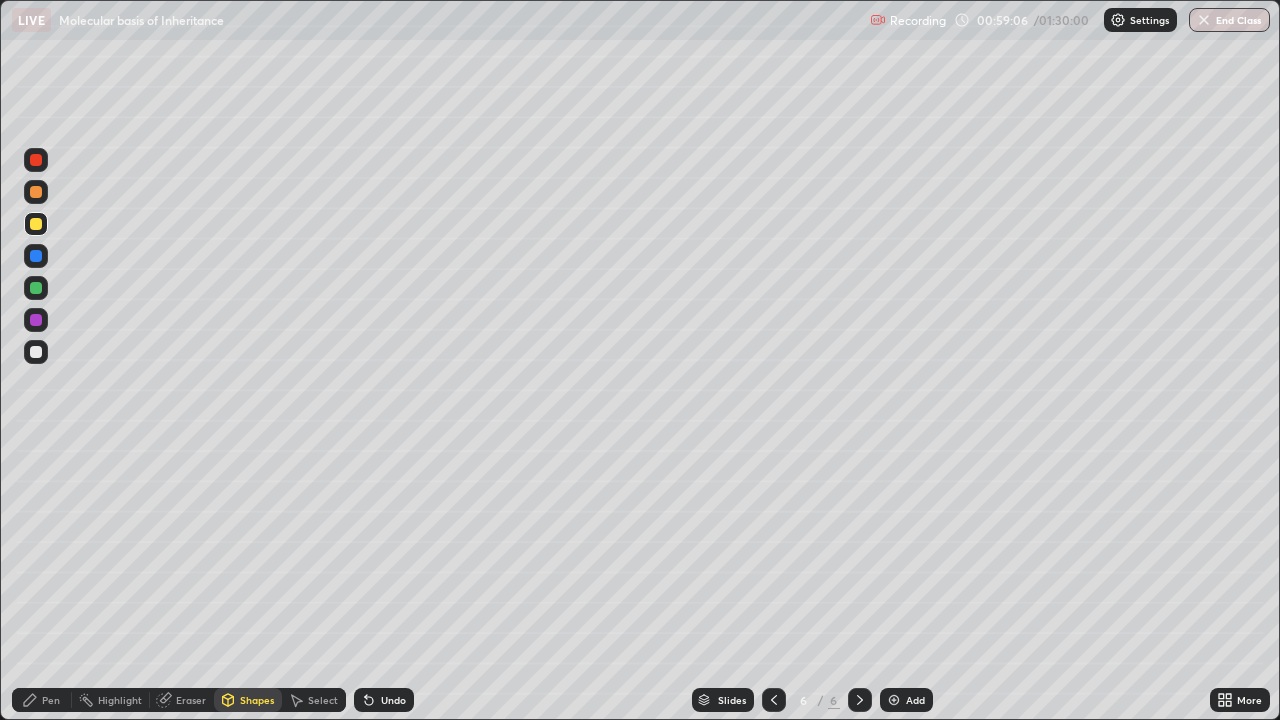 click on "Undo" at bounding box center [393, 700] 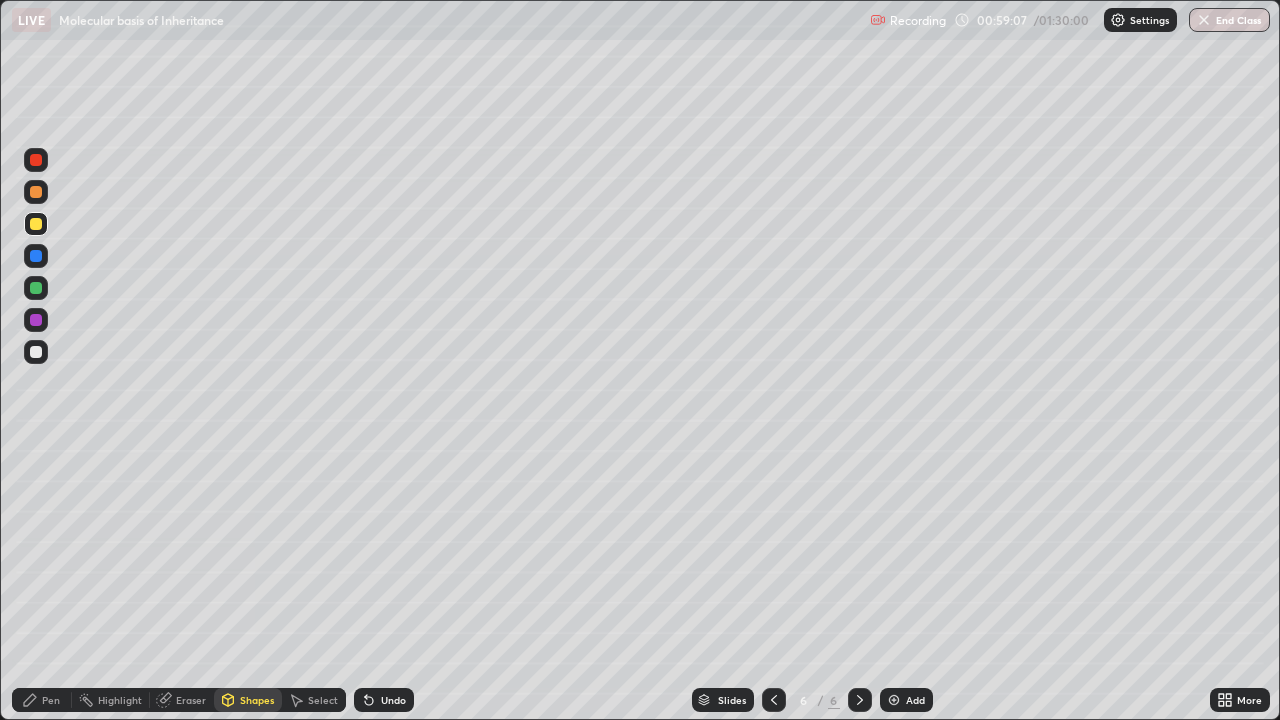 click on "Undo" at bounding box center [393, 700] 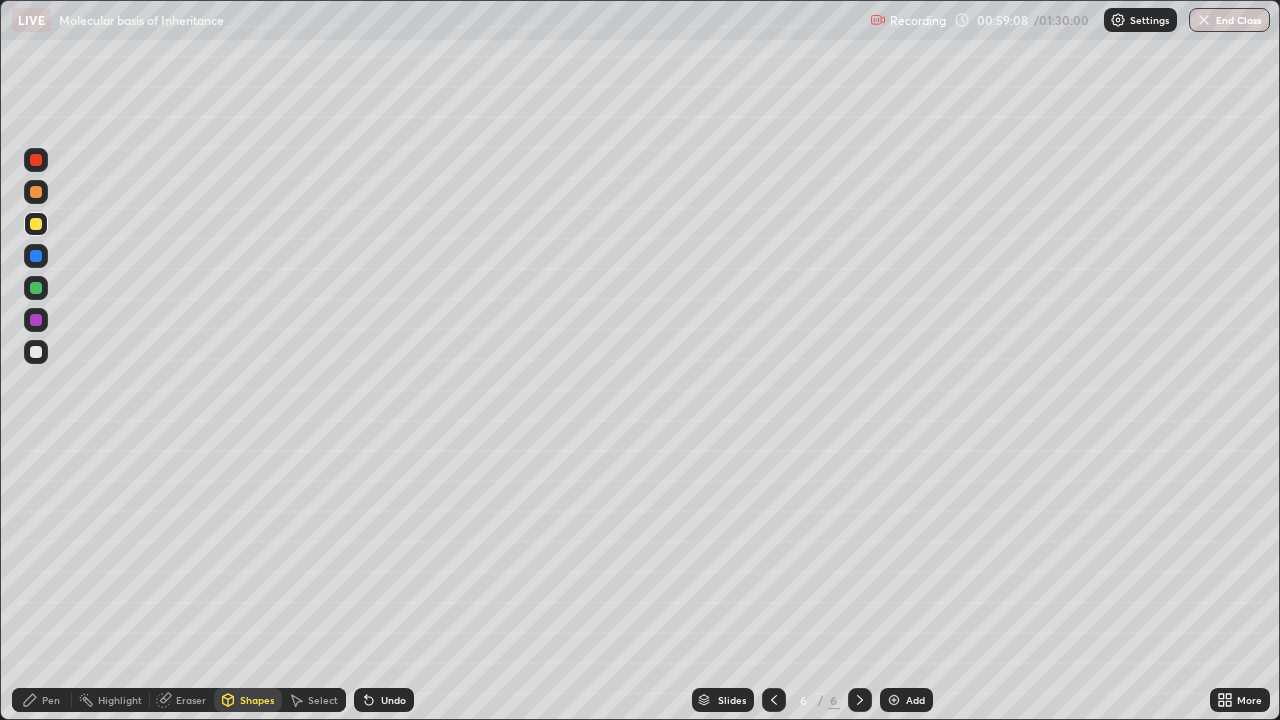 click on "Pen" at bounding box center [51, 700] 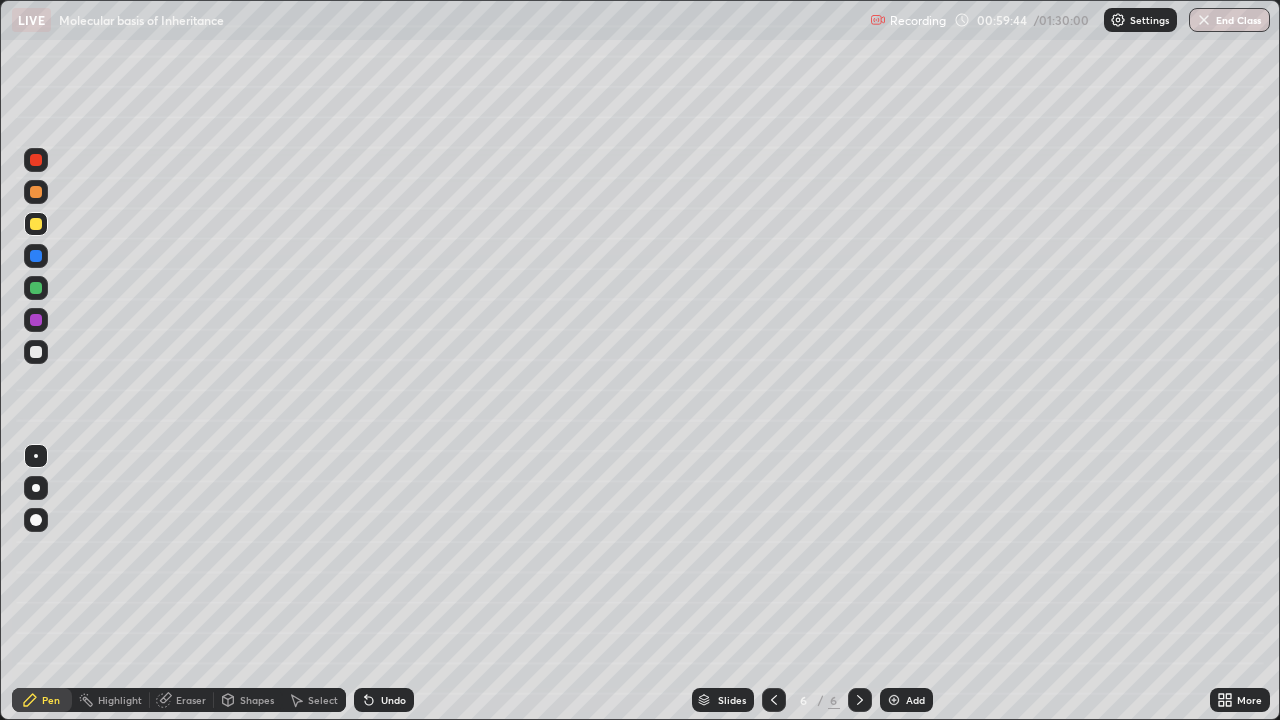 click at bounding box center [36, 560] 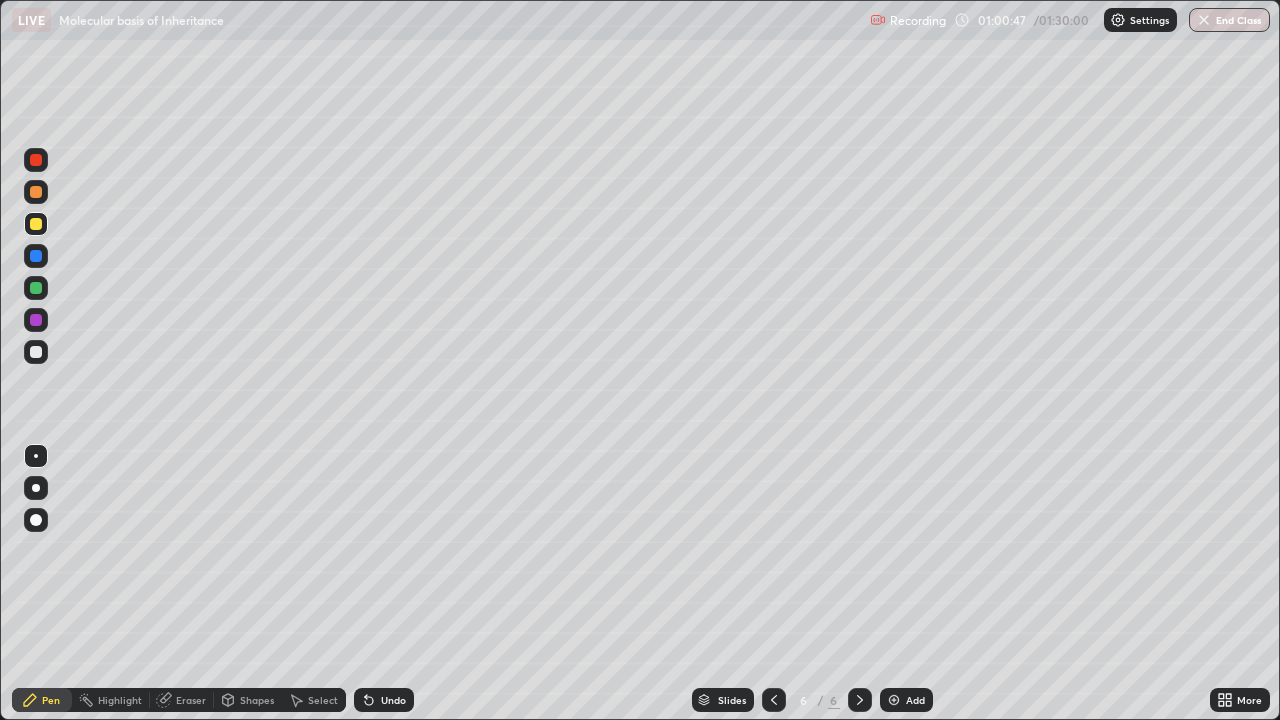 click at bounding box center (36, 352) 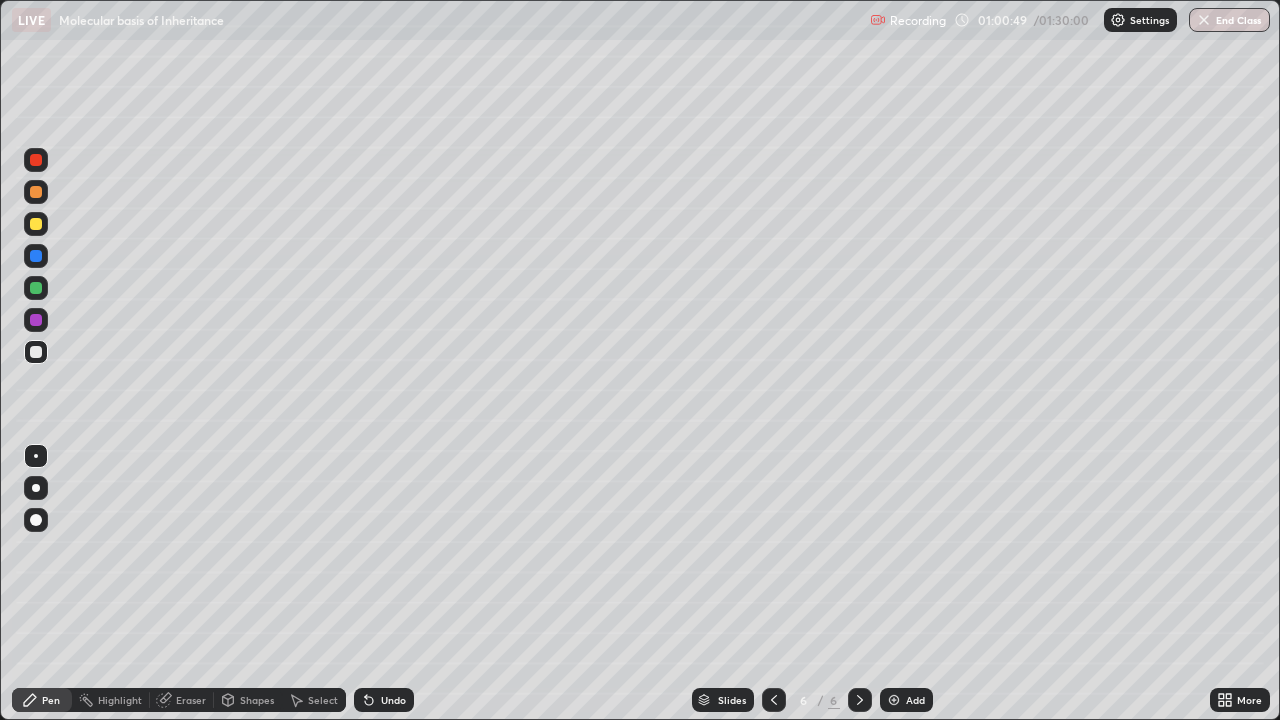 click at bounding box center [36, 352] 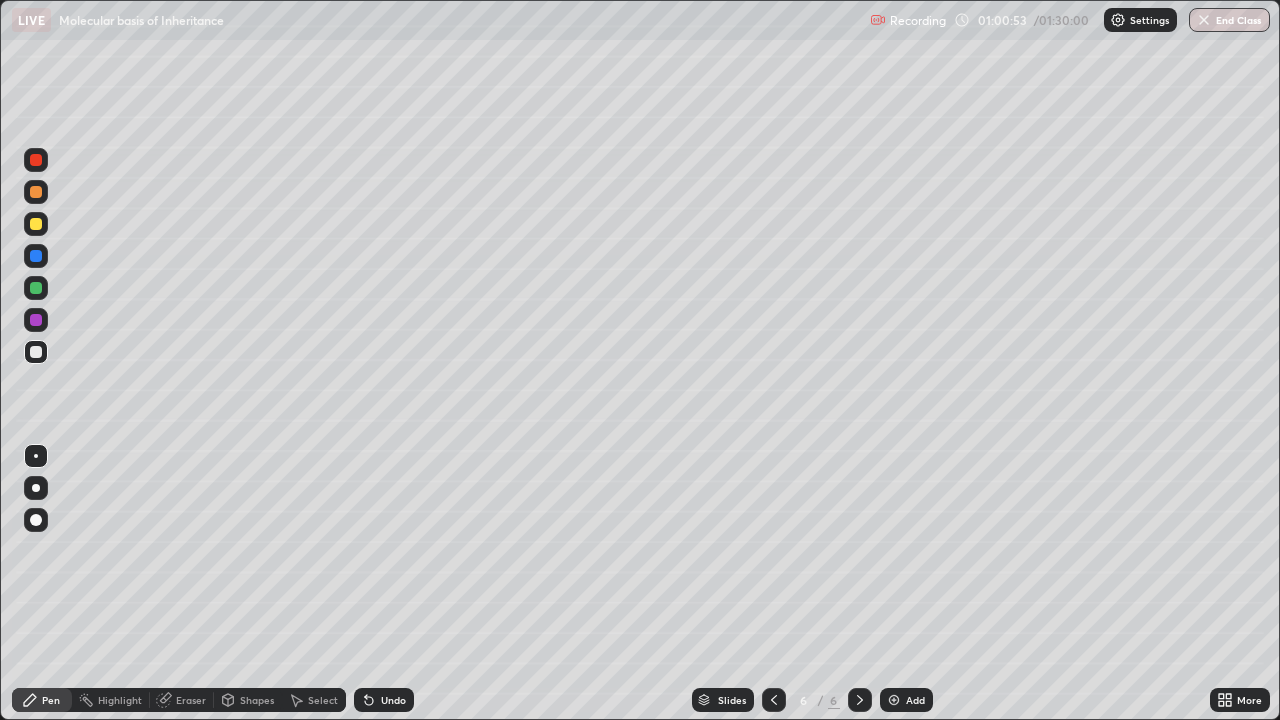 click on "Select" at bounding box center [323, 700] 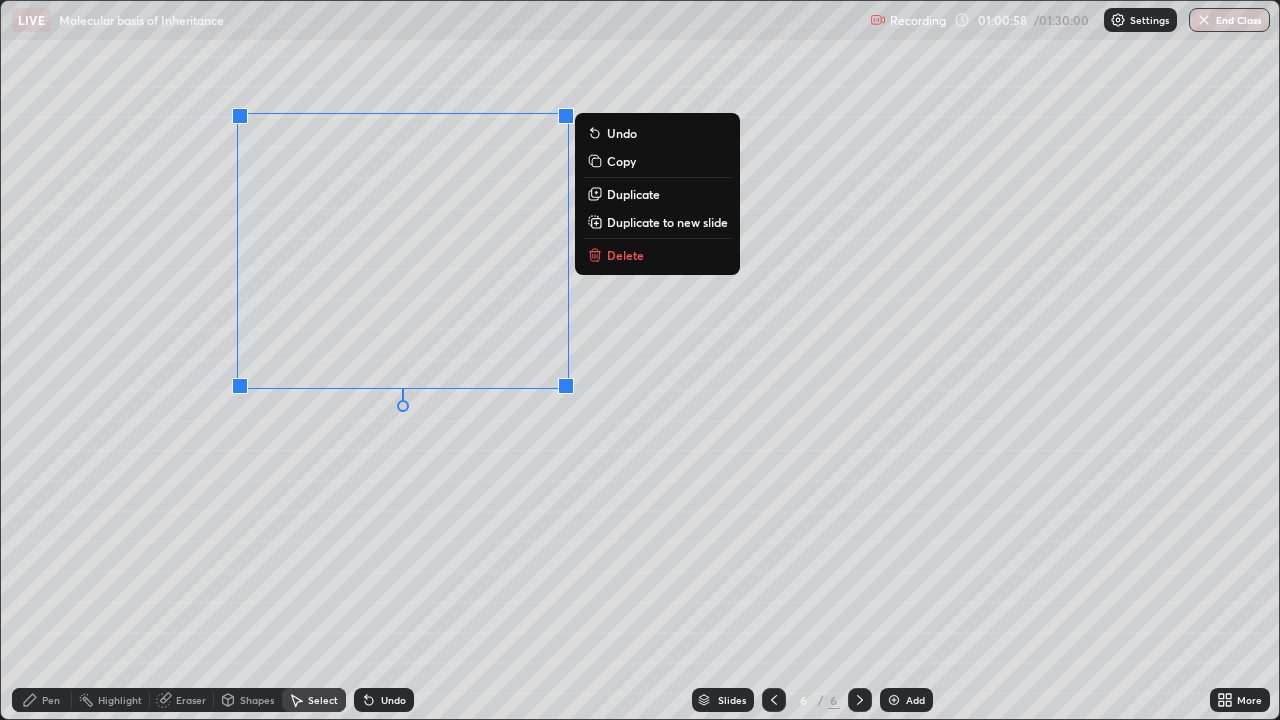 click on "0 ° Undo Copy Duplicate Duplicate to new slide Delete" at bounding box center (640, 360) 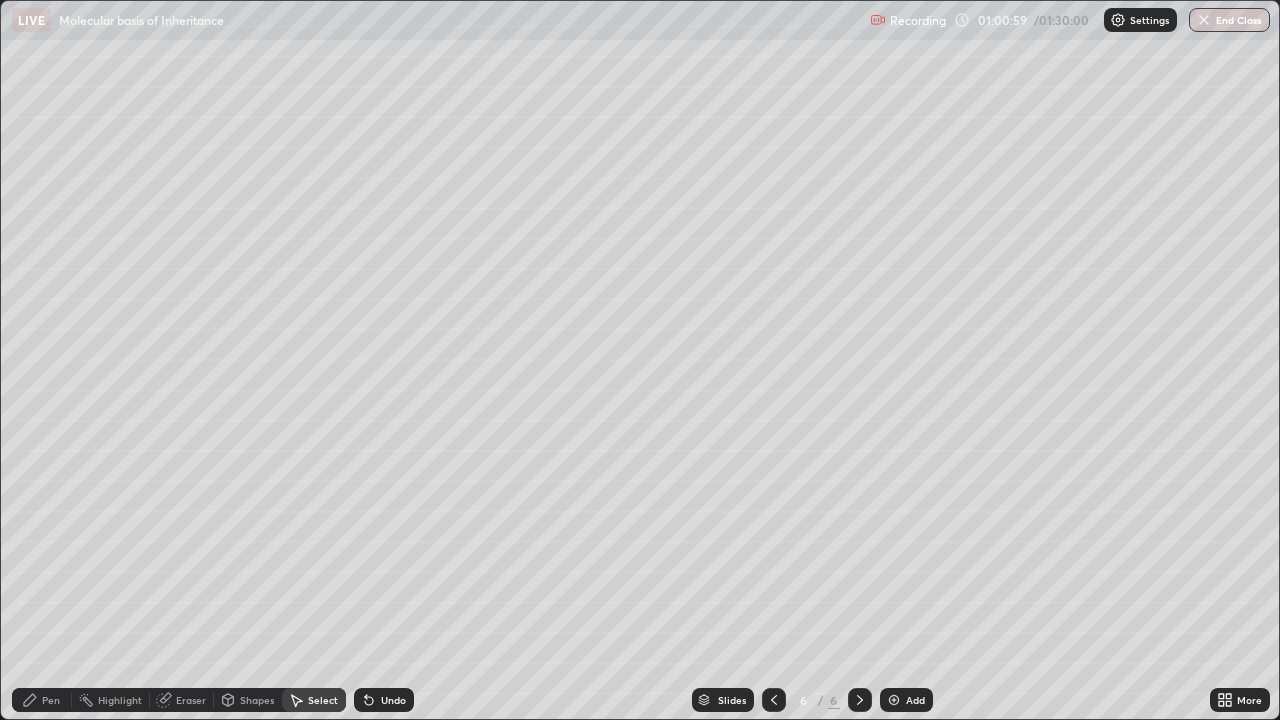 click on "Pen" at bounding box center (51, 700) 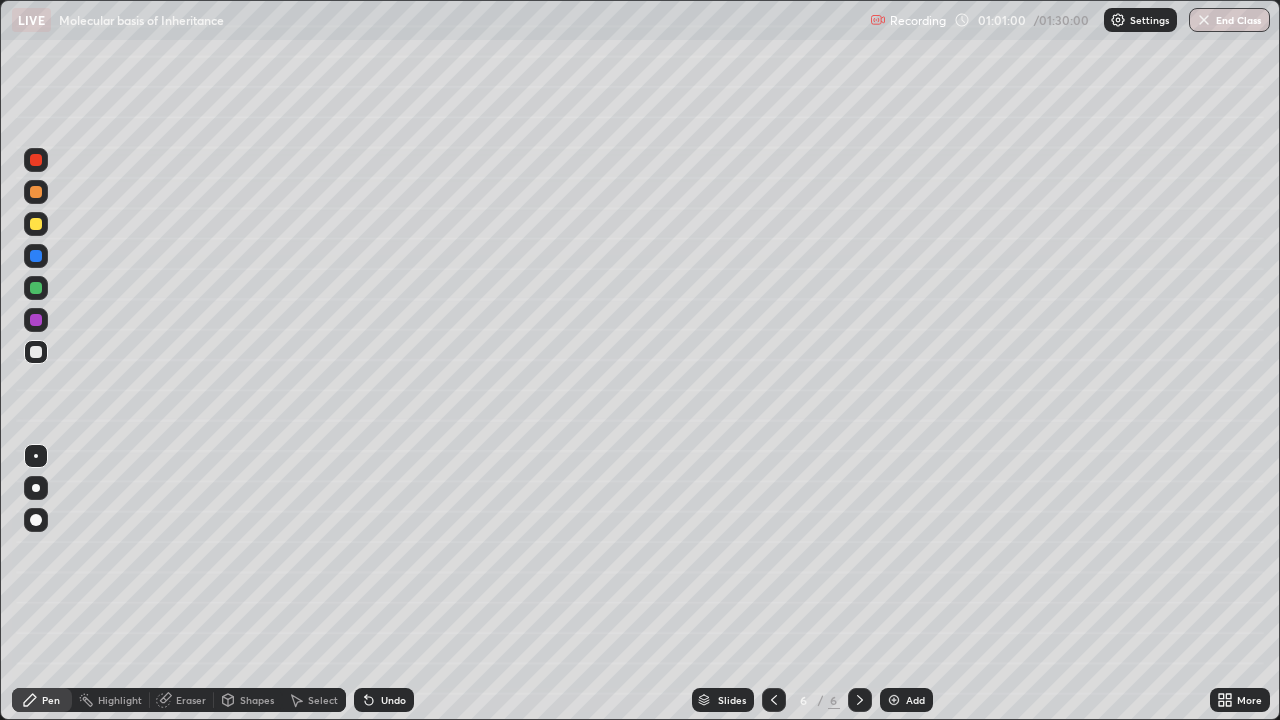 click on "Shapes" at bounding box center [248, 700] 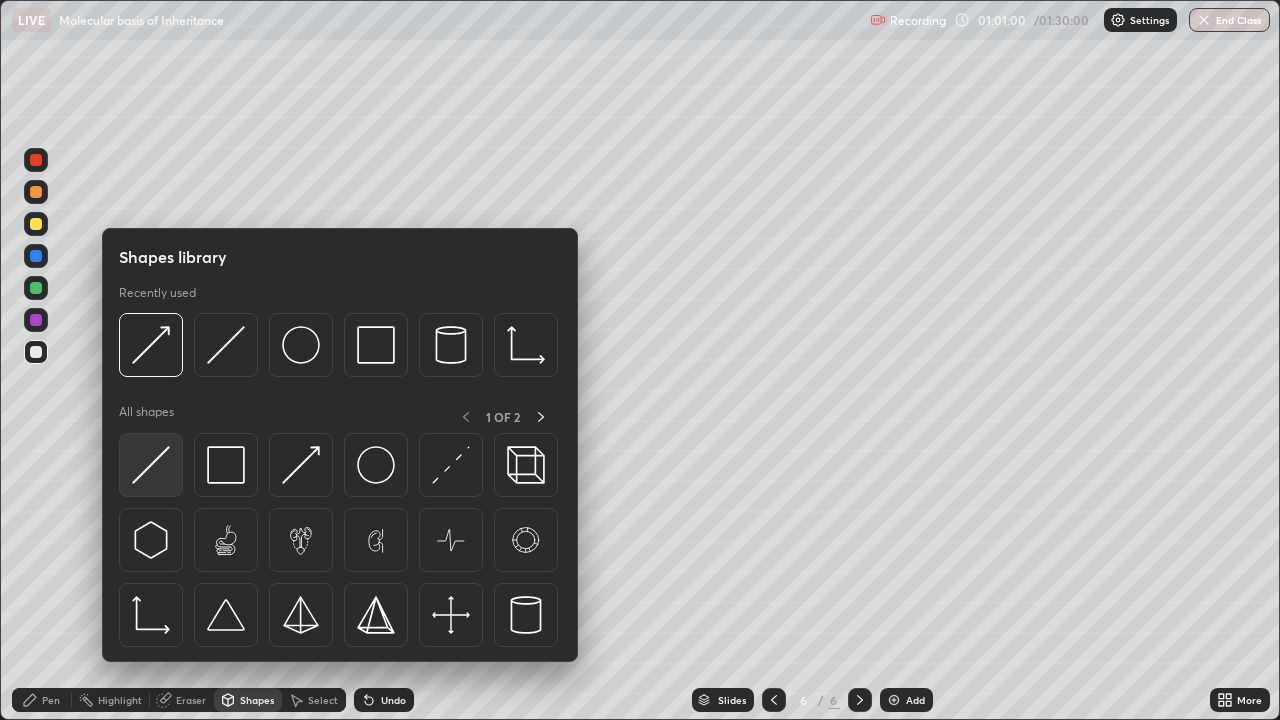 click at bounding box center (151, 465) 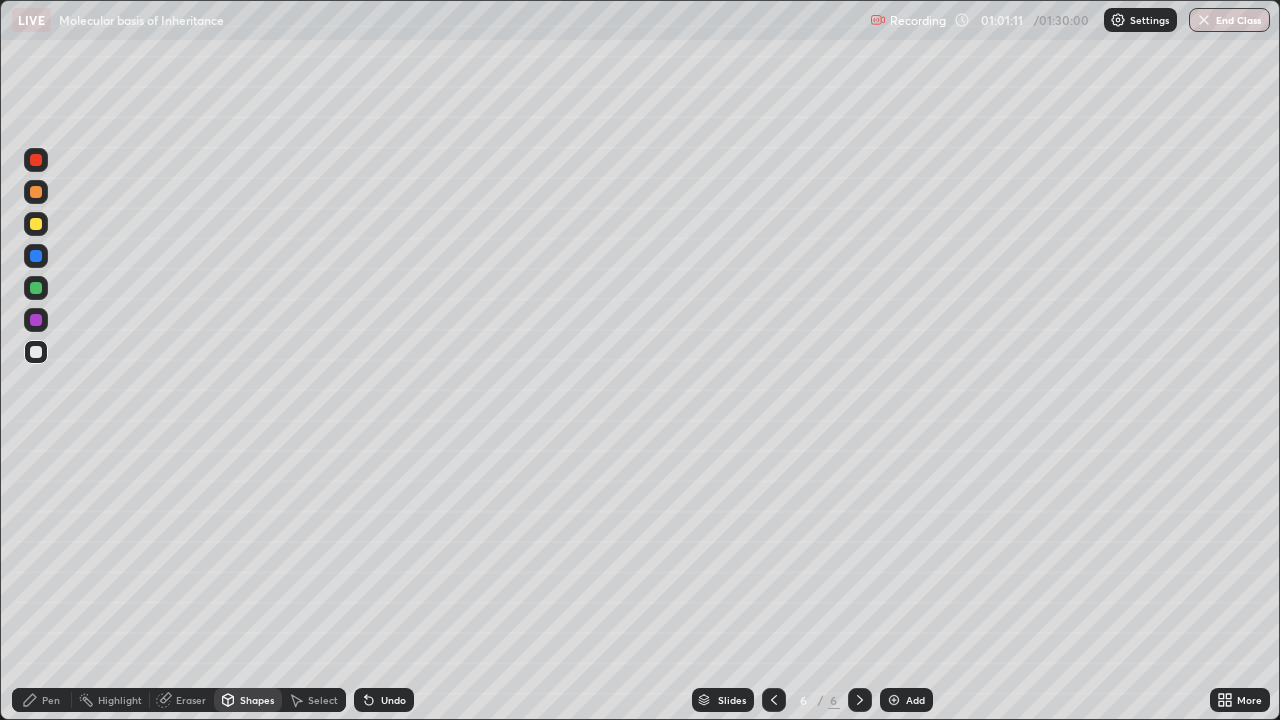 click on "Pen" at bounding box center [51, 700] 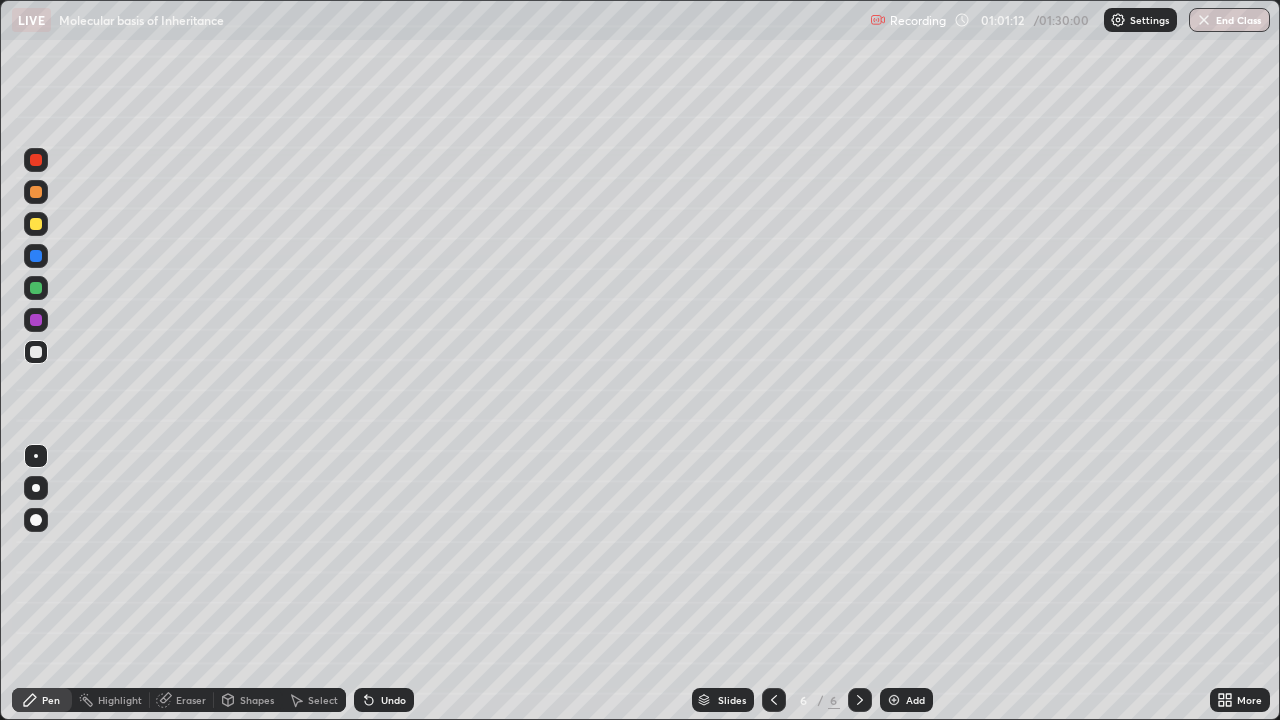 click at bounding box center (36, 352) 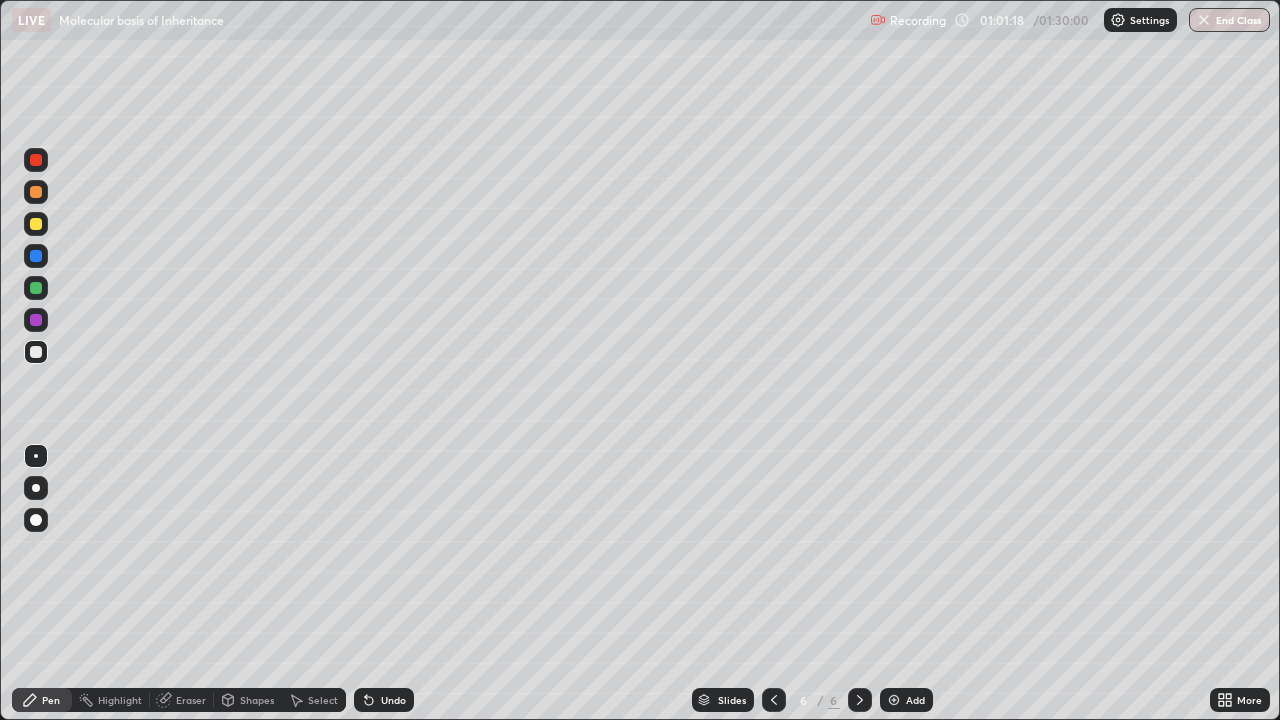 click on "Pen" at bounding box center (51, 700) 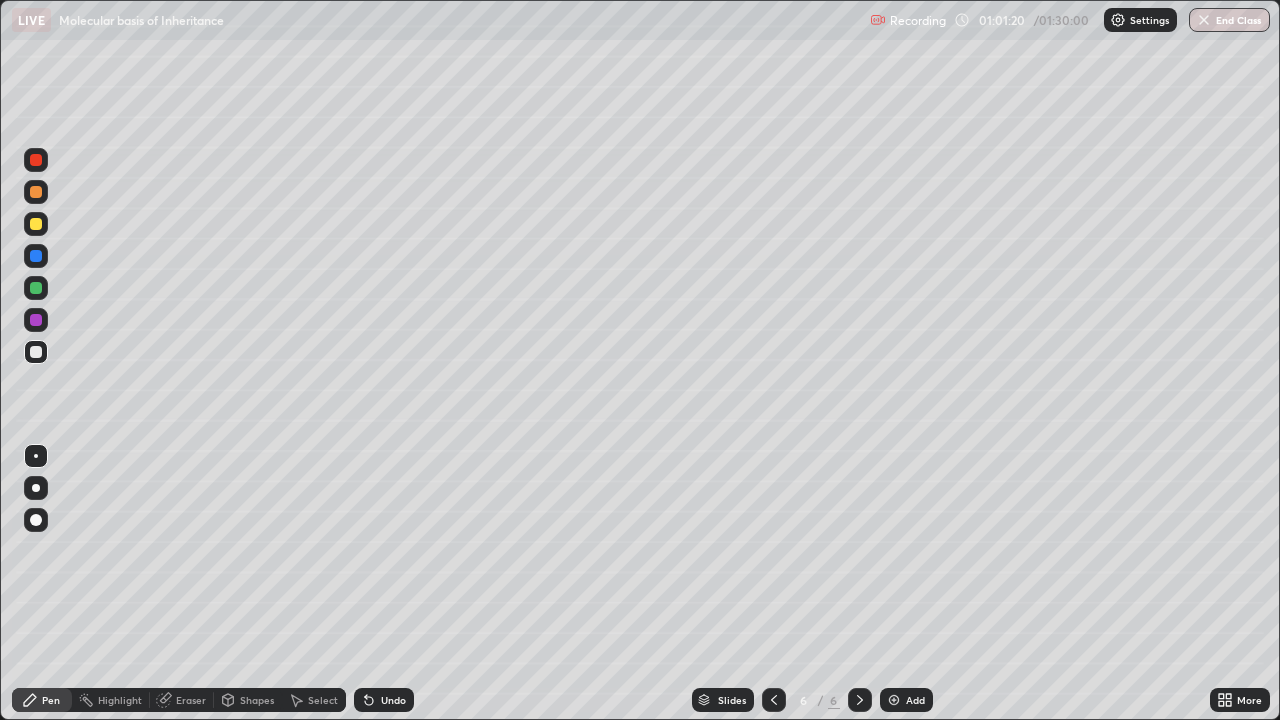 click at bounding box center (36, 192) 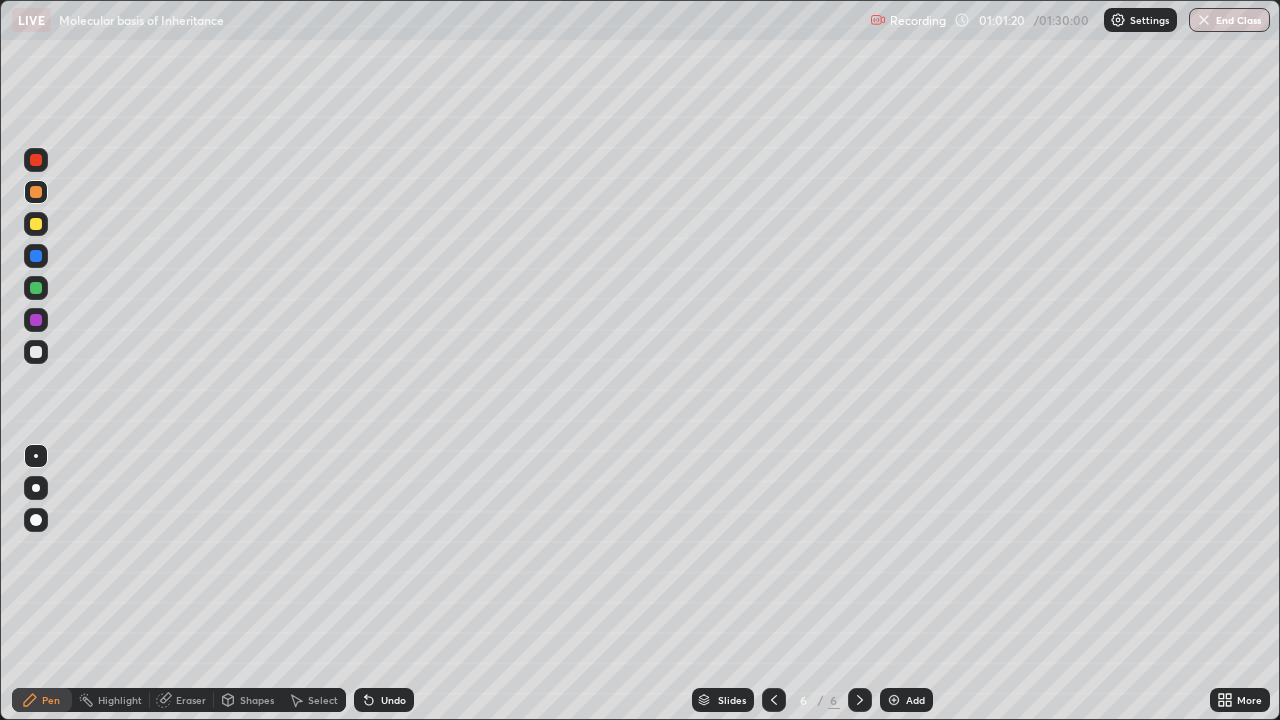 click at bounding box center (36, 160) 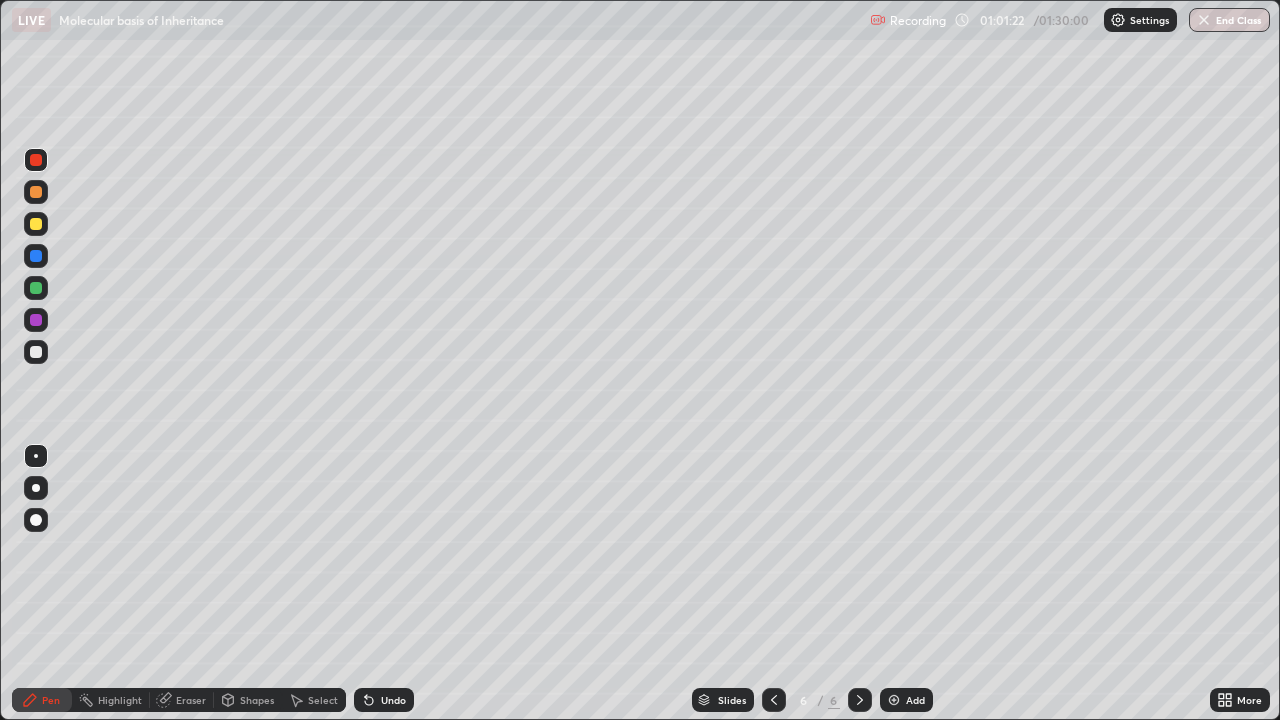 click at bounding box center [36, 288] 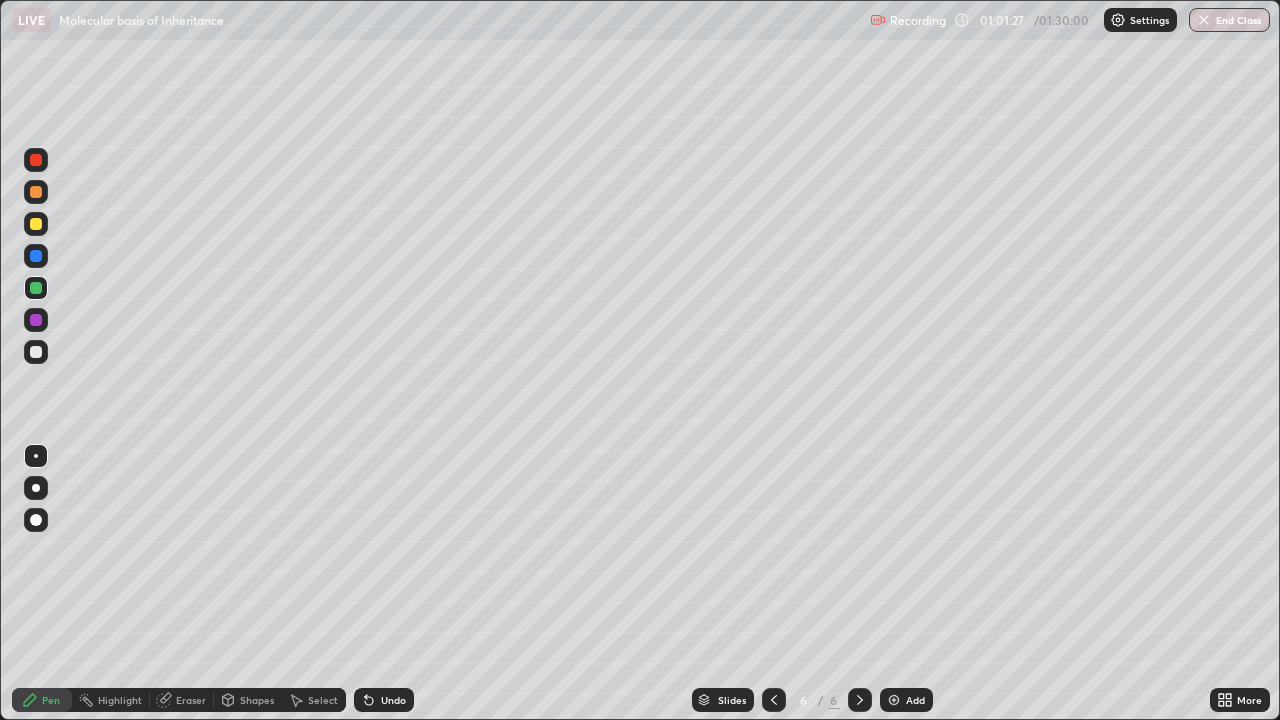 click on "Shapes" at bounding box center [257, 700] 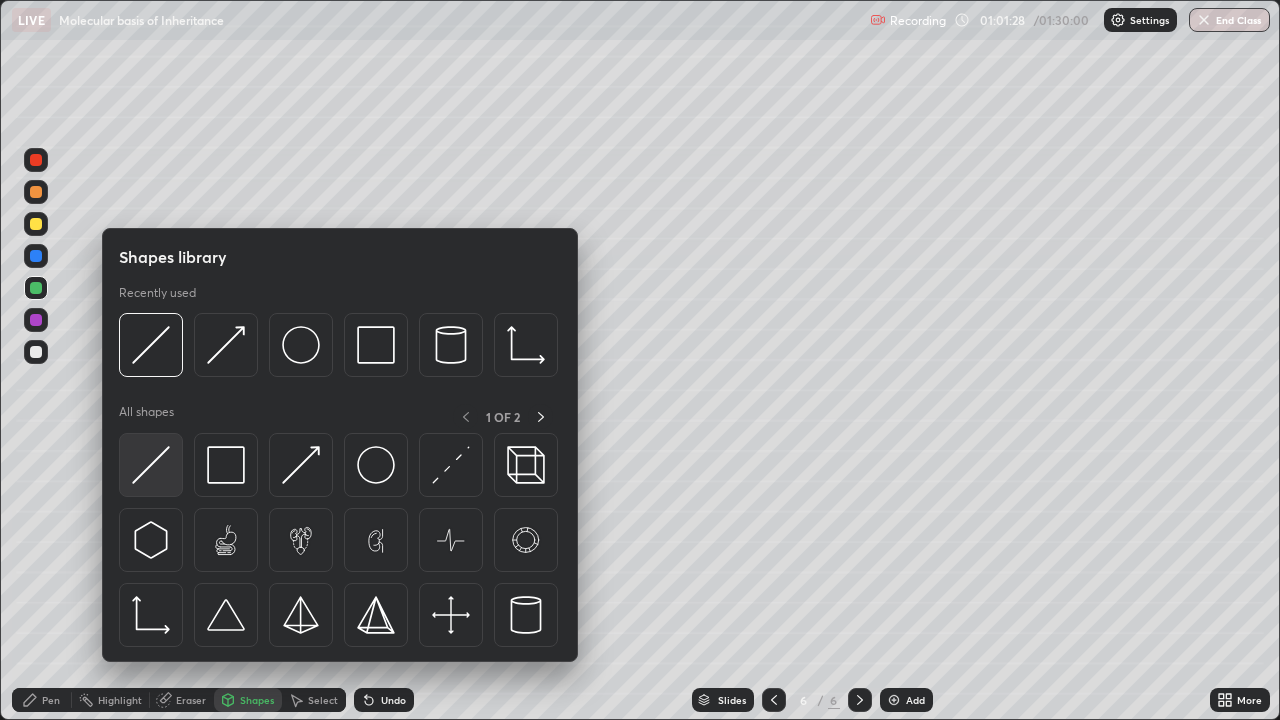 click at bounding box center [151, 465] 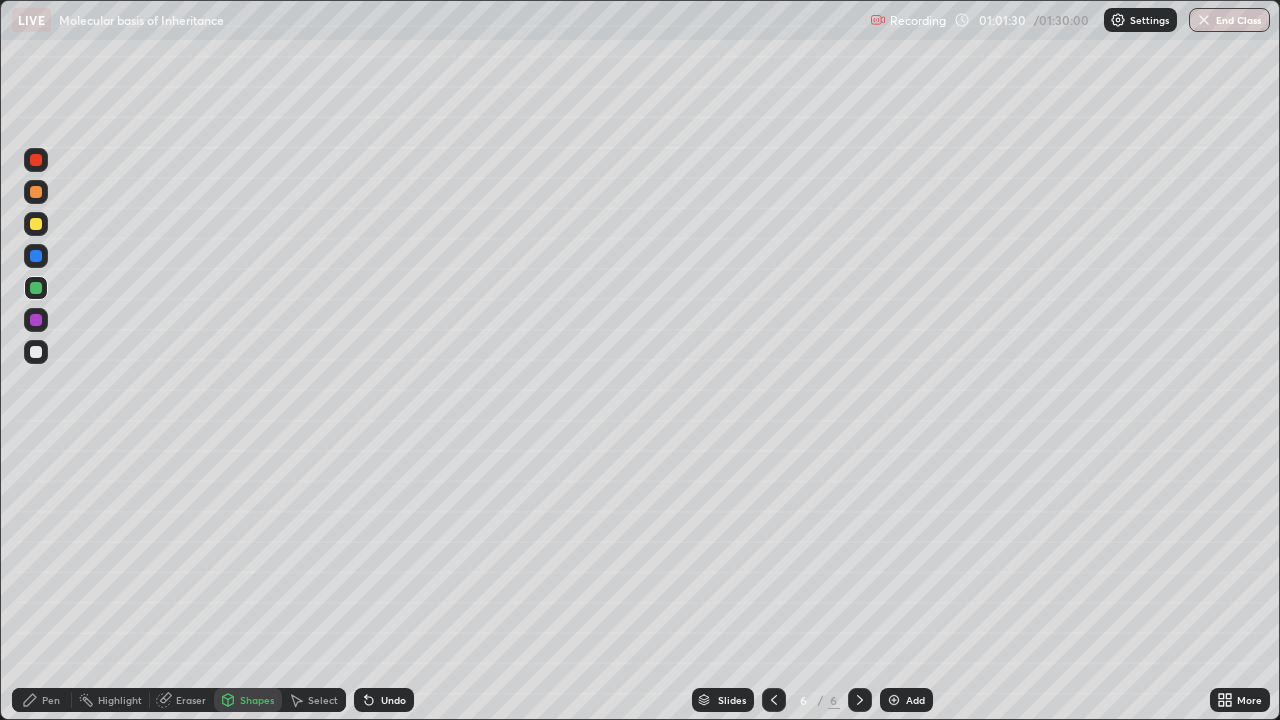click on "Shapes" at bounding box center [257, 700] 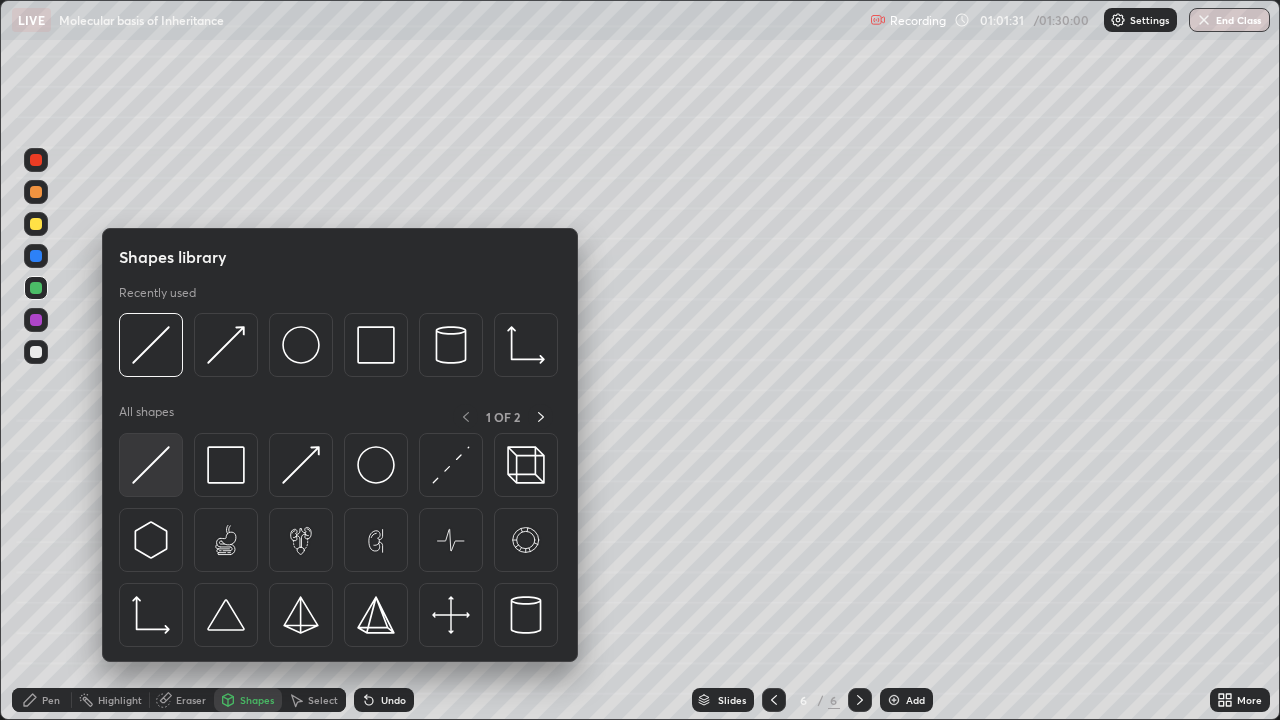 click at bounding box center [151, 465] 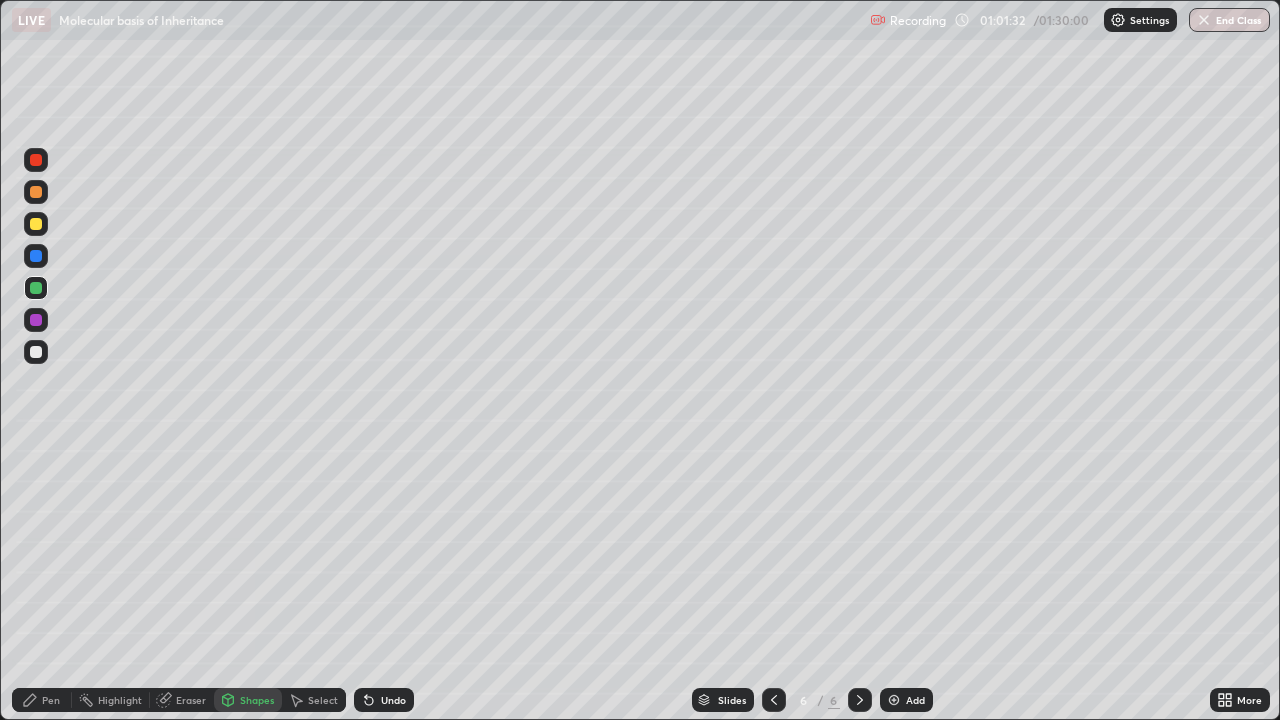 click at bounding box center [36, 192] 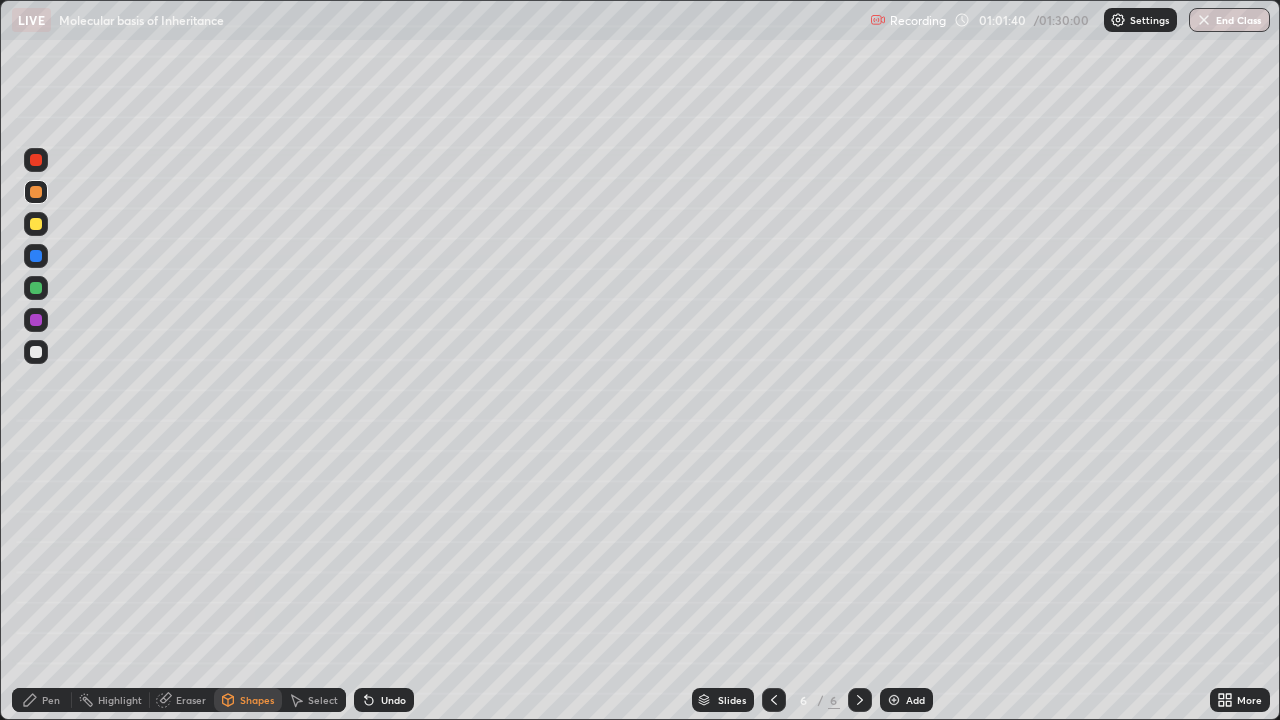 click at bounding box center (36, 288) 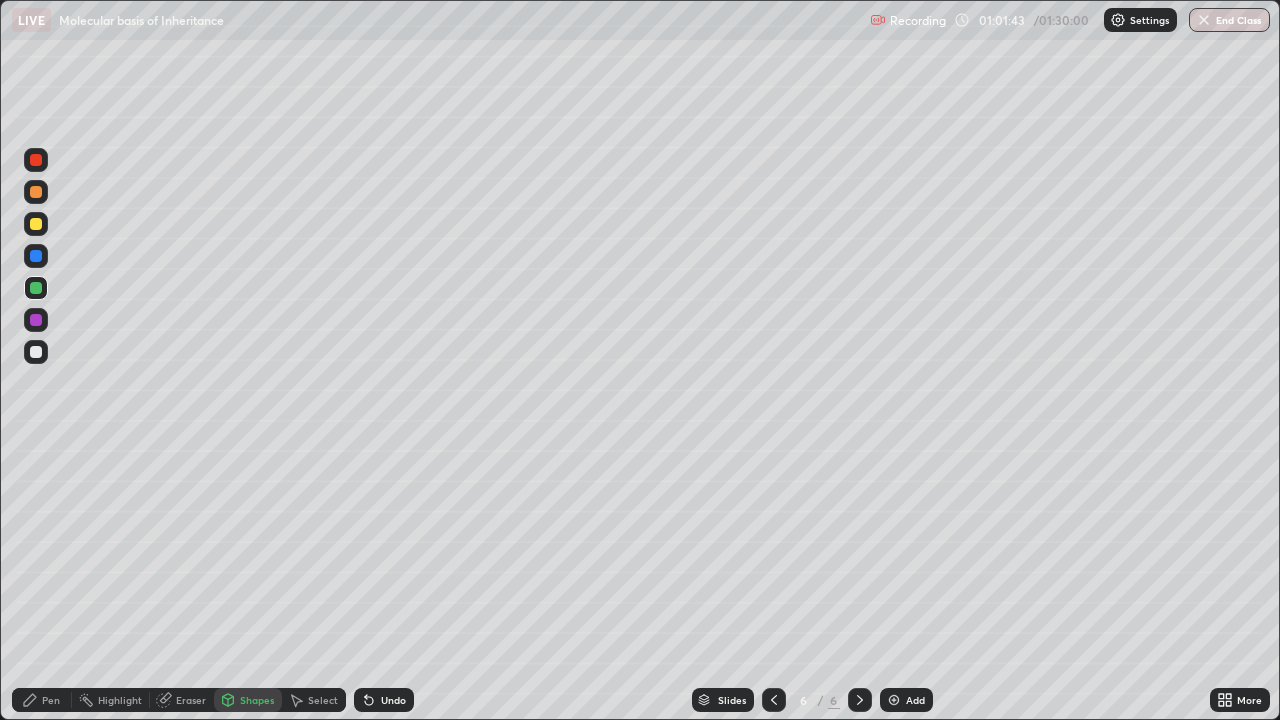 click on "Undo" at bounding box center (393, 700) 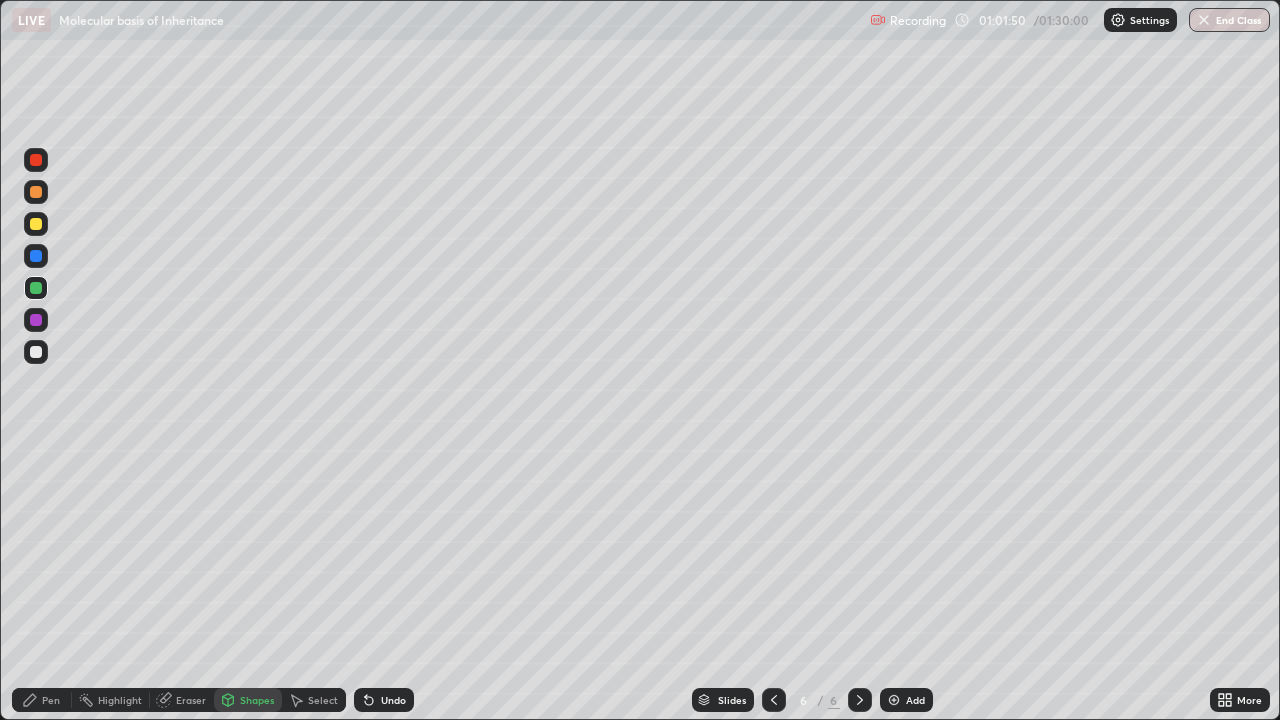 click at bounding box center (36, 160) 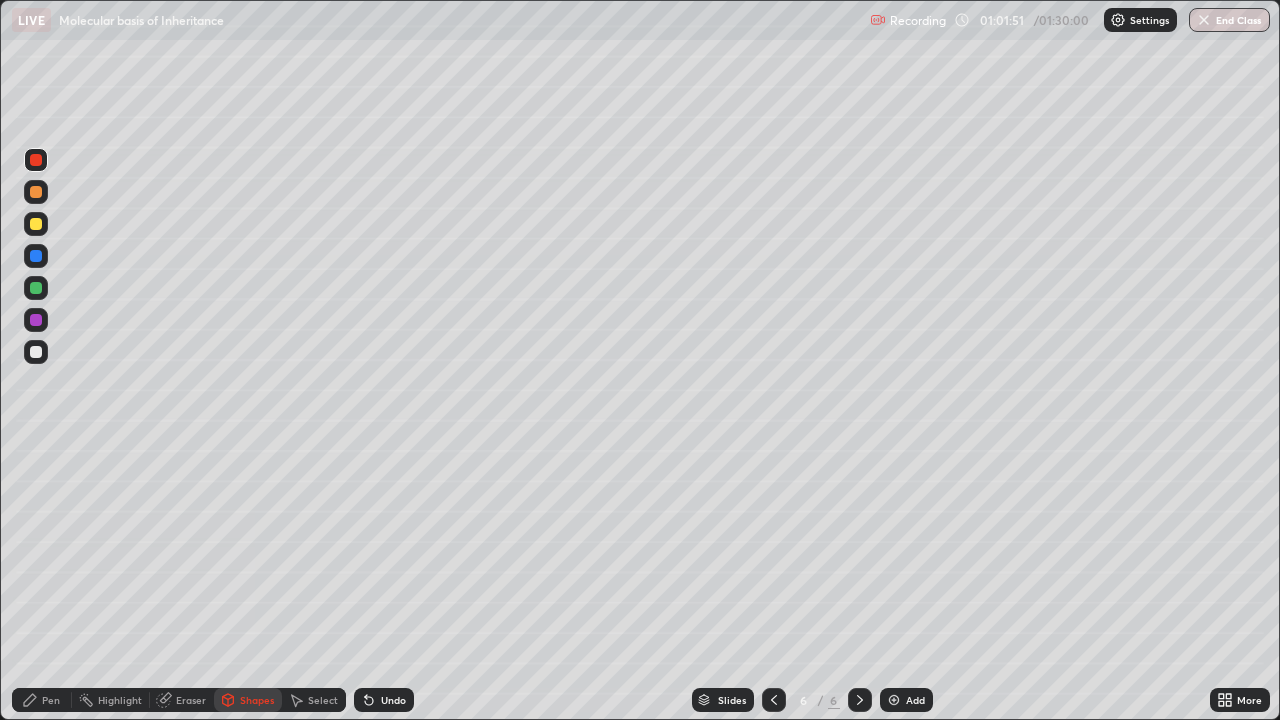 click on "Pen" at bounding box center (51, 700) 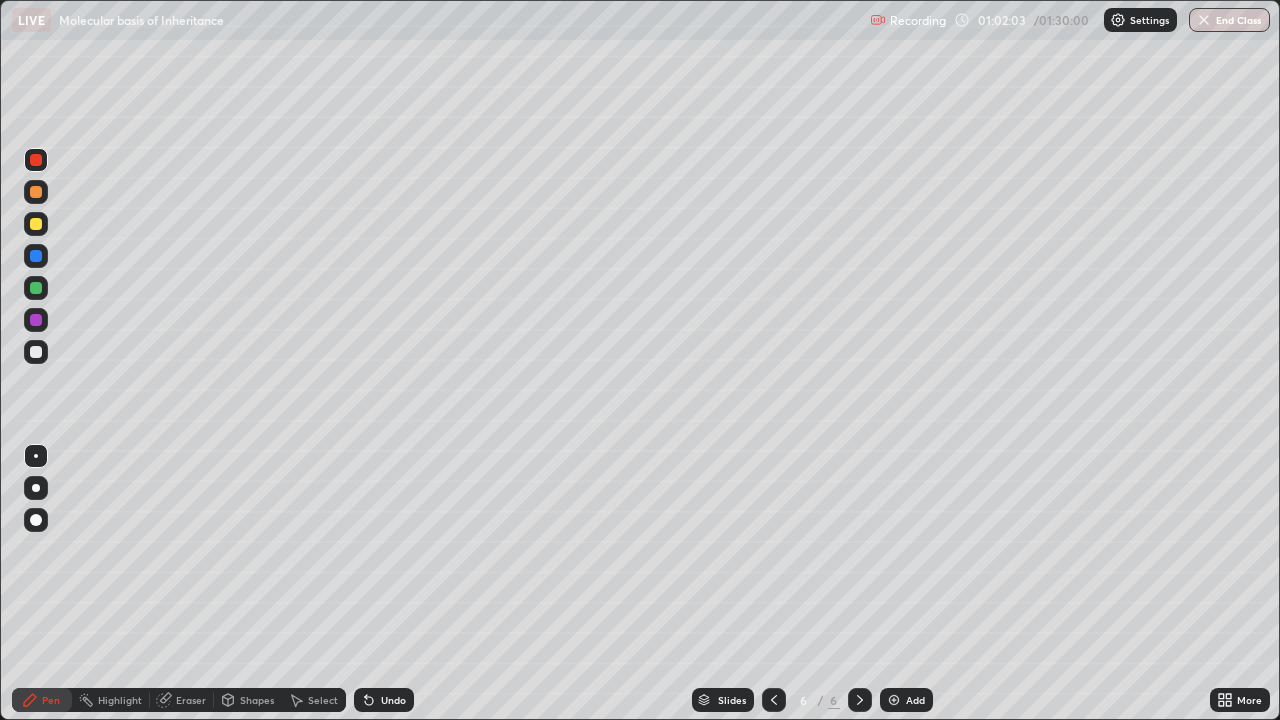 click on "Shapes" at bounding box center (257, 700) 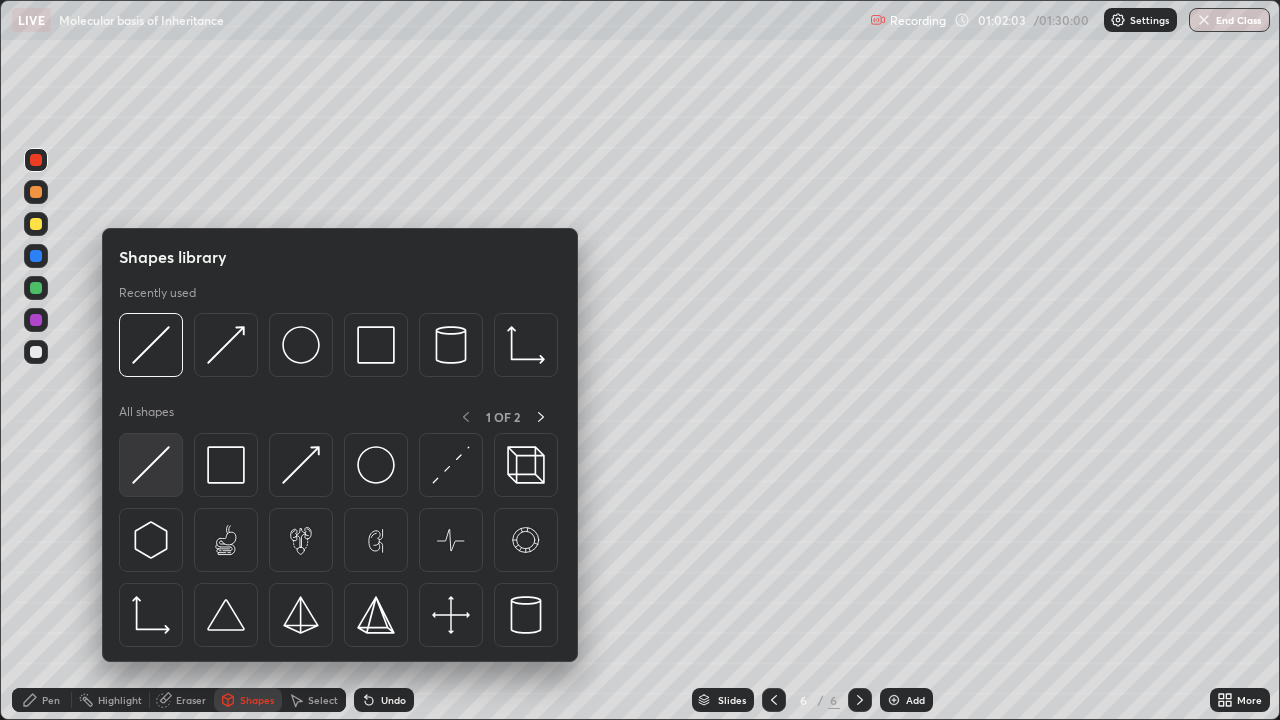 click at bounding box center [151, 465] 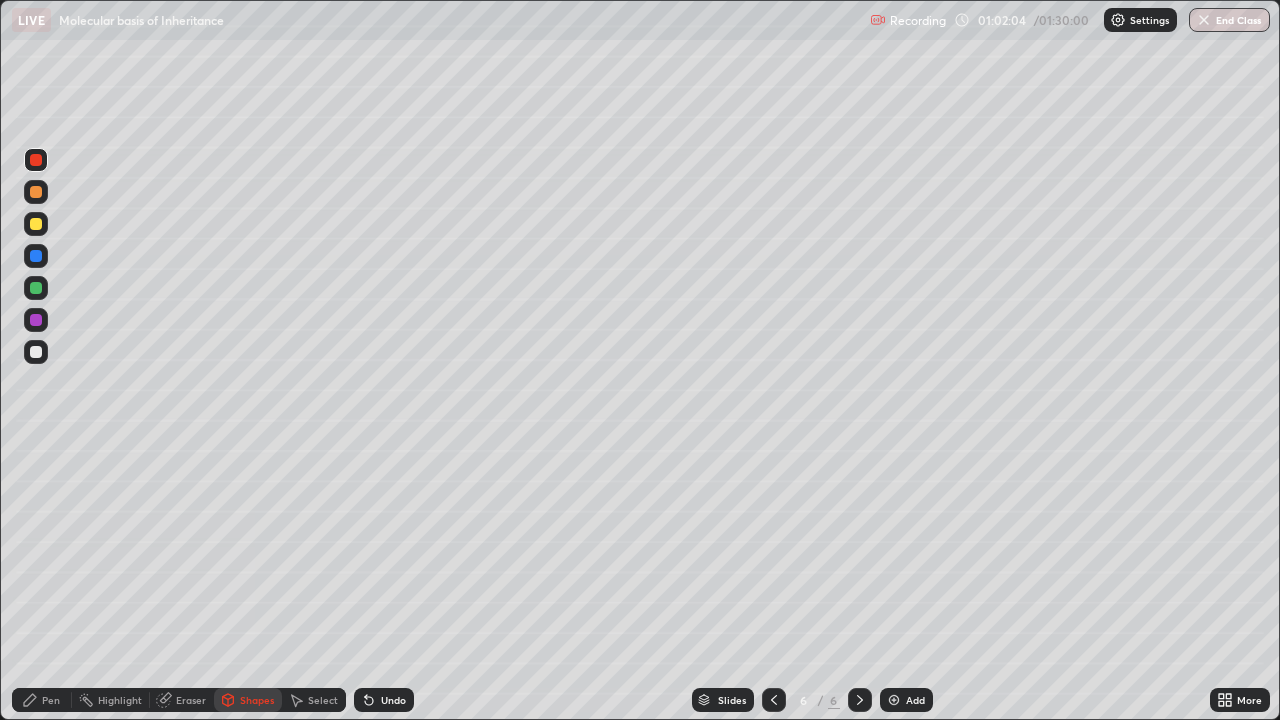 click at bounding box center (36, 192) 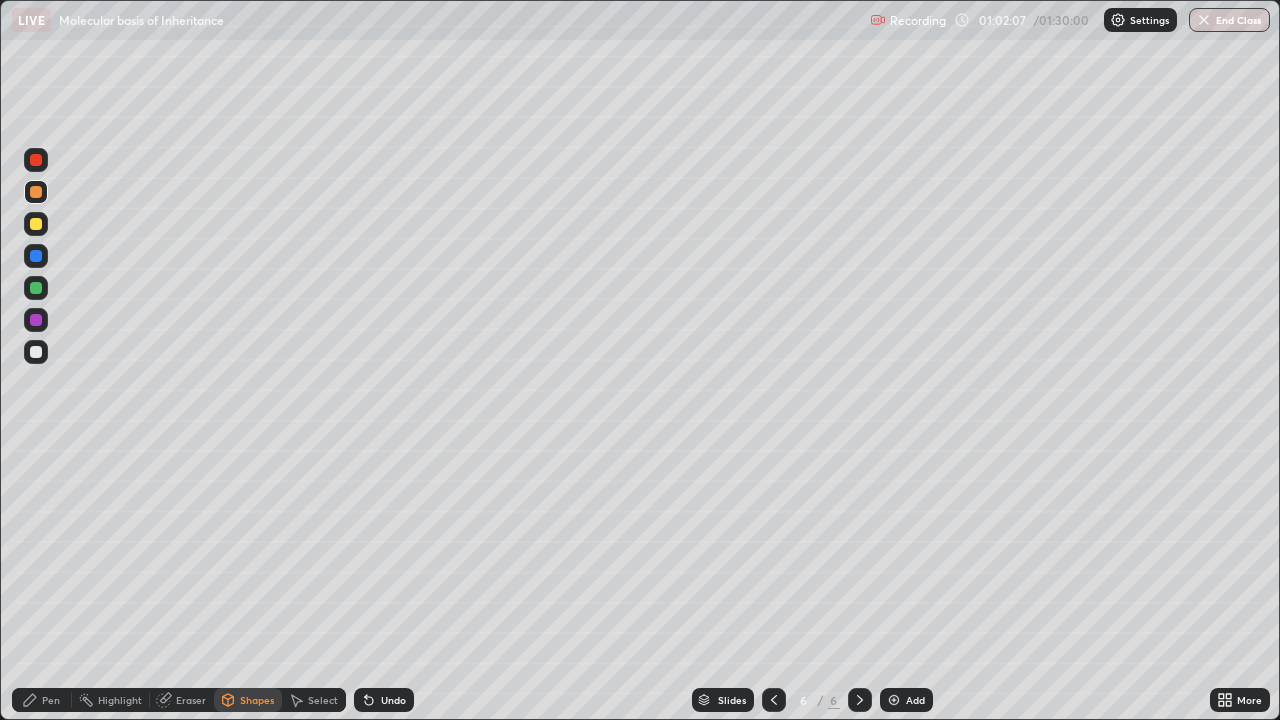 click on "Pen" at bounding box center (51, 700) 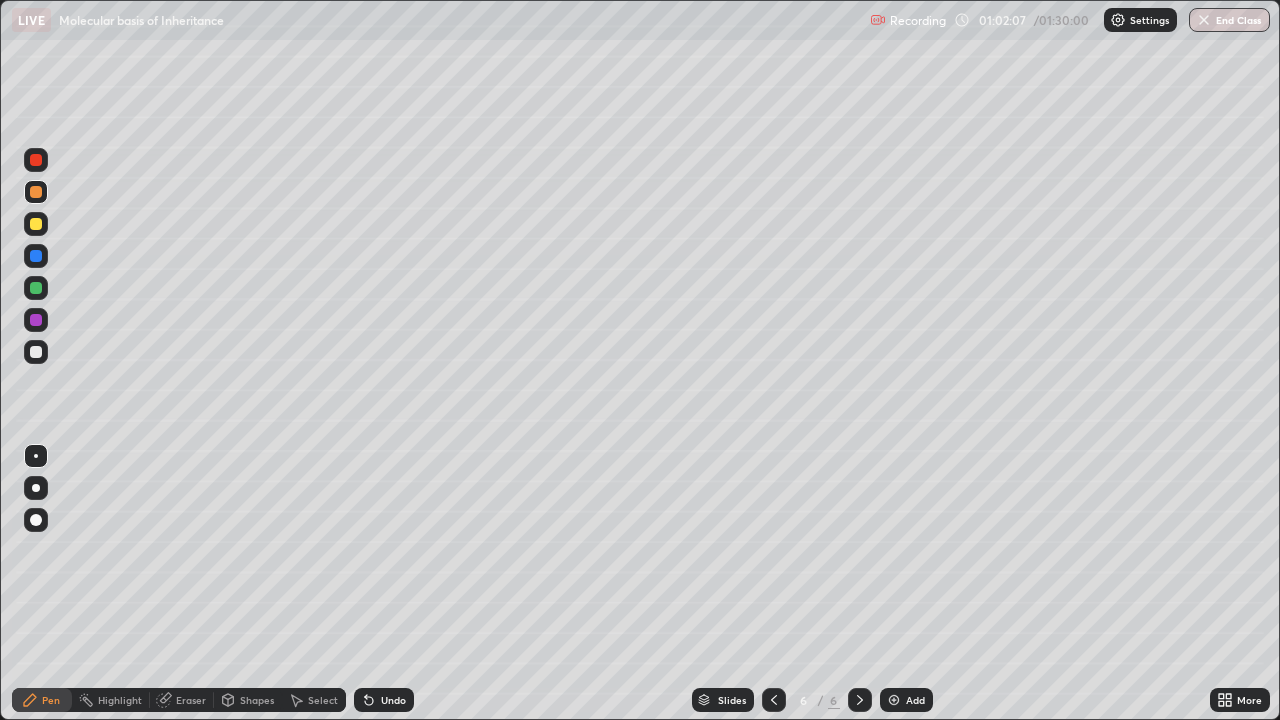 click at bounding box center [36, 352] 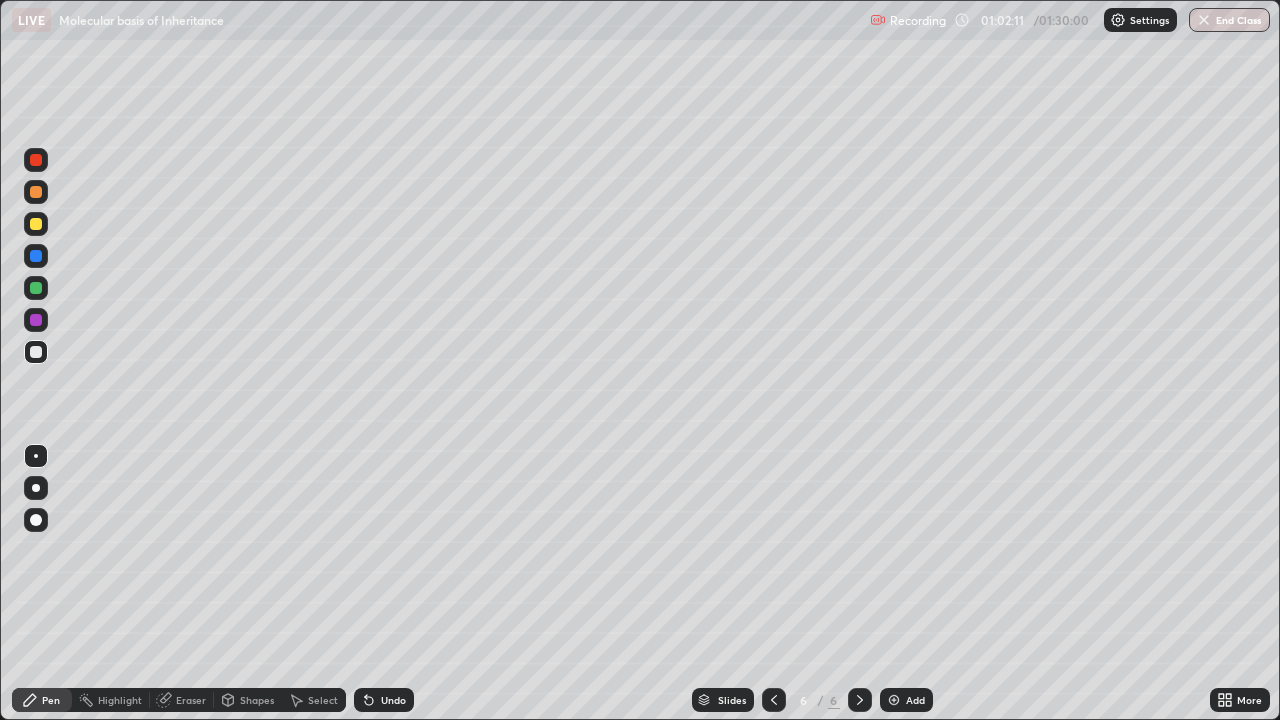 click at bounding box center (36, 192) 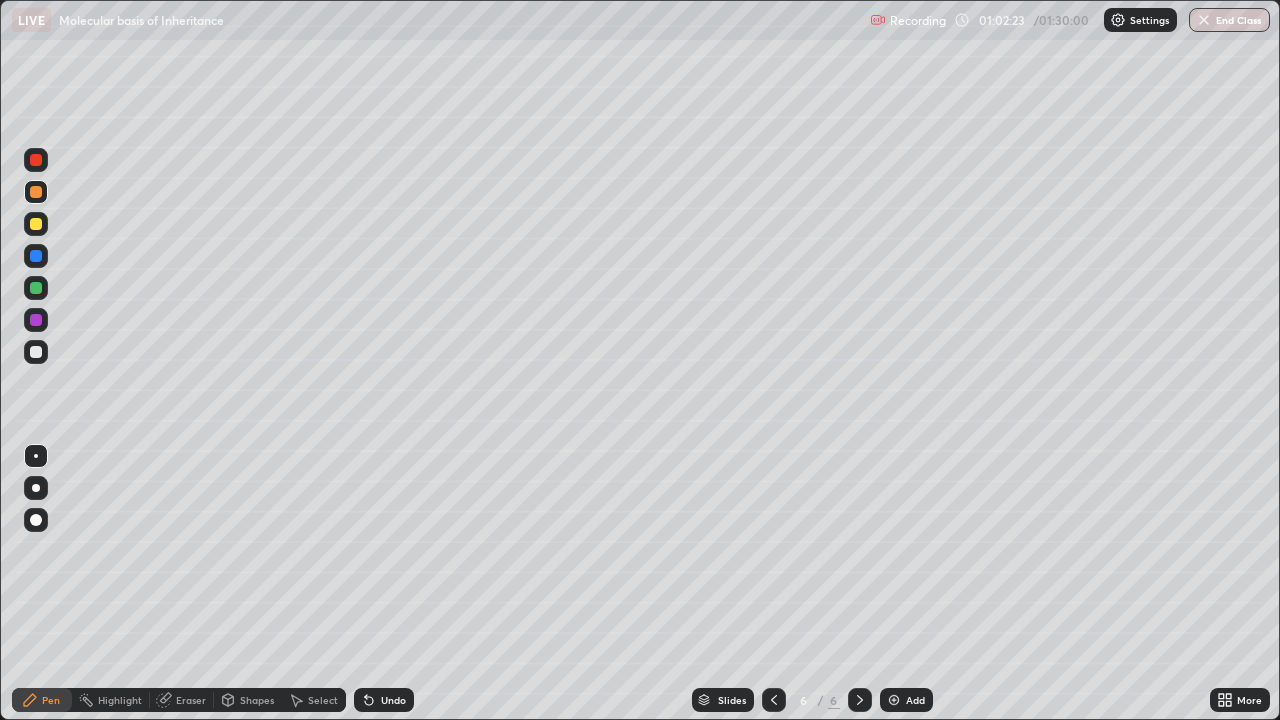 click on "Undo" at bounding box center [384, 700] 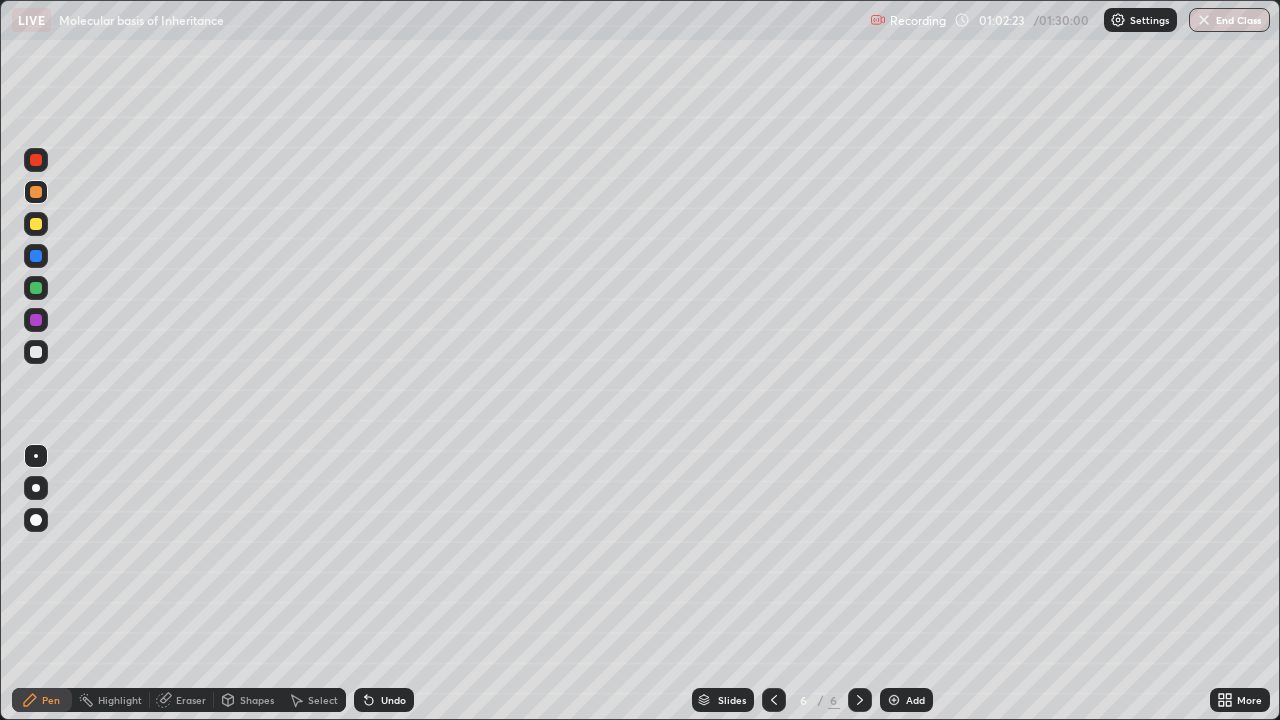 click on "Shapes" at bounding box center (257, 700) 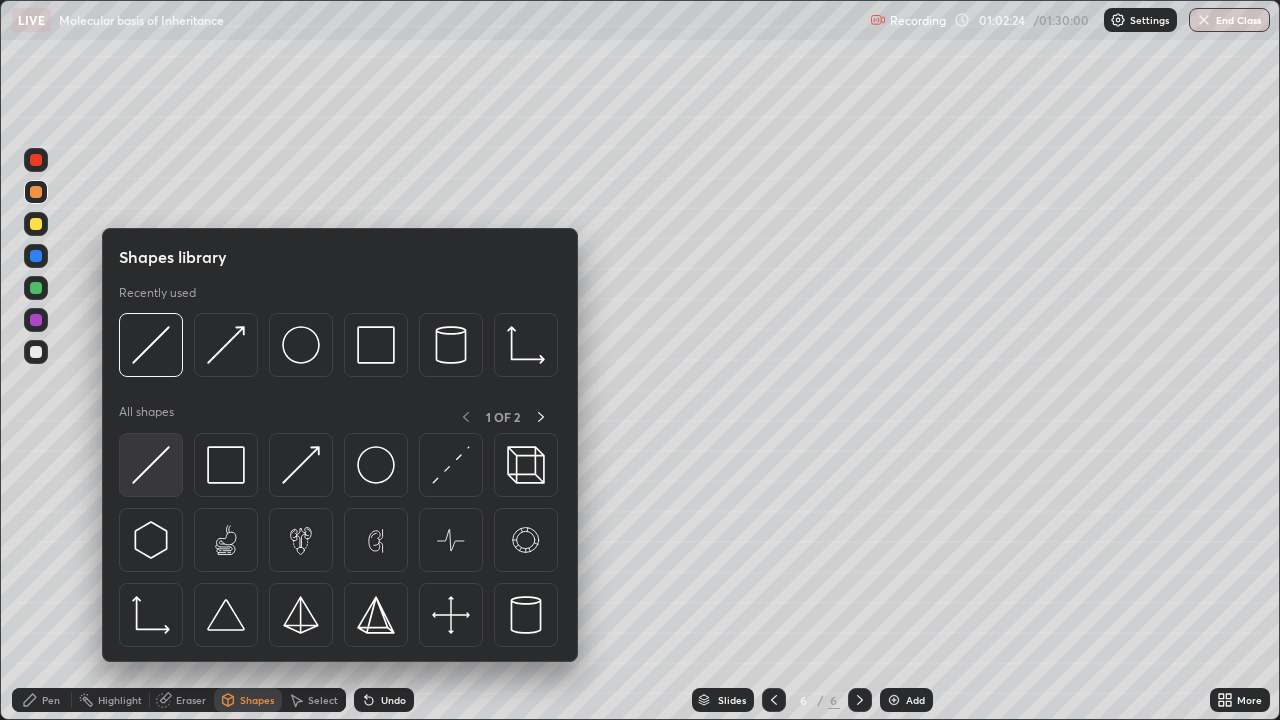 click at bounding box center (151, 465) 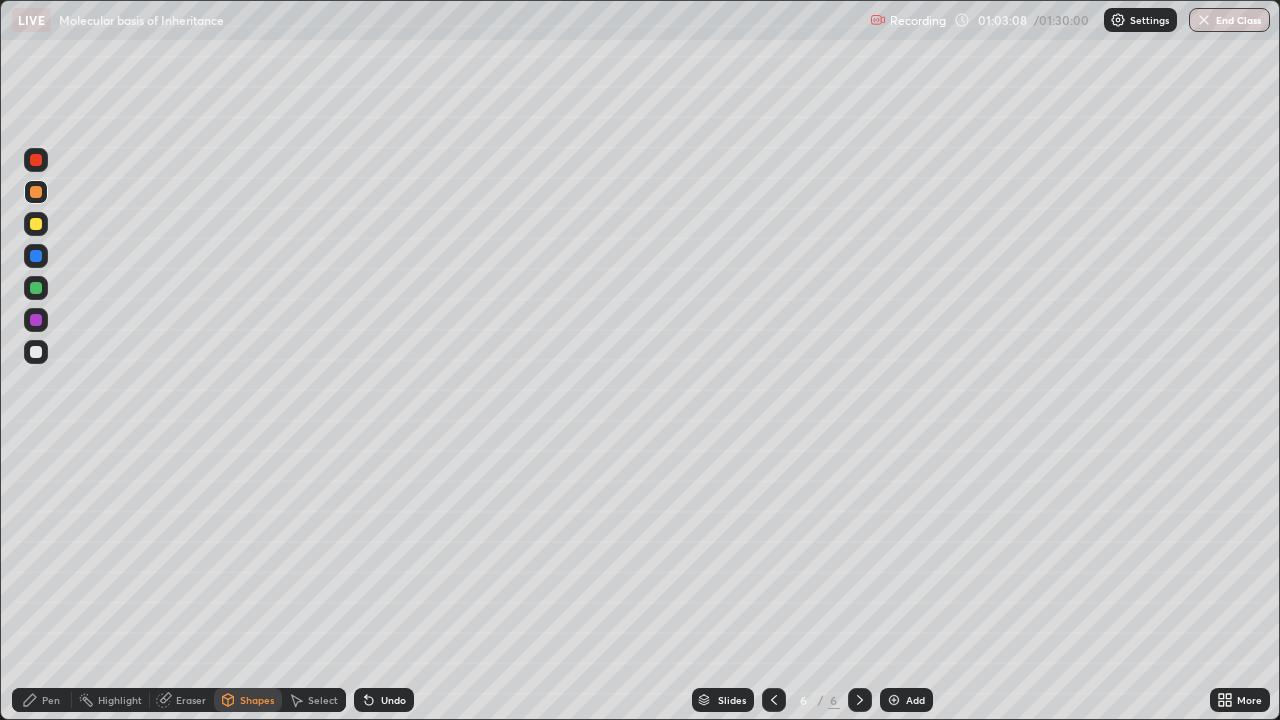 click at bounding box center (36, 288) 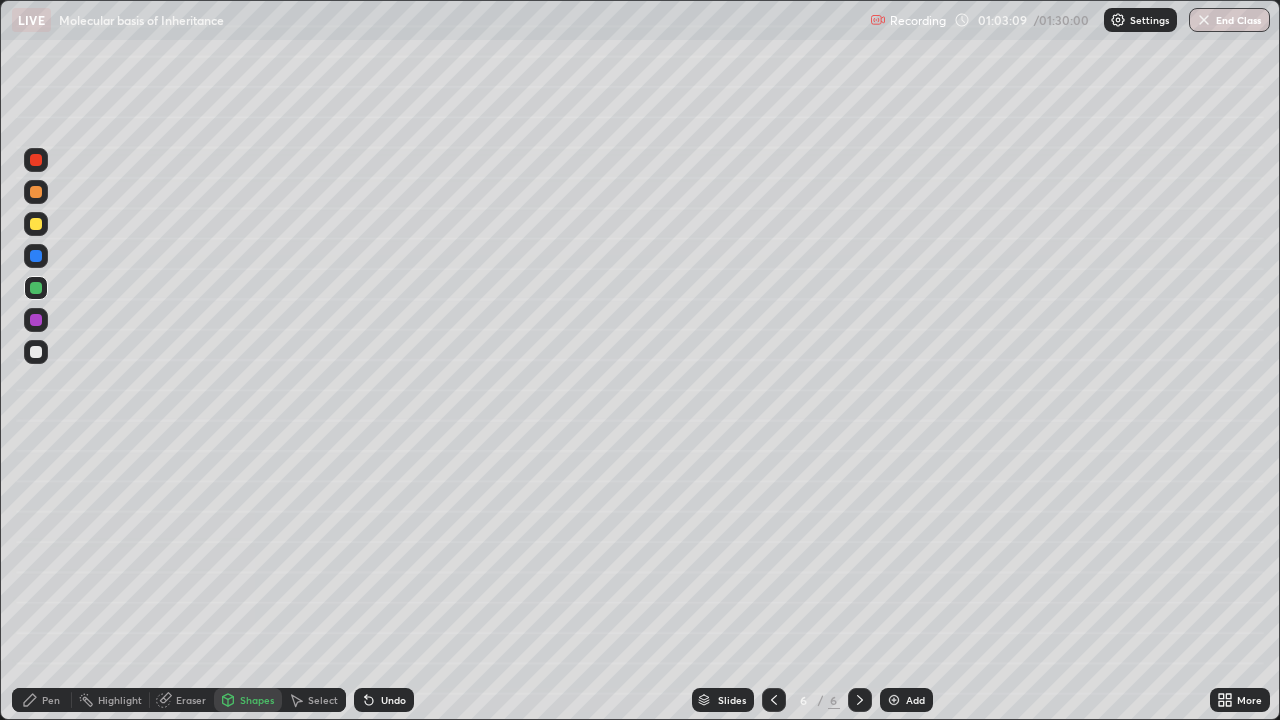 click 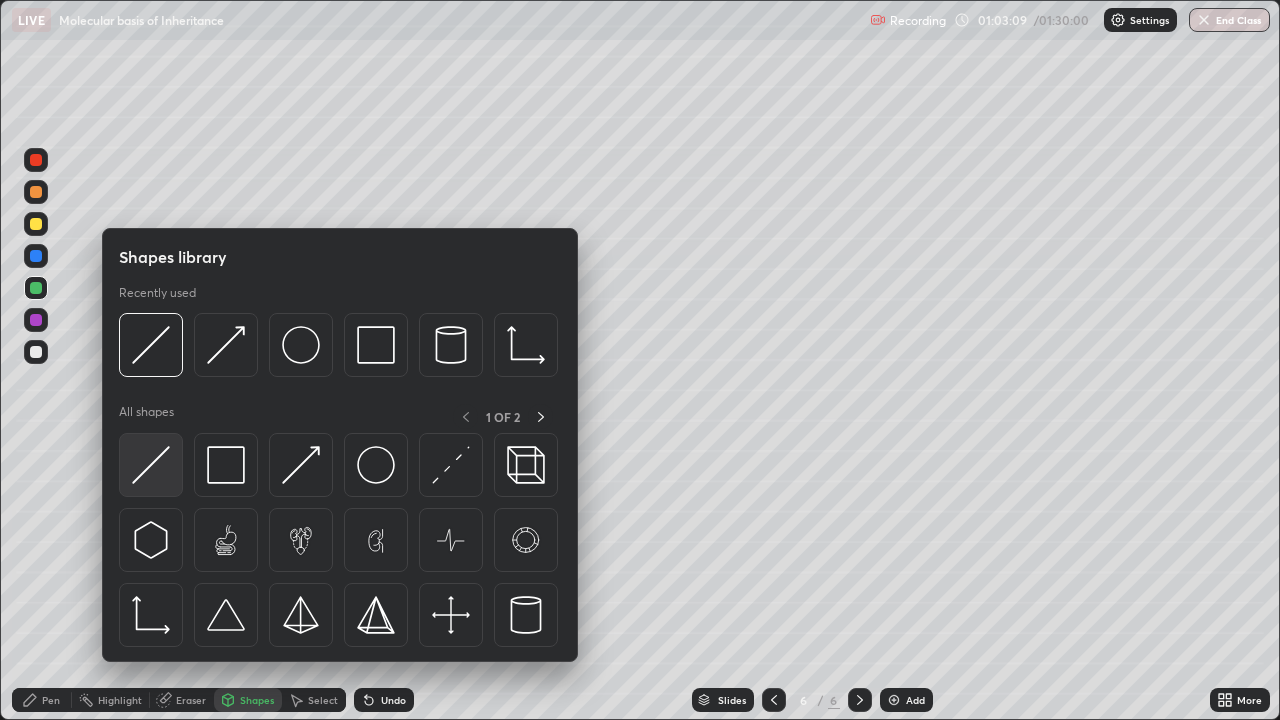 click at bounding box center (151, 465) 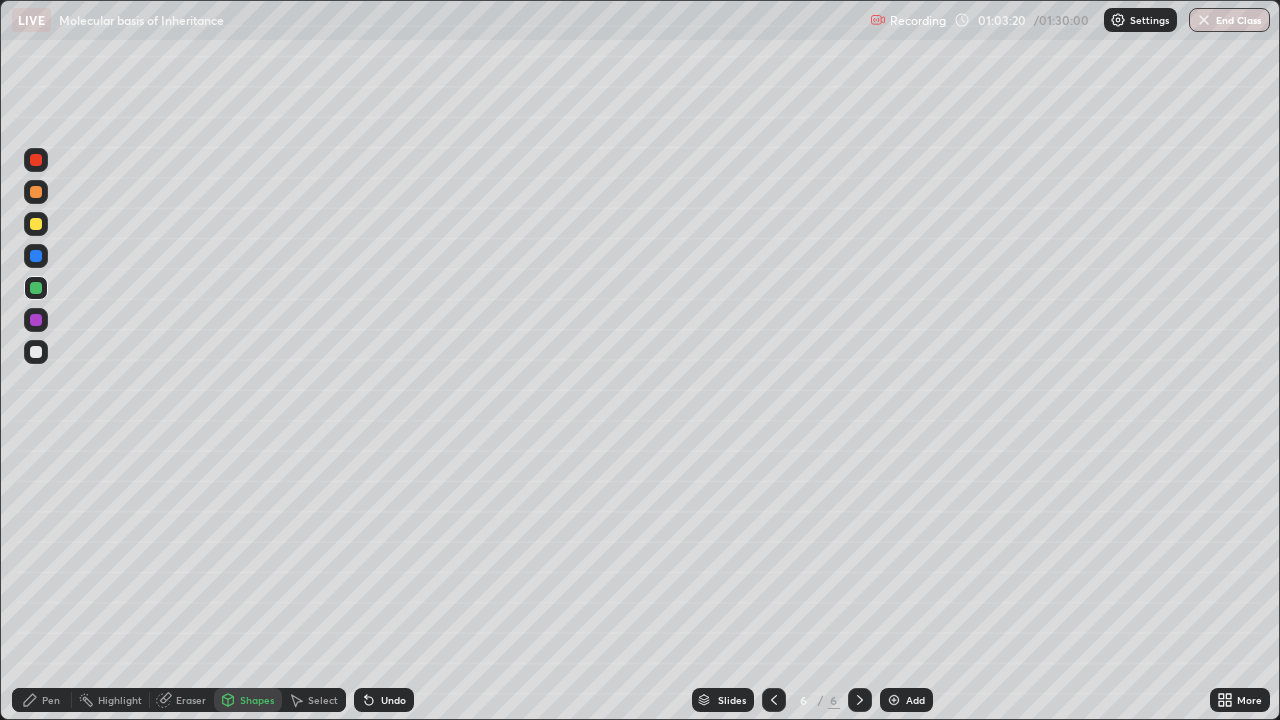 click at bounding box center [36, 352] 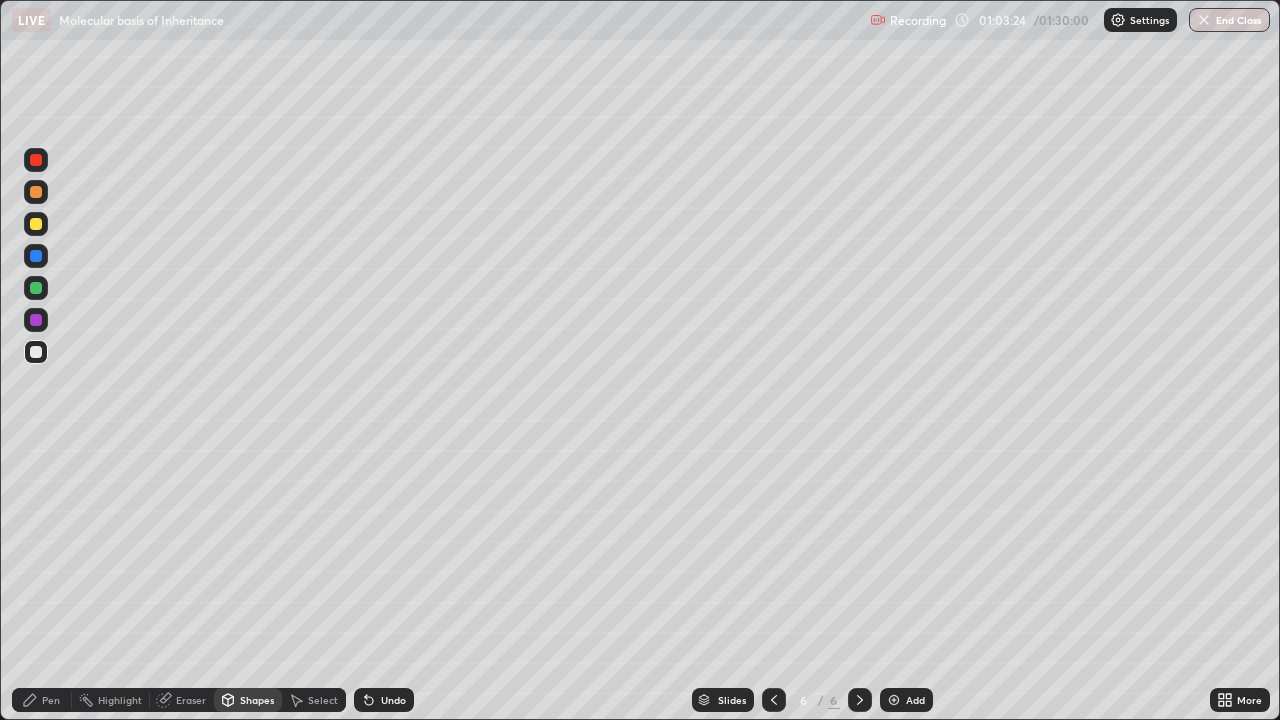 click on "Undo" at bounding box center [393, 700] 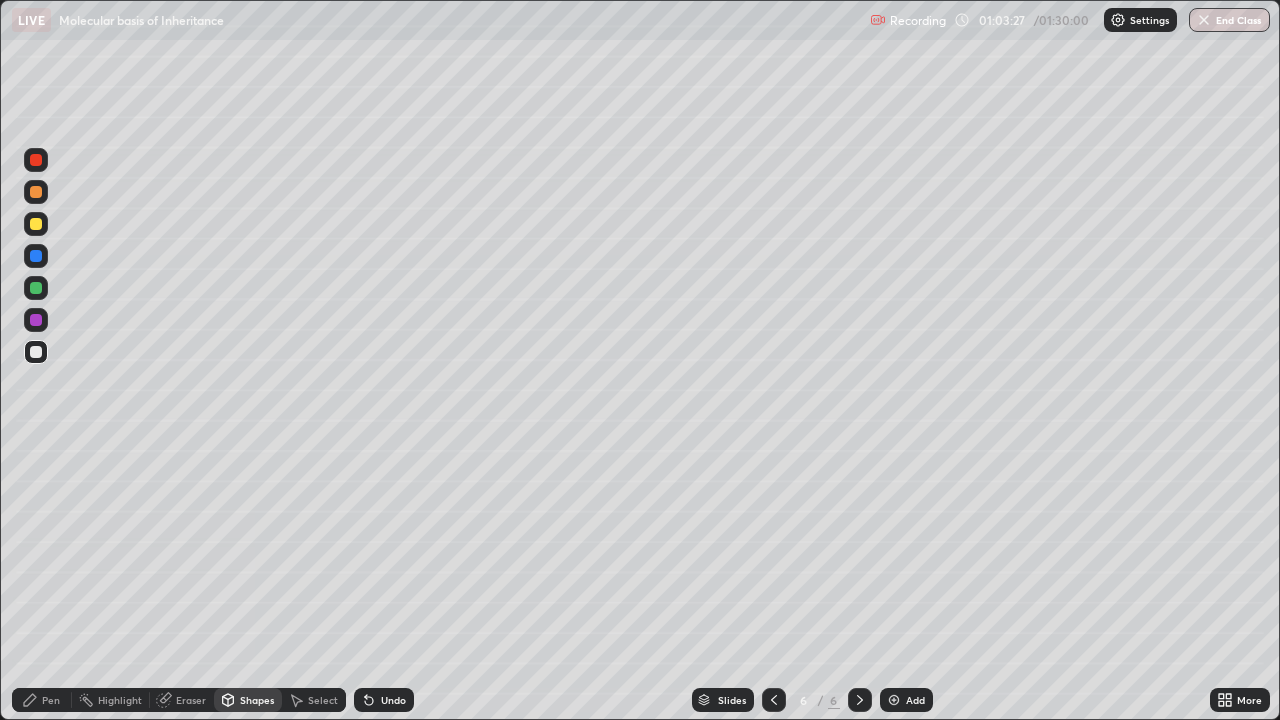 click on "Undo" at bounding box center (393, 700) 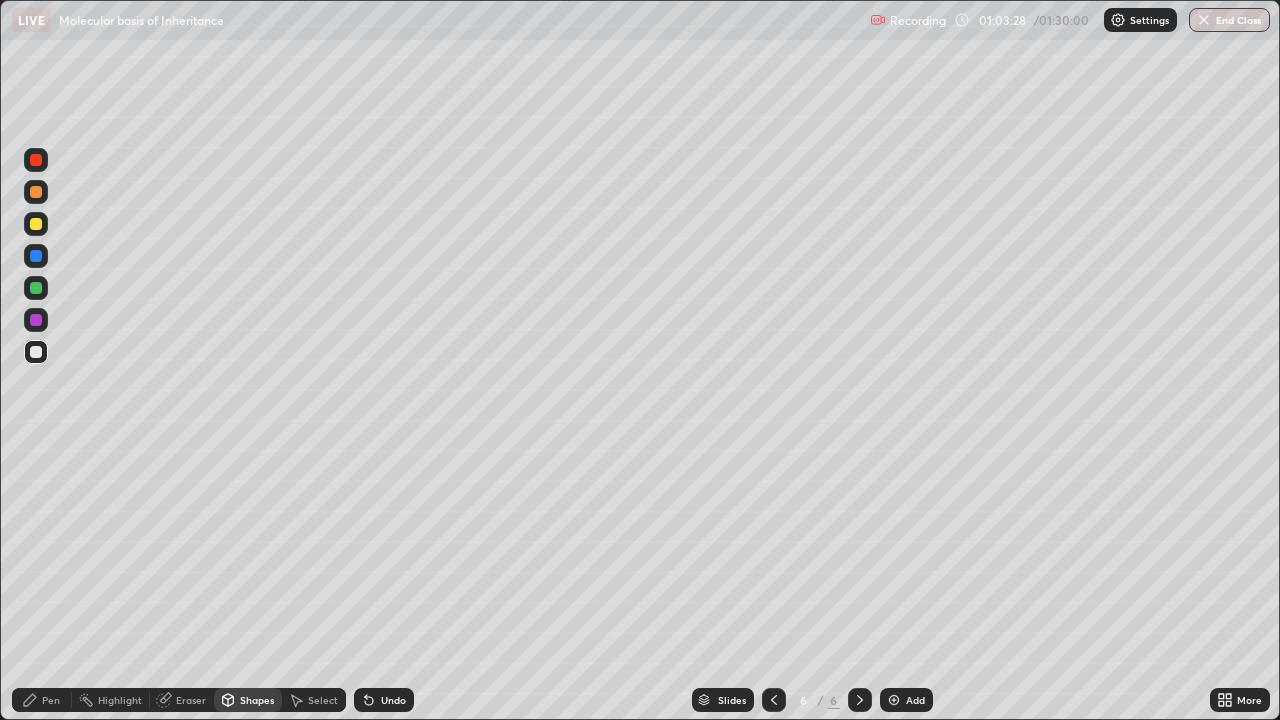 click on "Pen" at bounding box center (42, 700) 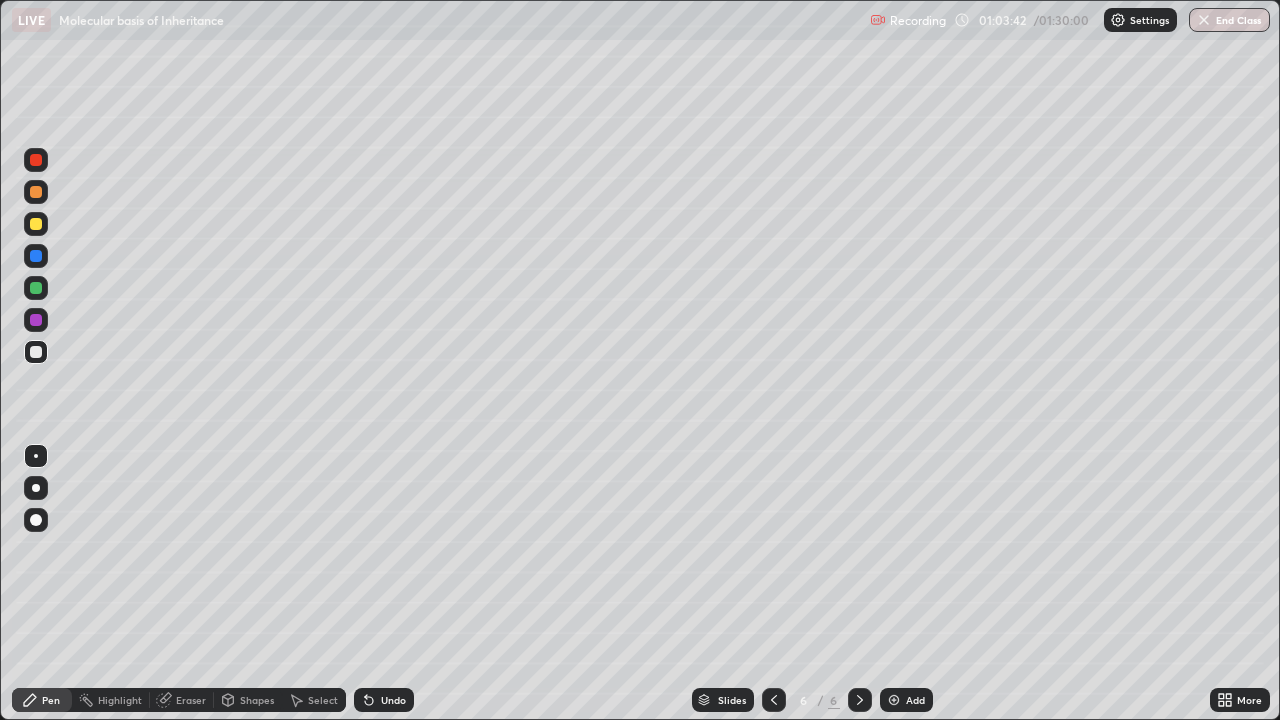 click on "Shapes" at bounding box center (257, 700) 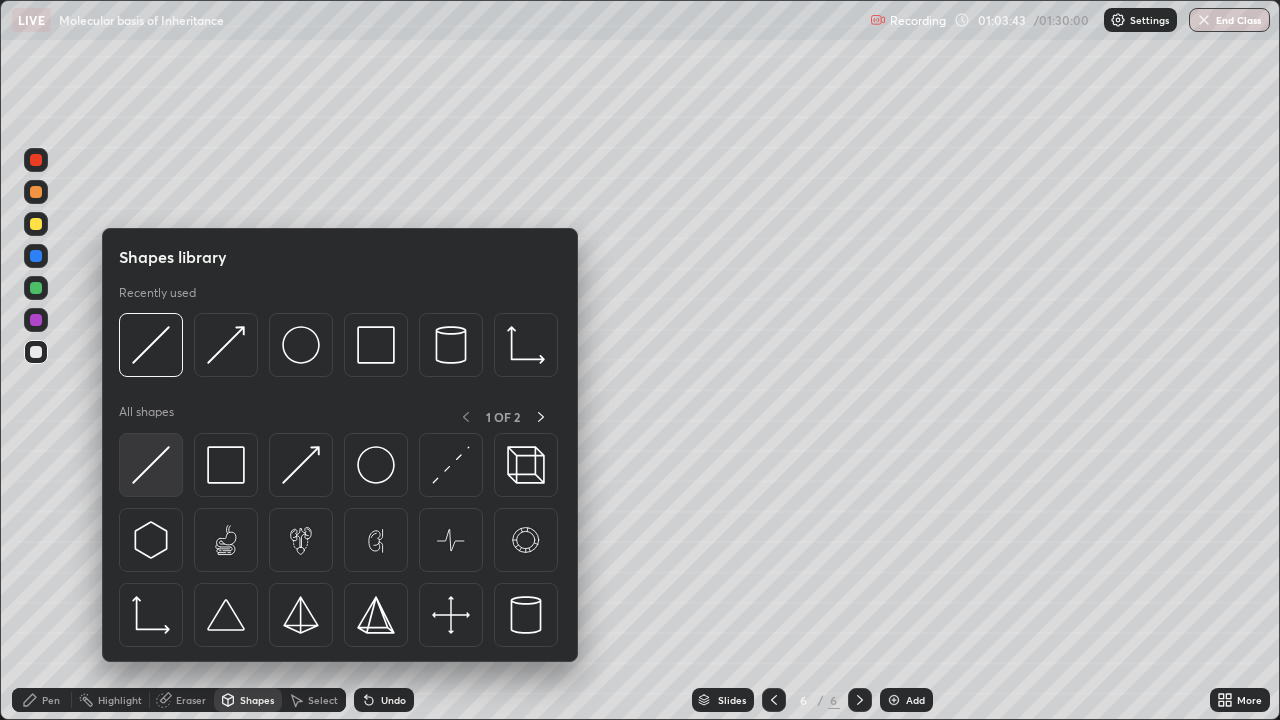 click at bounding box center (151, 465) 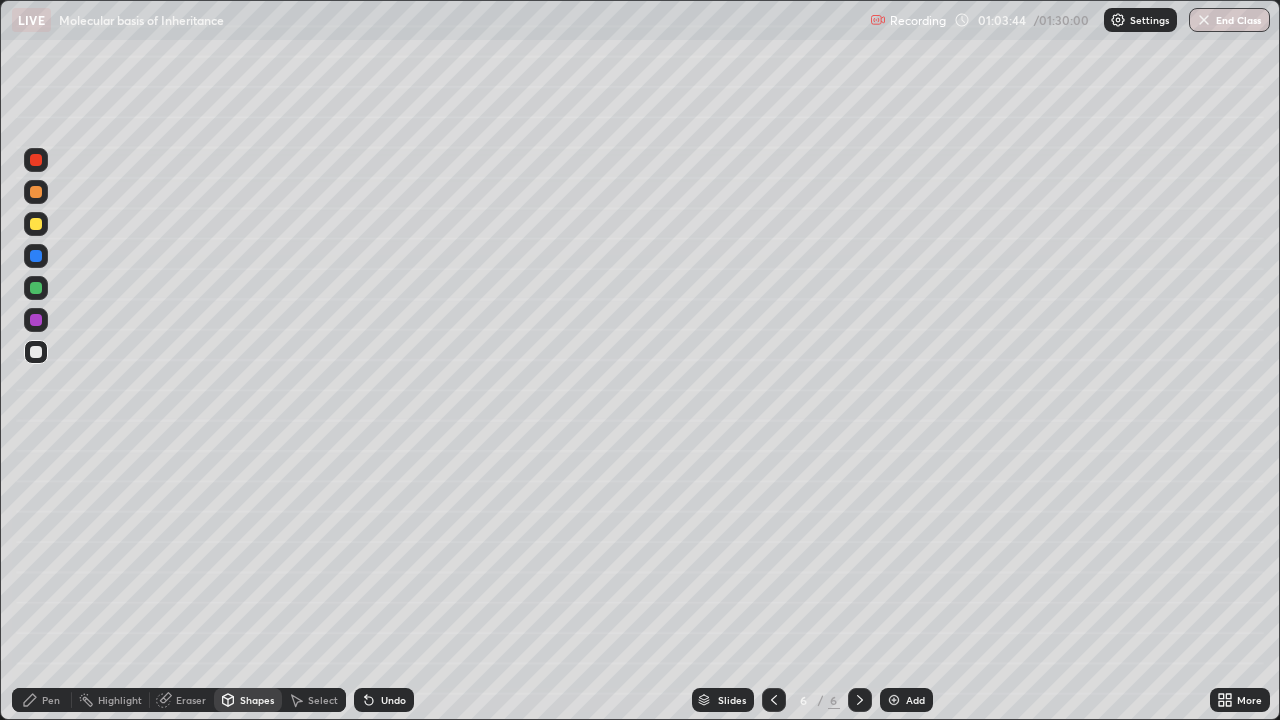click on "Shapes" at bounding box center (257, 700) 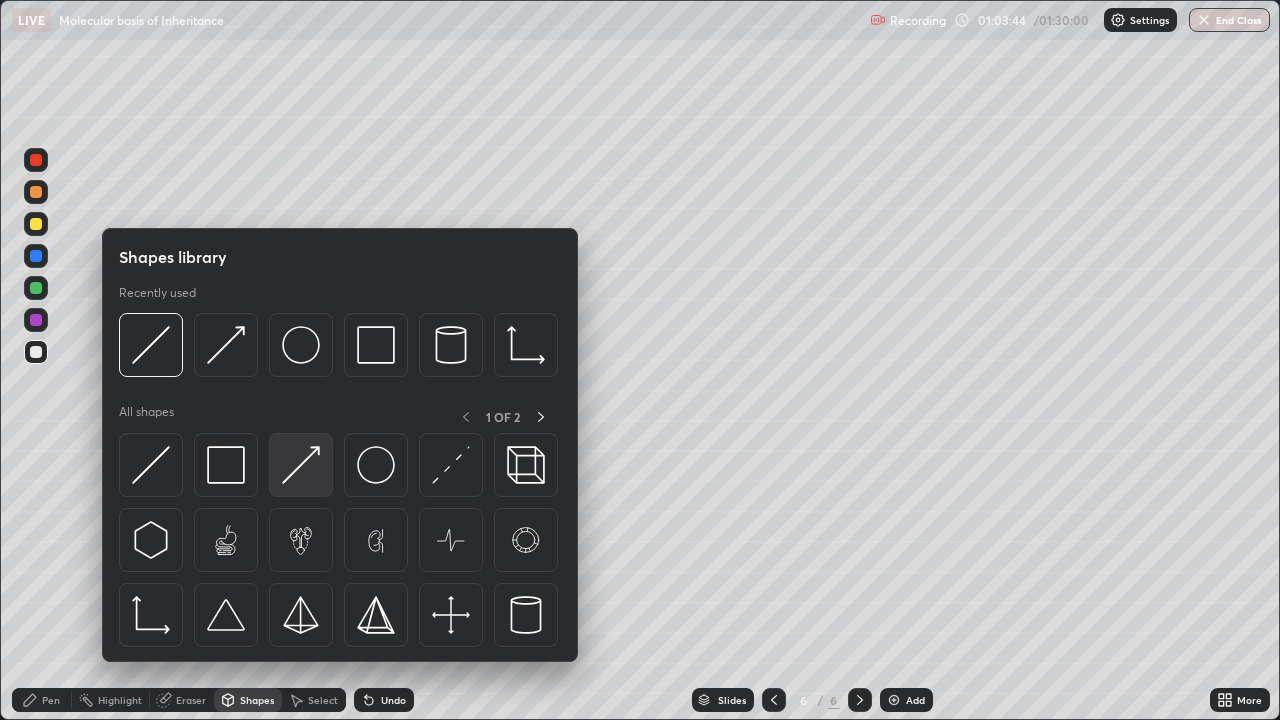 click at bounding box center (301, 465) 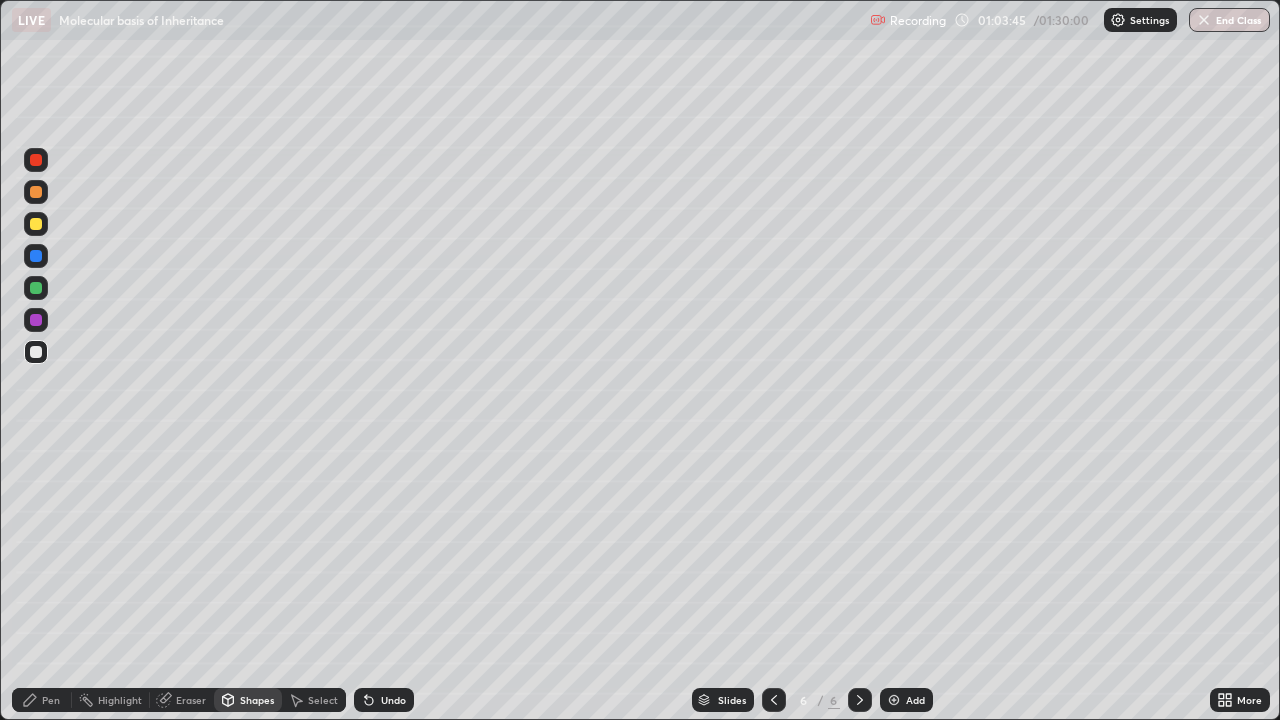 click at bounding box center (36, 192) 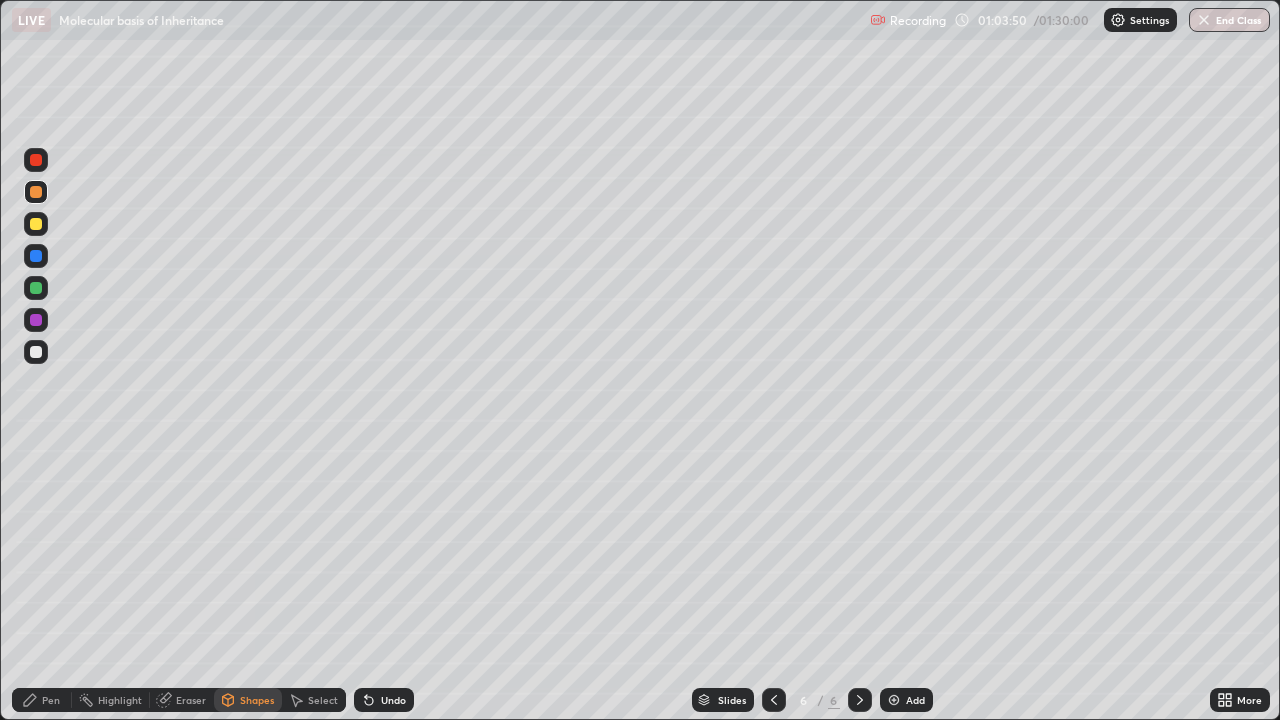 click on "Undo" at bounding box center [393, 700] 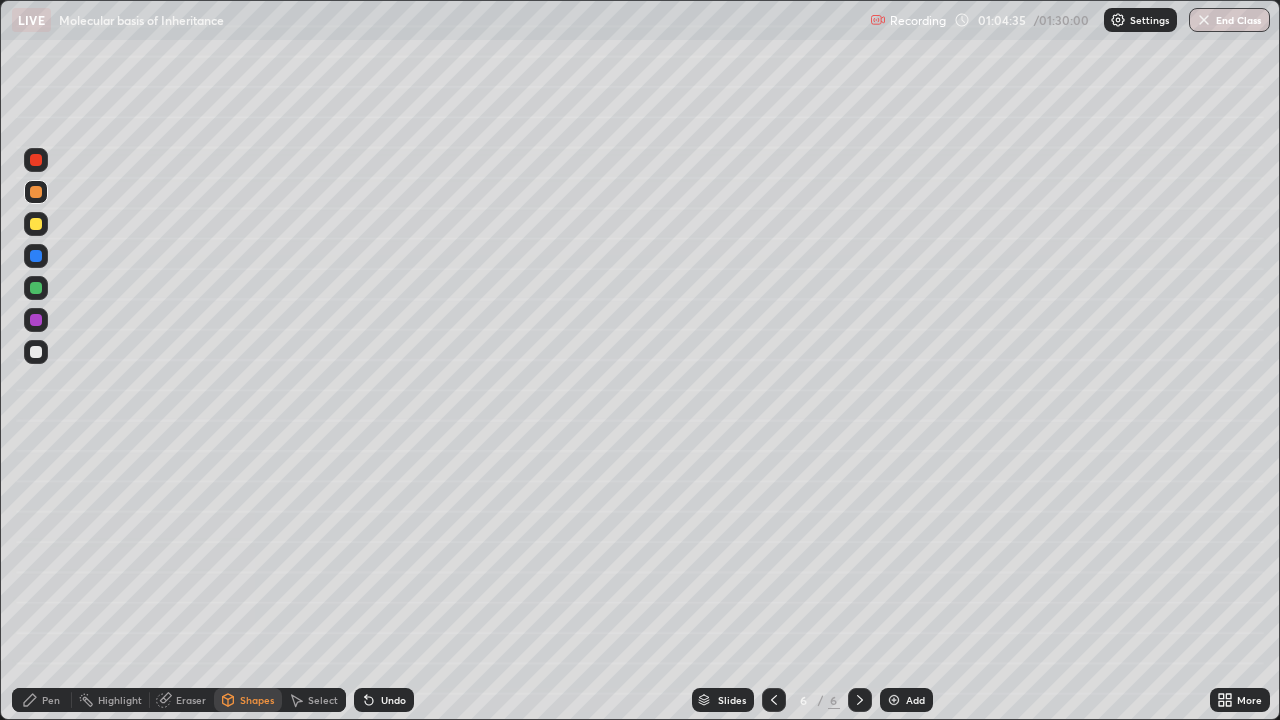 click on "Pen" at bounding box center [51, 700] 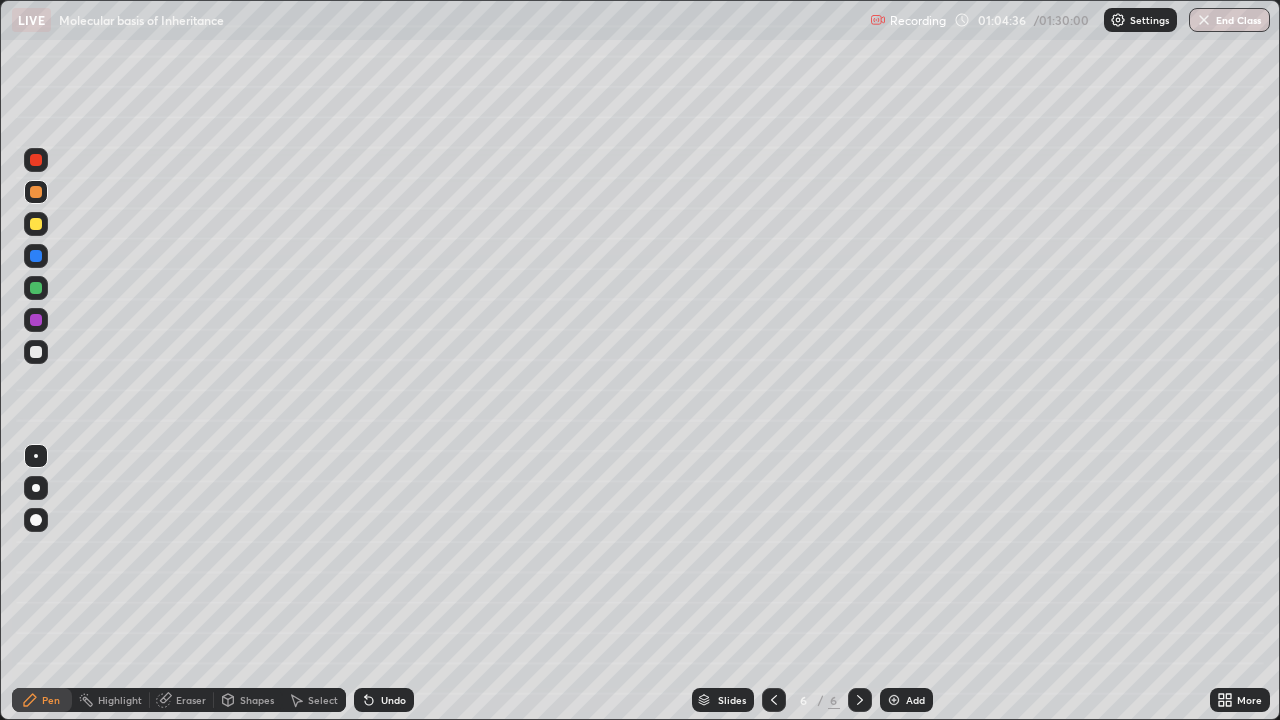 click at bounding box center (36, 288) 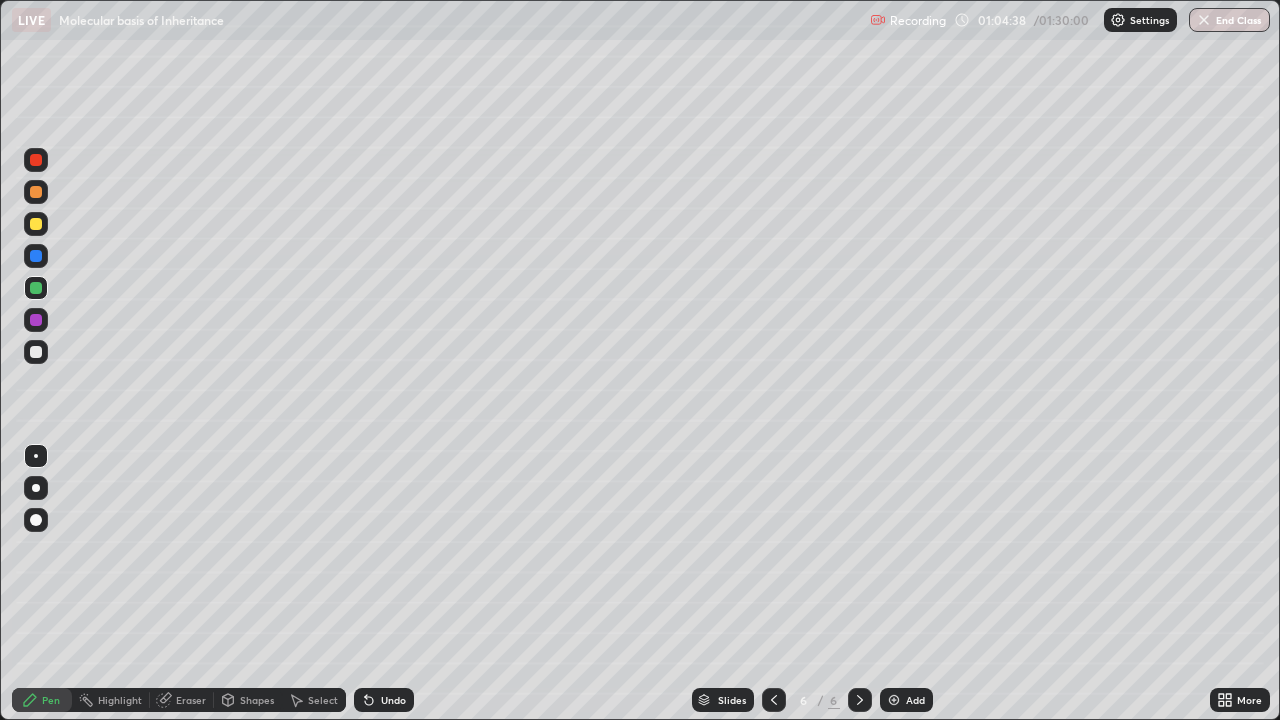 click on "Shapes" at bounding box center (257, 700) 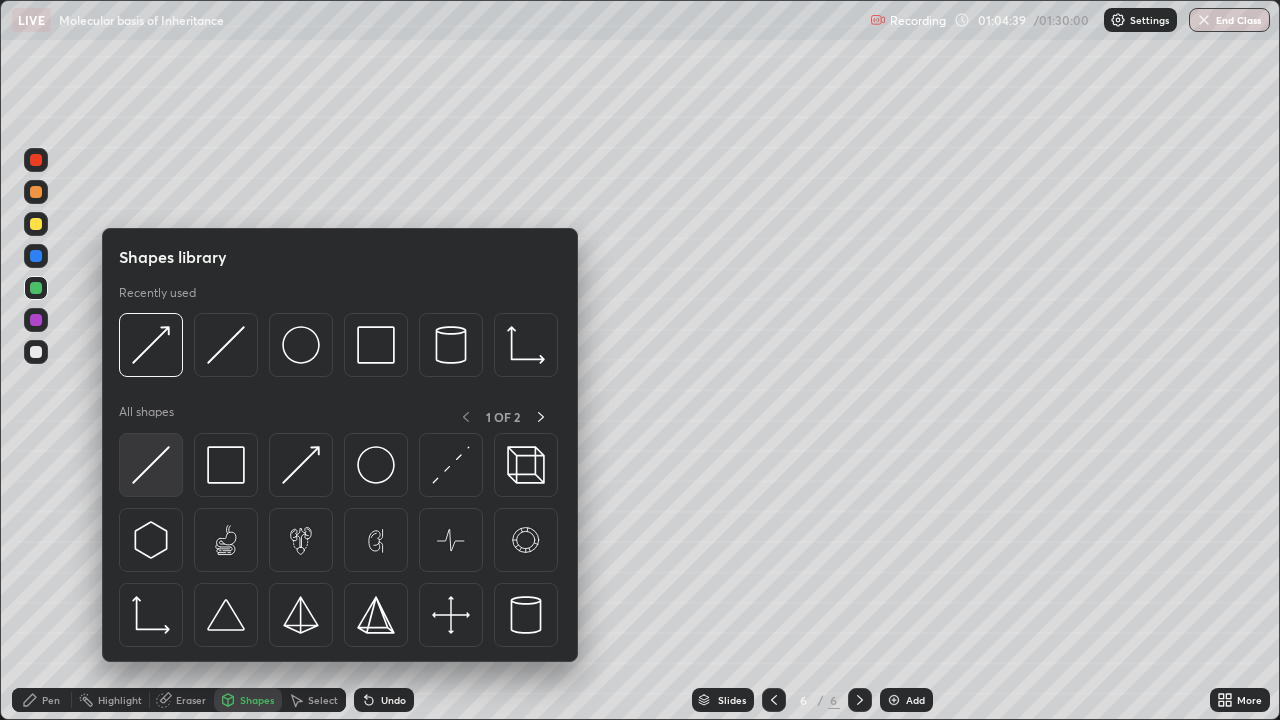 click at bounding box center [151, 465] 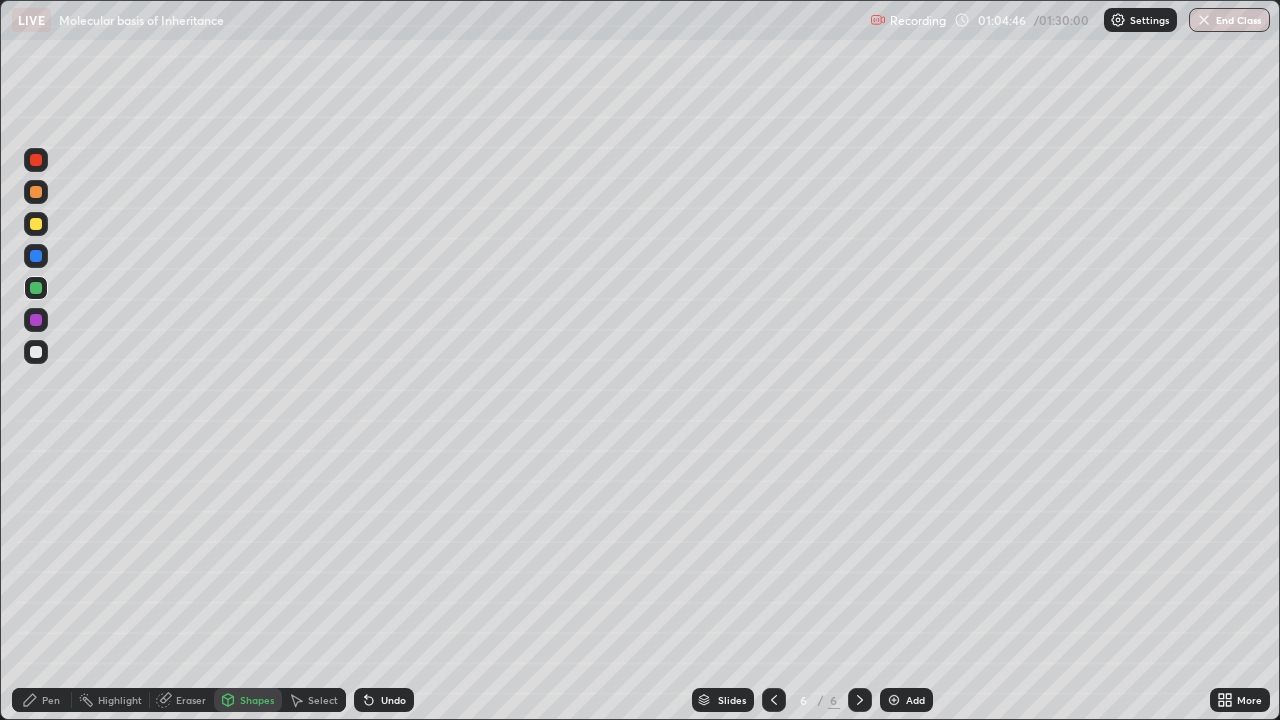 click on "Pen" at bounding box center (51, 700) 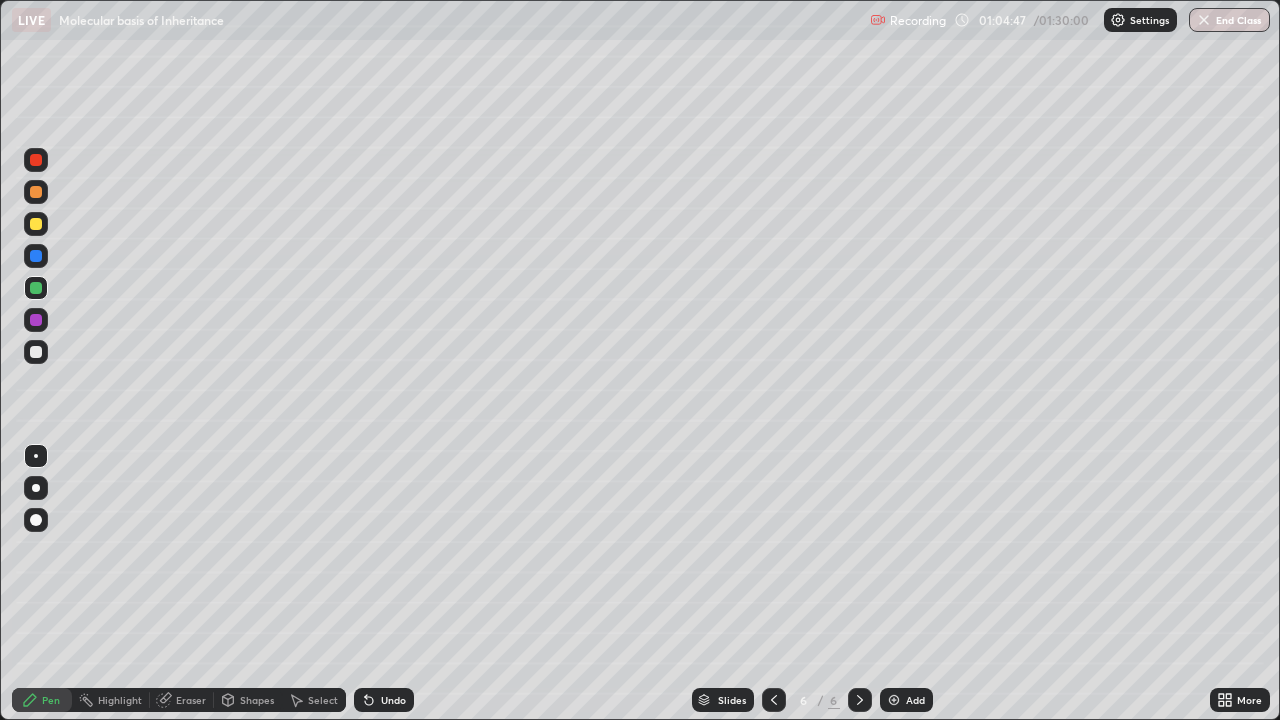 click at bounding box center [36, 352] 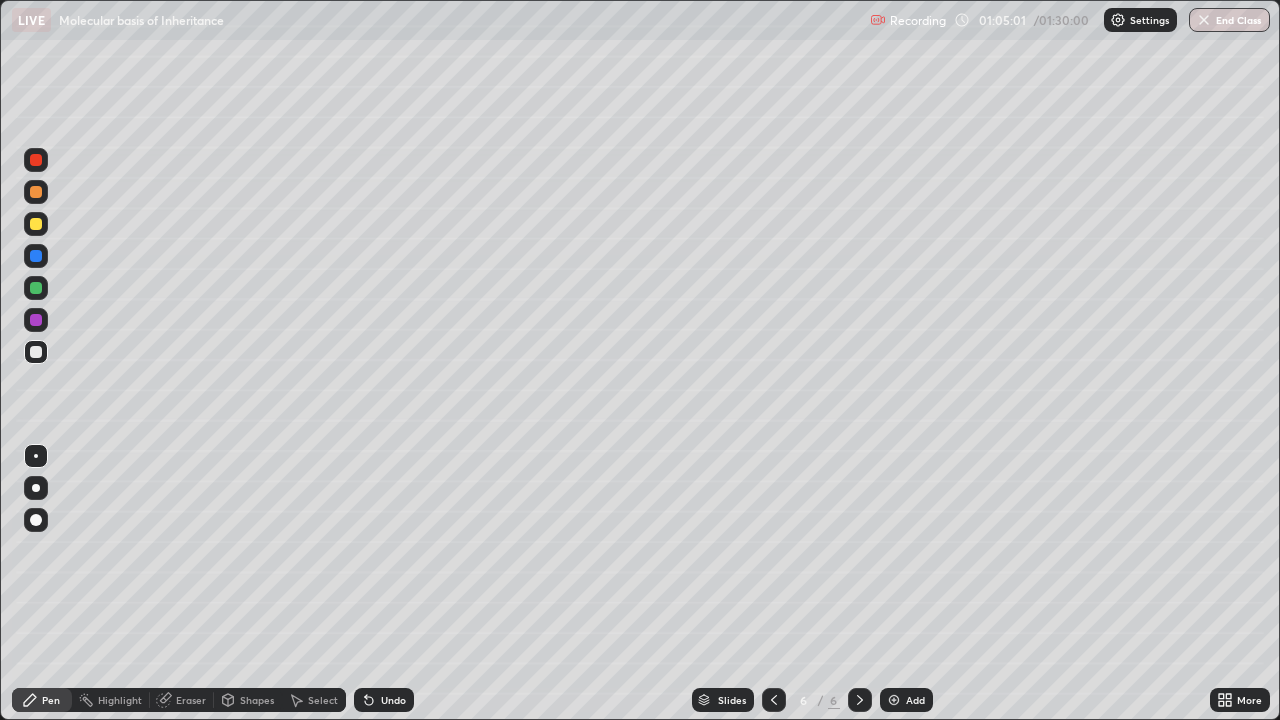 click at bounding box center (36, 256) 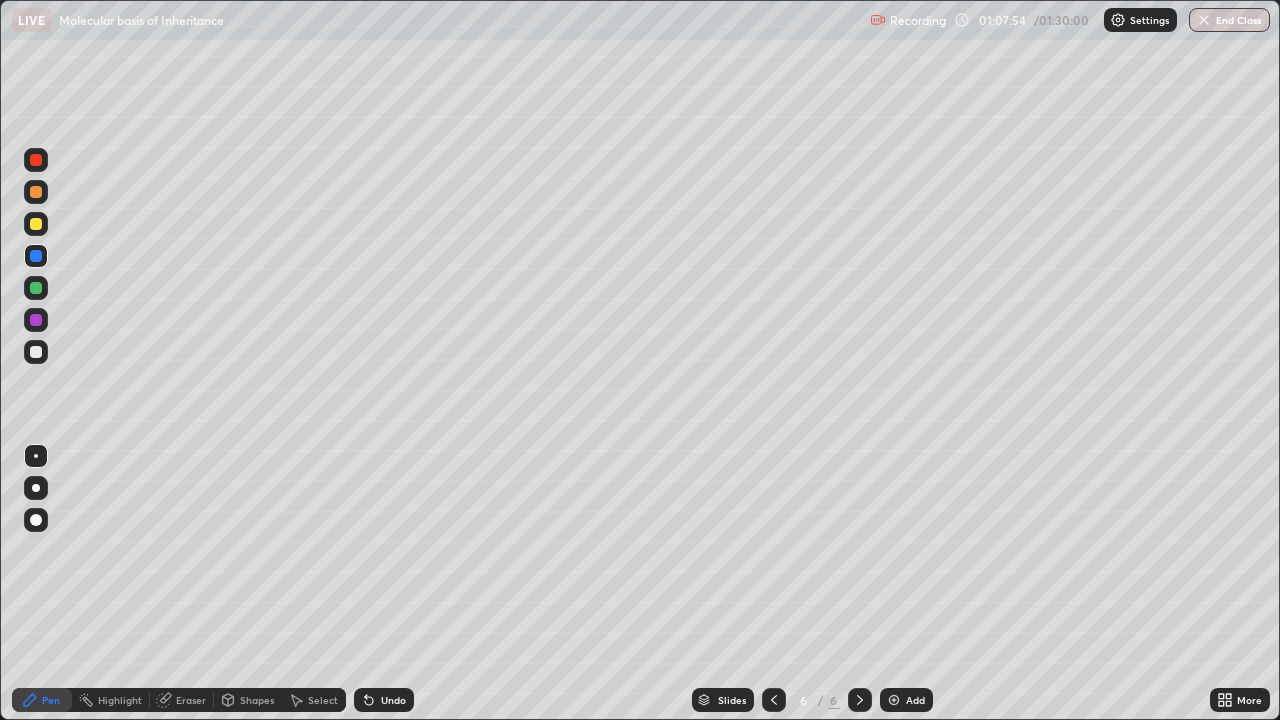 click at bounding box center [36, 352] 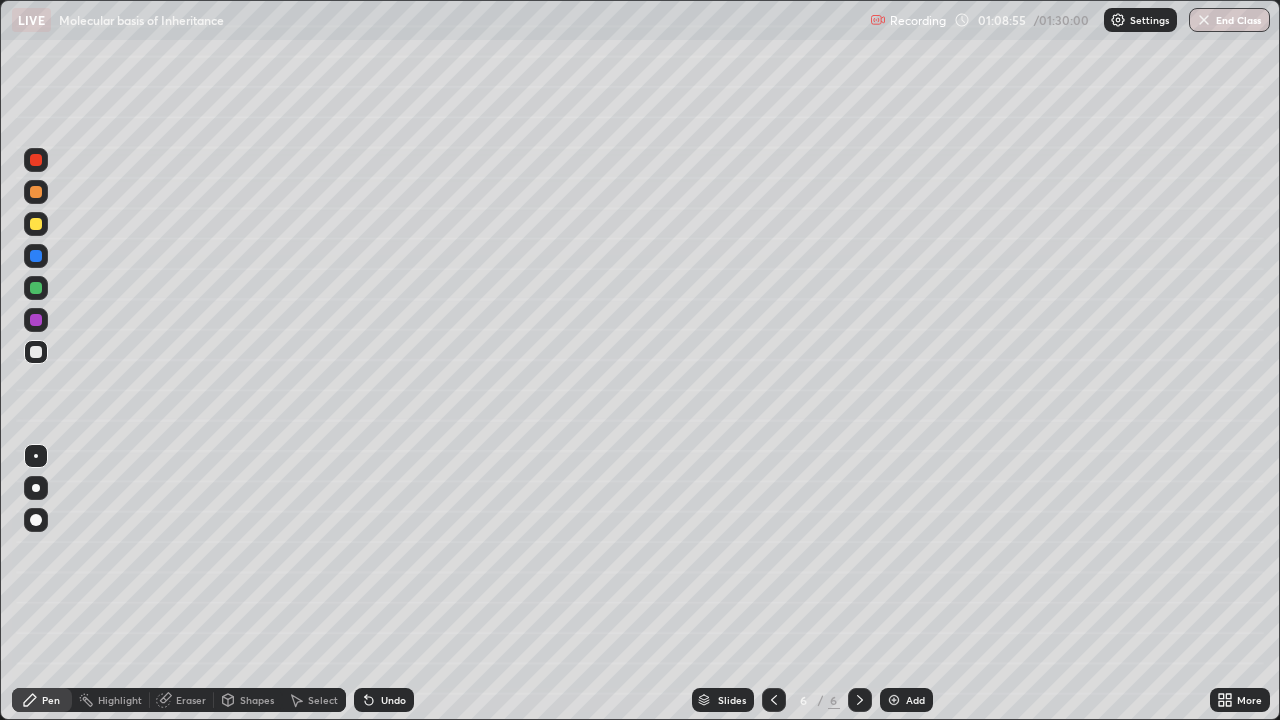 click at bounding box center [894, 700] 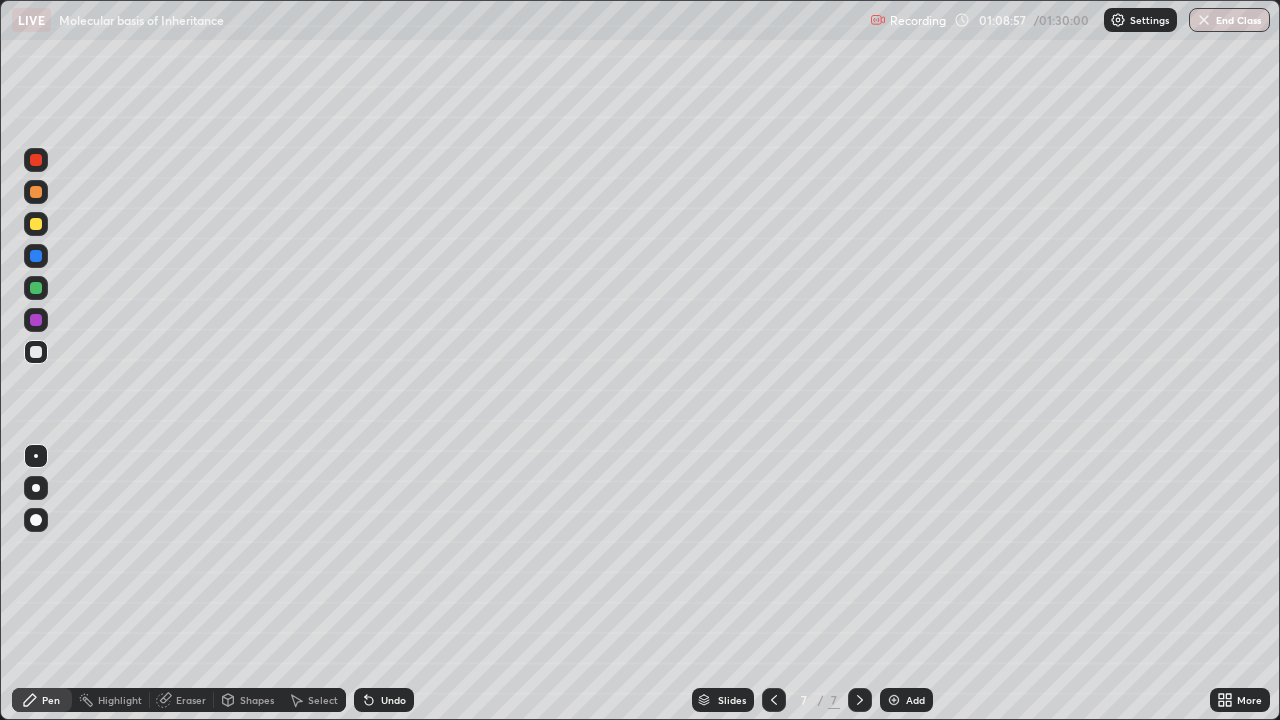 click on "Pen" at bounding box center [51, 700] 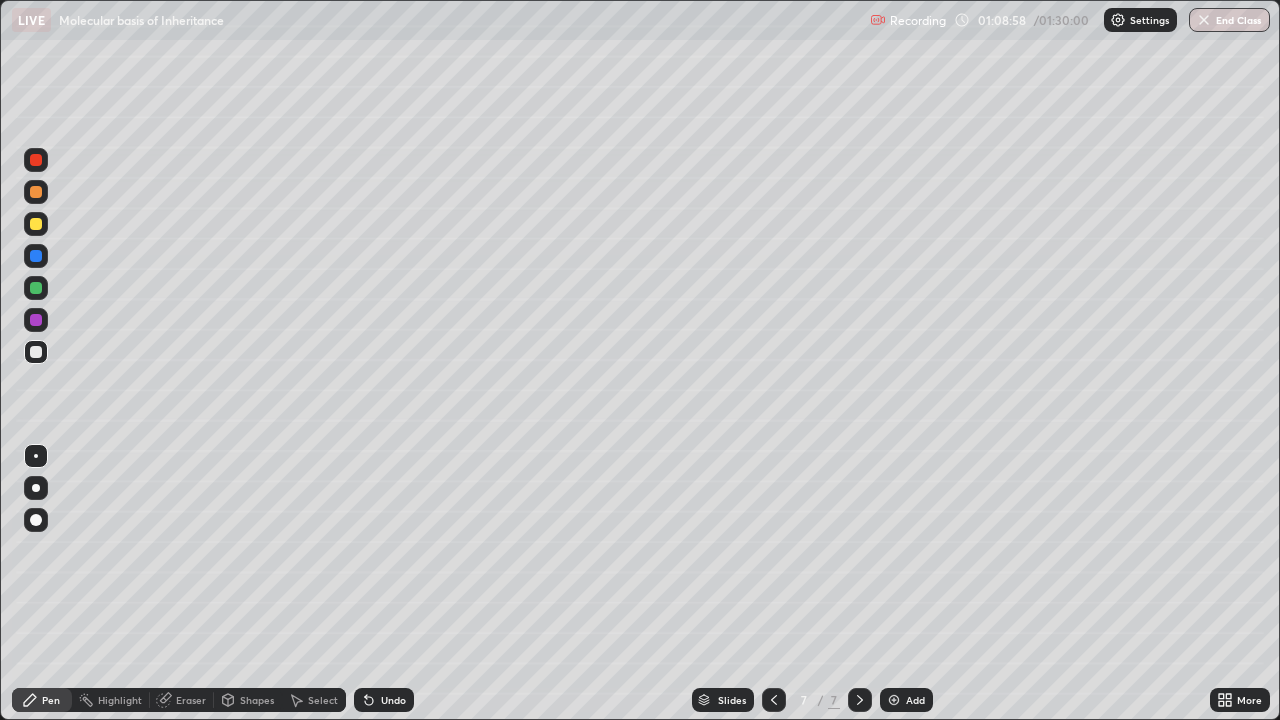 click at bounding box center [36, 352] 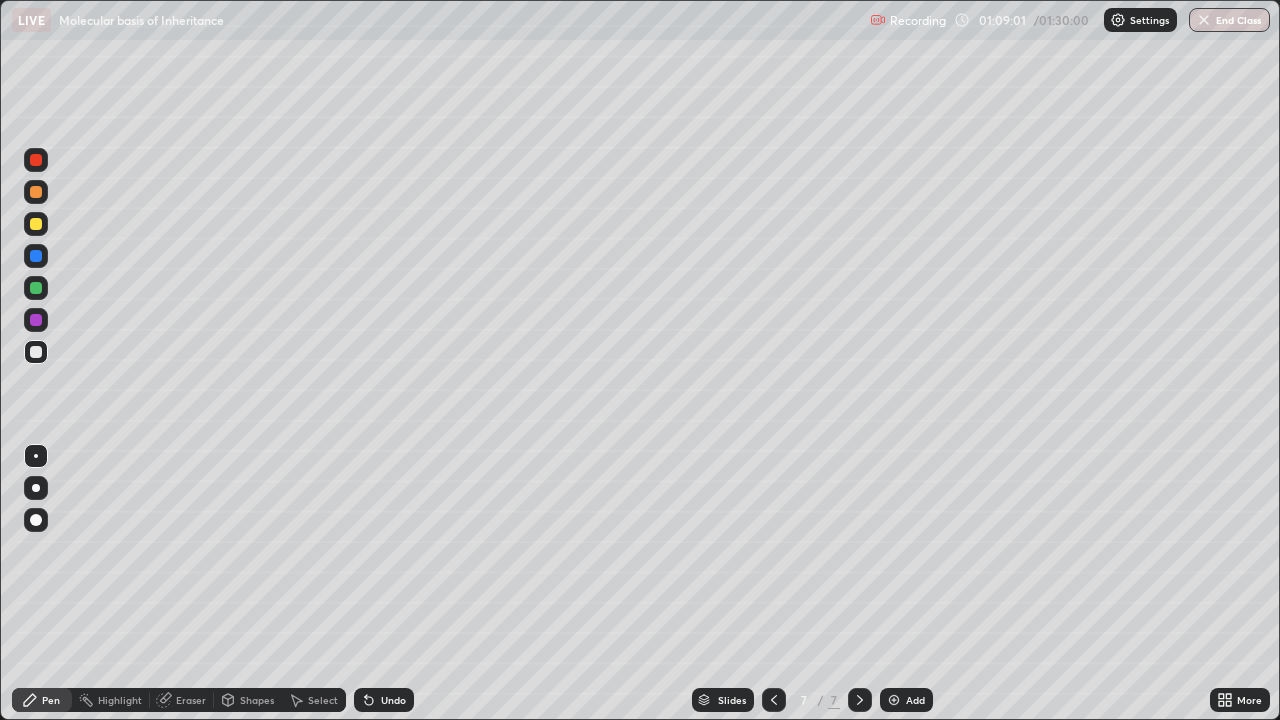 click on "Shapes" at bounding box center (257, 700) 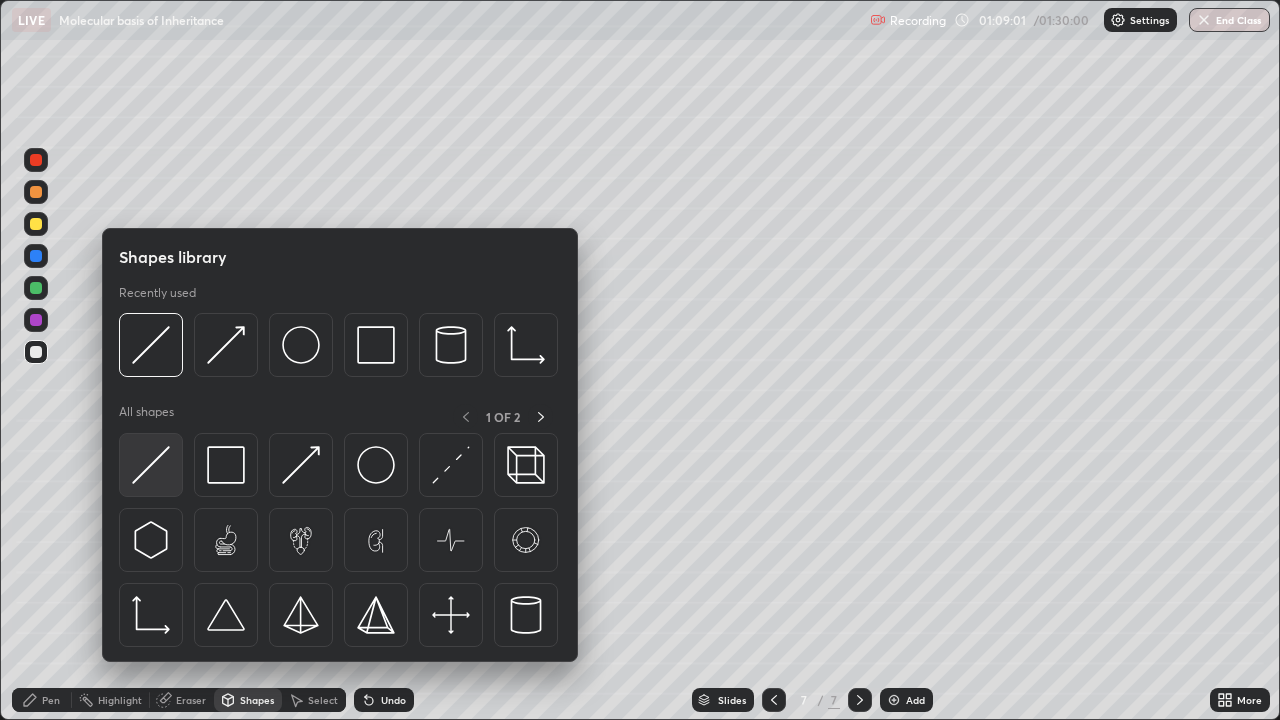 click at bounding box center [151, 465] 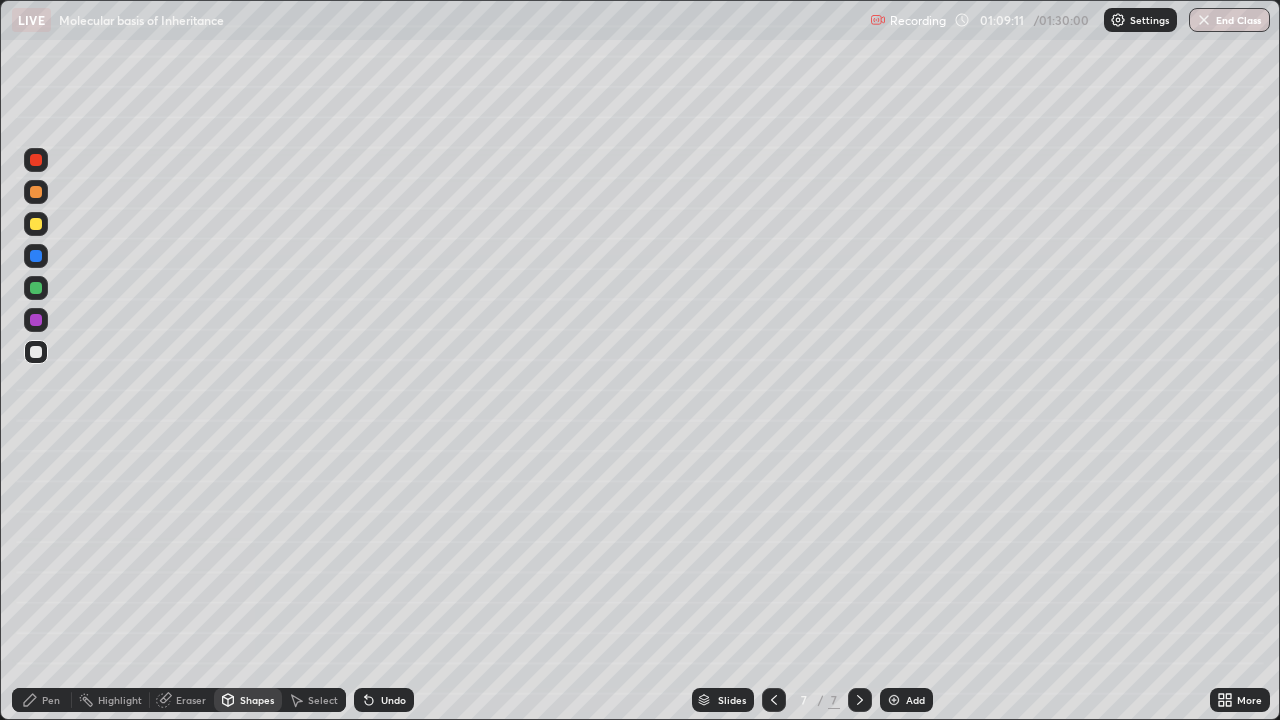 click on "Pen" at bounding box center (42, 700) 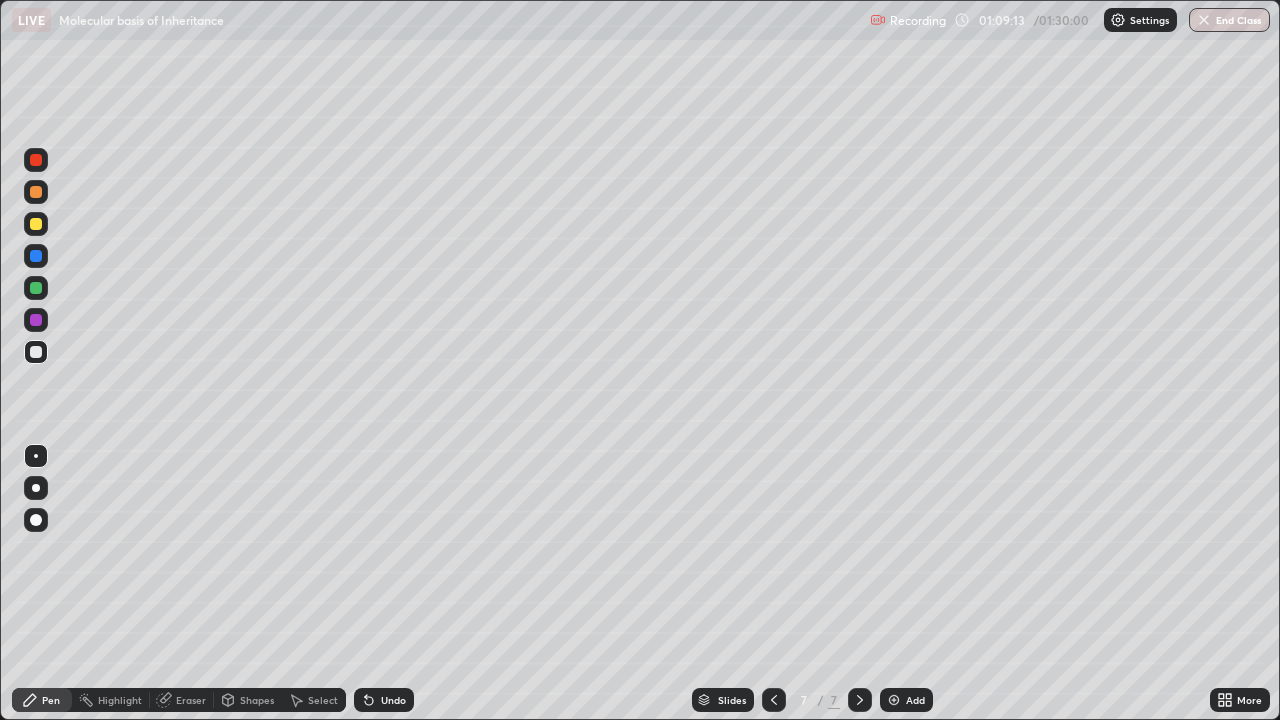 click at bounding box center [36, 192] 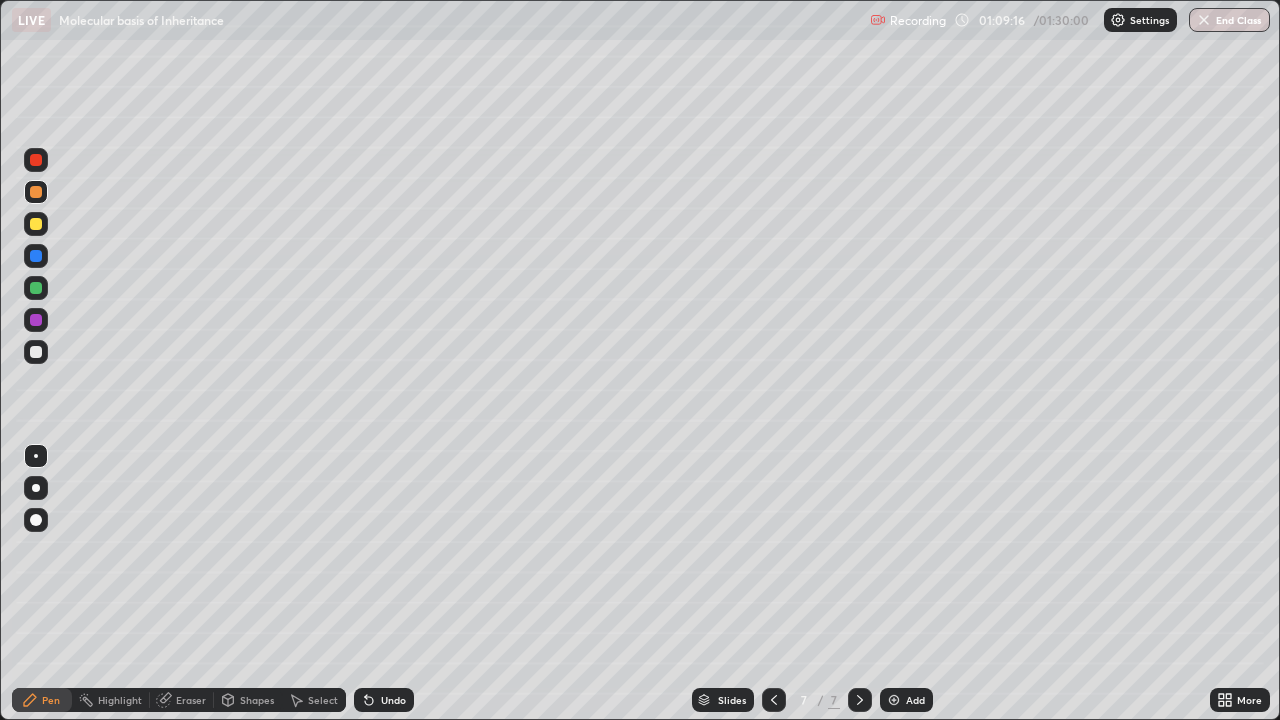 click on "Undo" at bounding box center [384, 700] 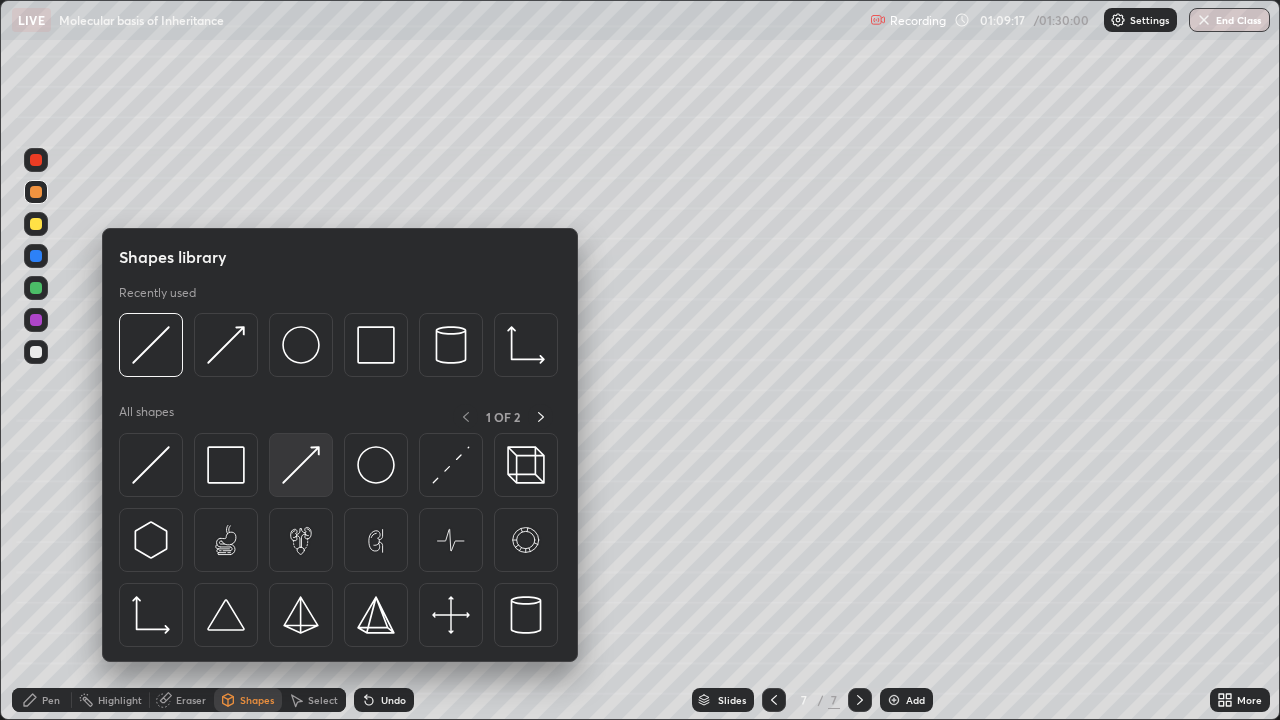 click at bounding box center [301, 465] 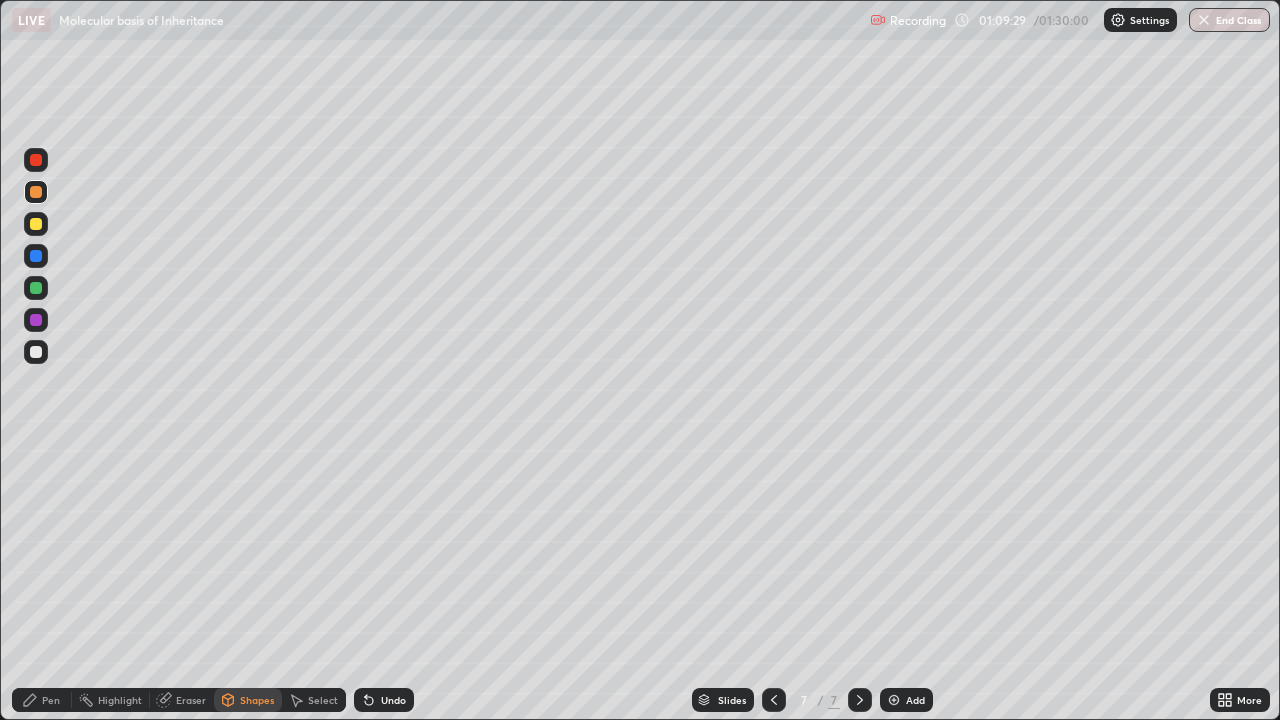 click 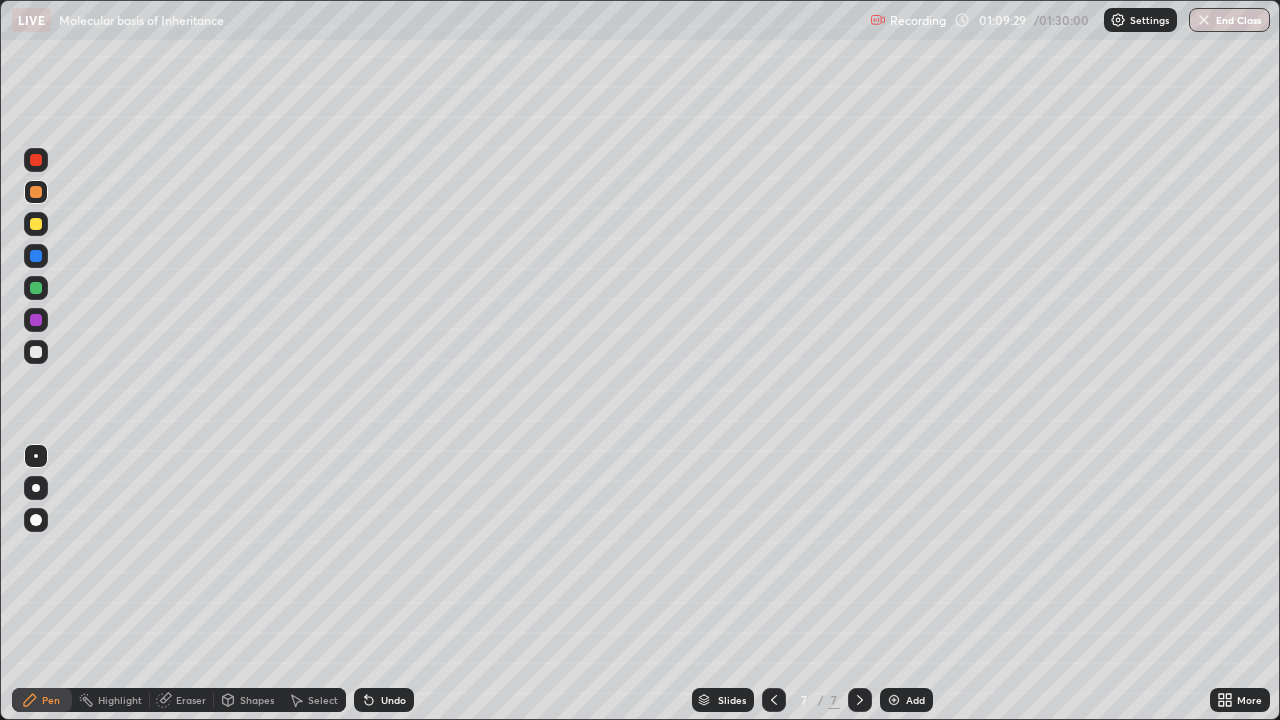 click at bounding box center (36, 352) 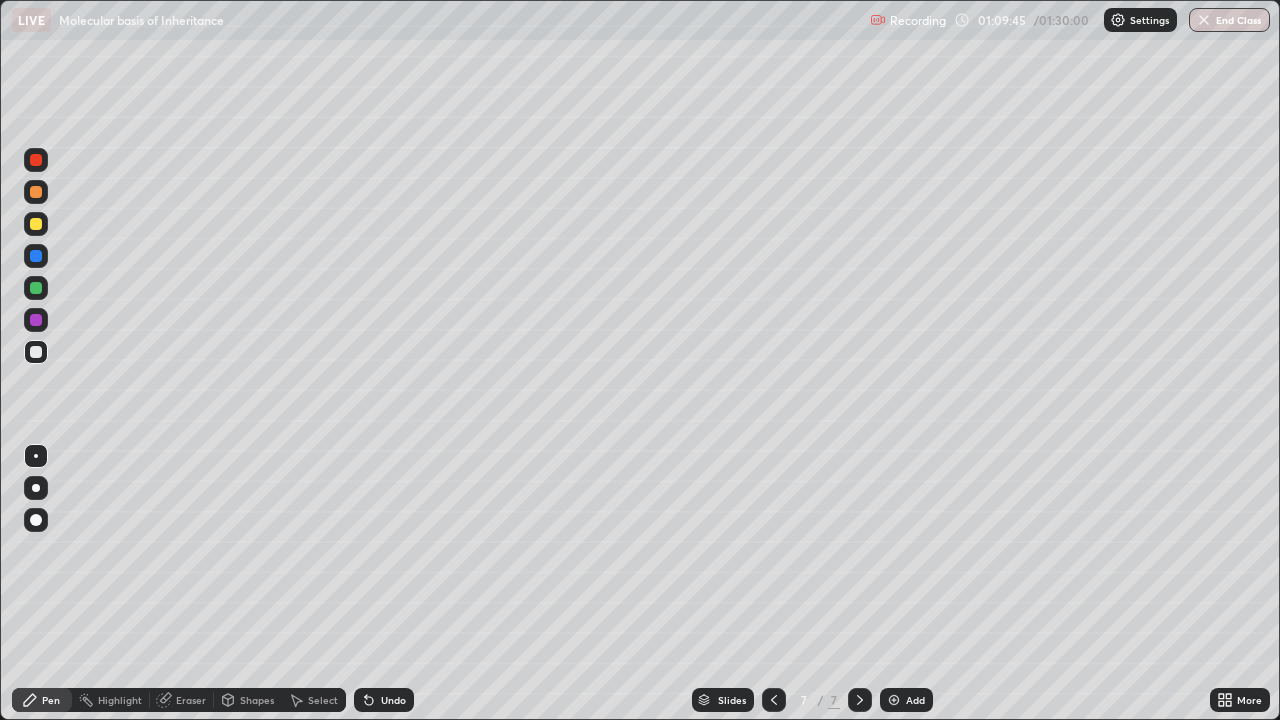 click on "Pen" at bounding box center [51, 700] 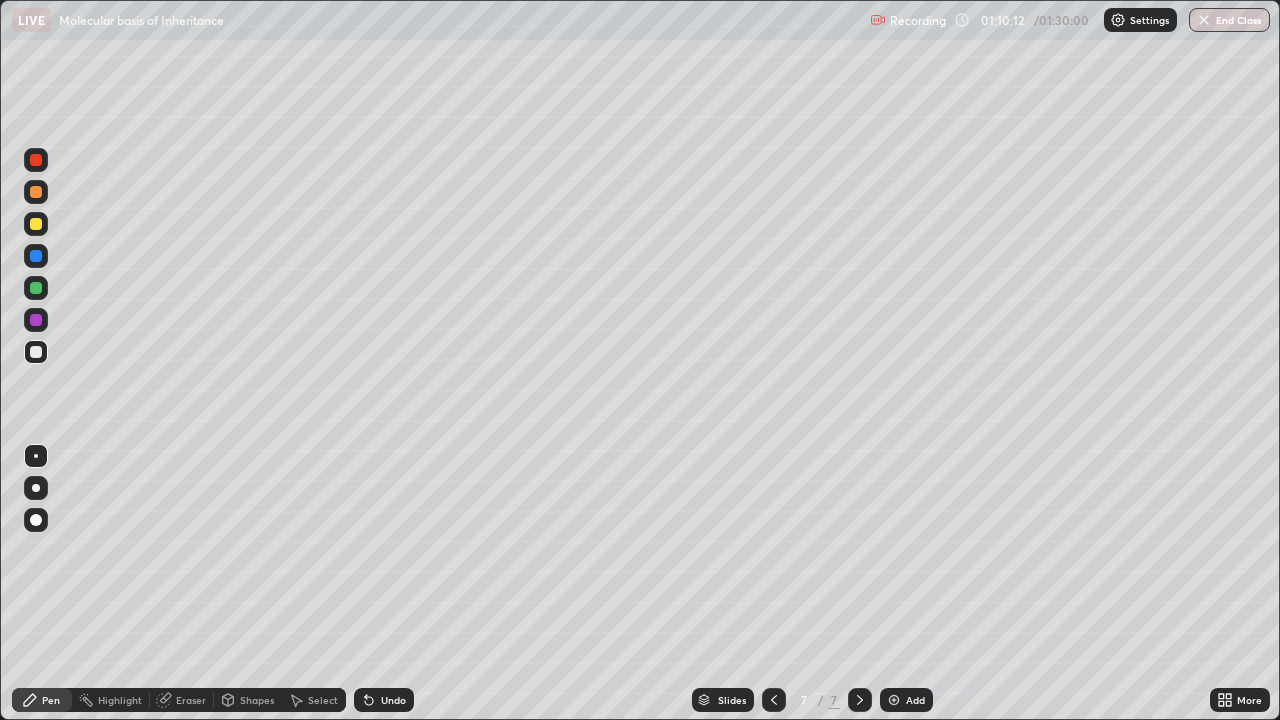 click at bounding box center [36, 352] 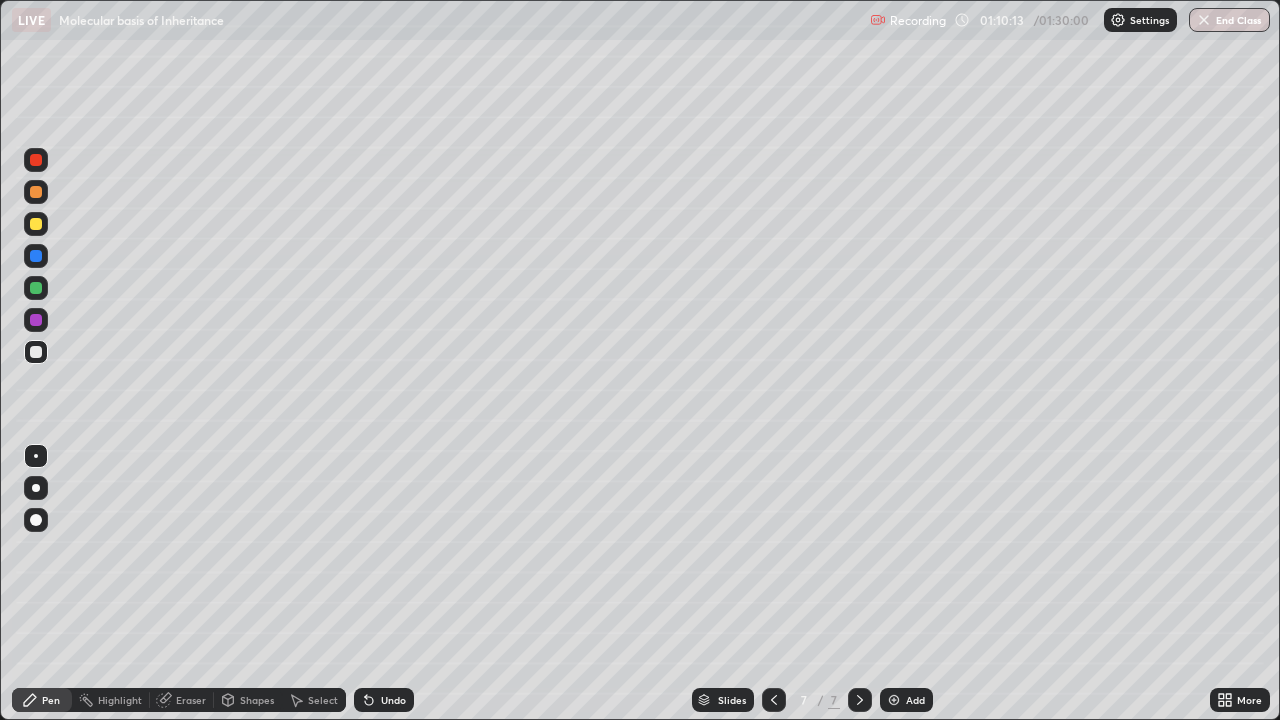 click on "Shapes" at bounding box center (257, 700) 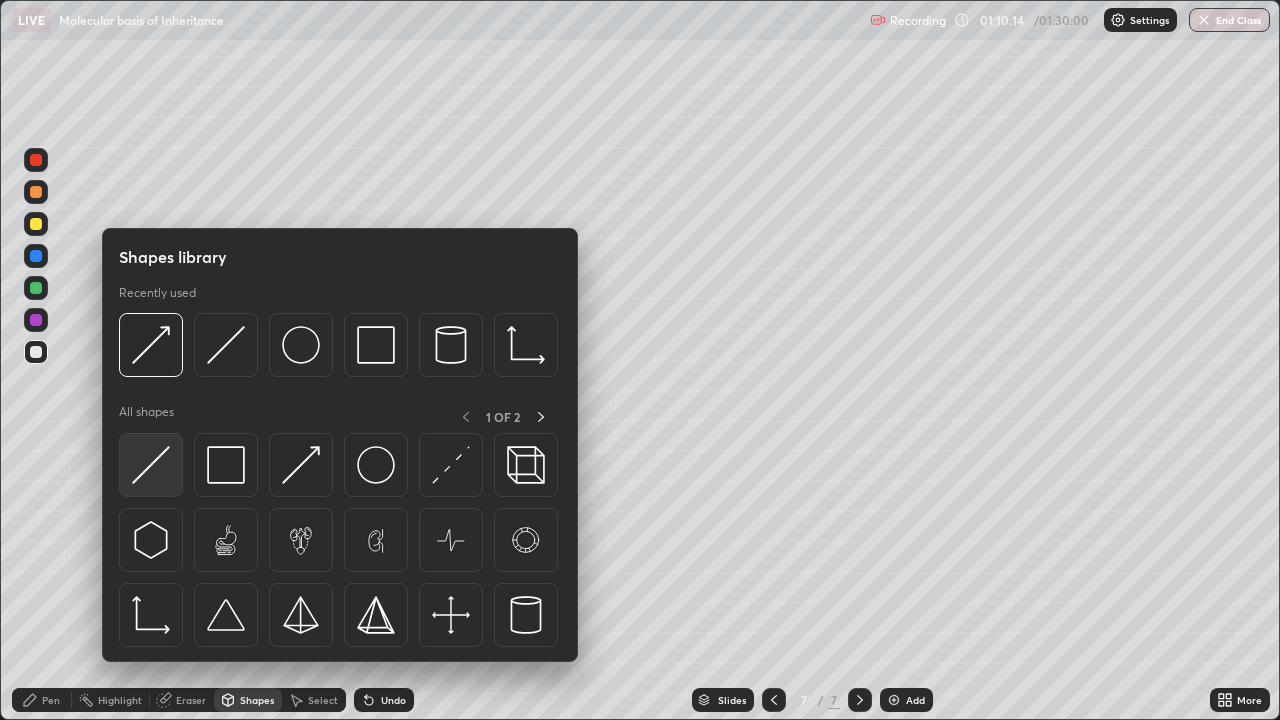 click at bounding box center [151, 465] 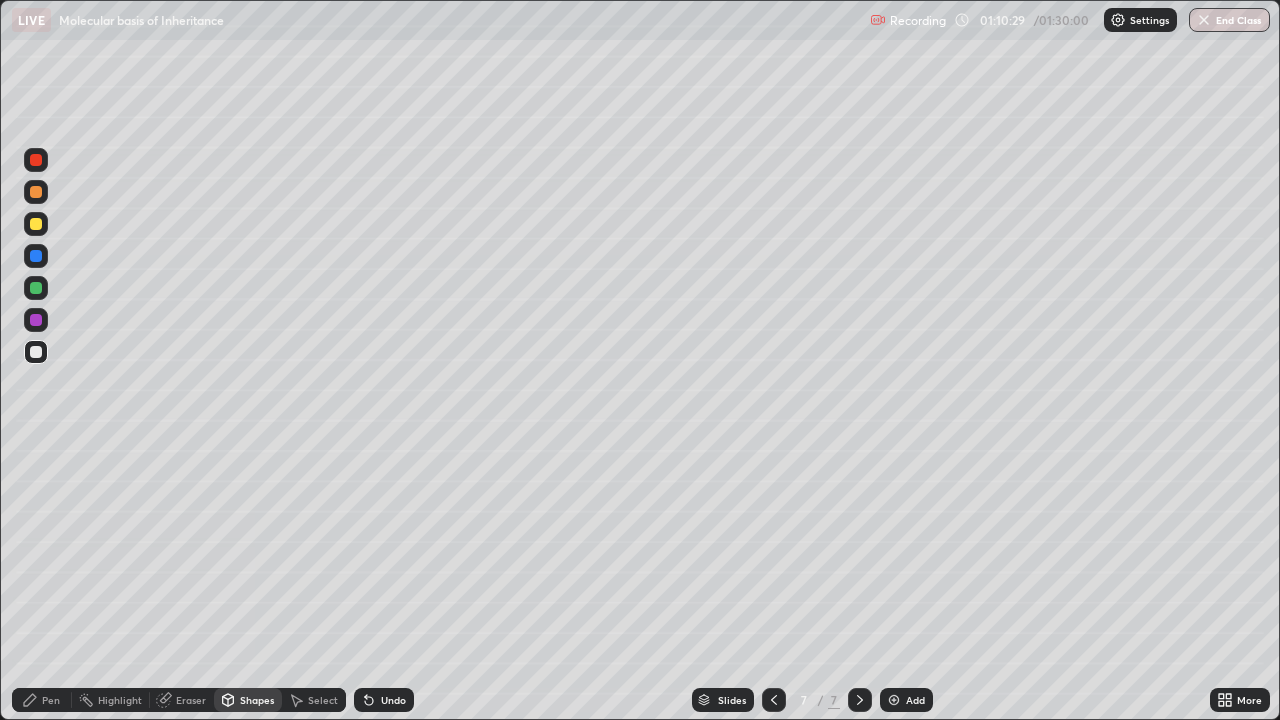 click on "Pen" at bounding box center (51, 700) 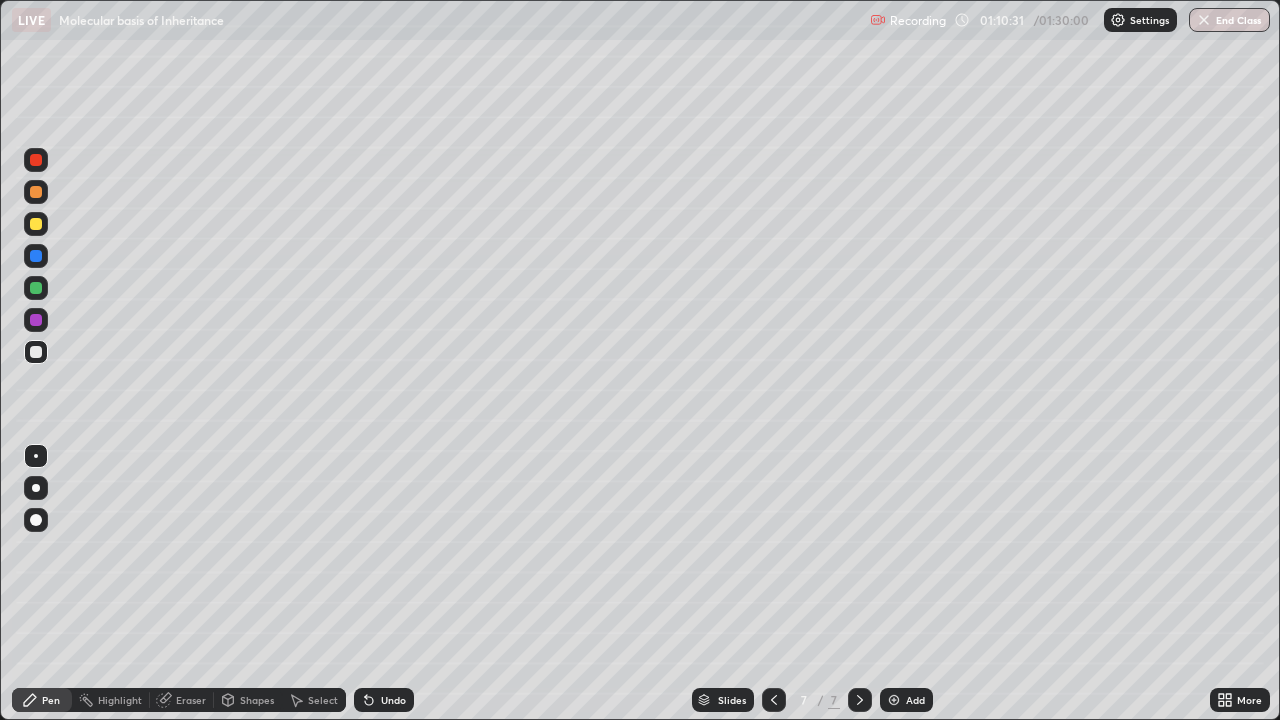 click at bounding box center [36, 192] 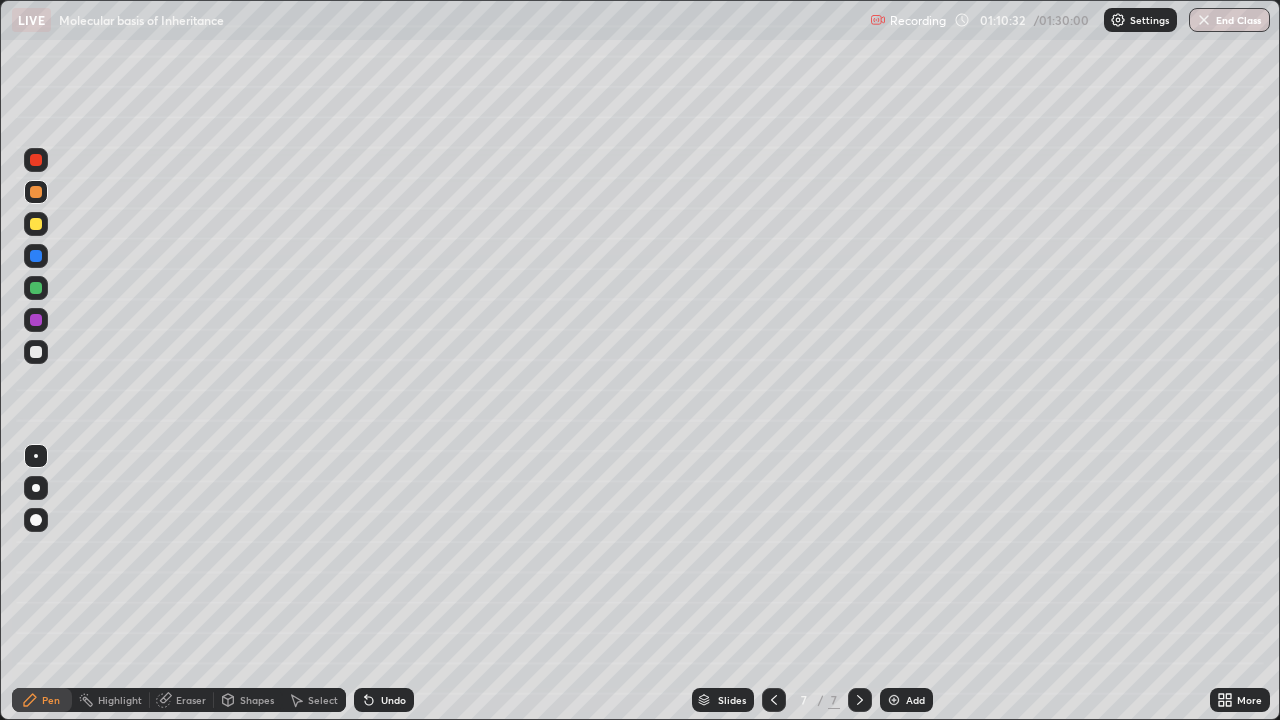 click on "Shapes" at bounding box center [257, 700] 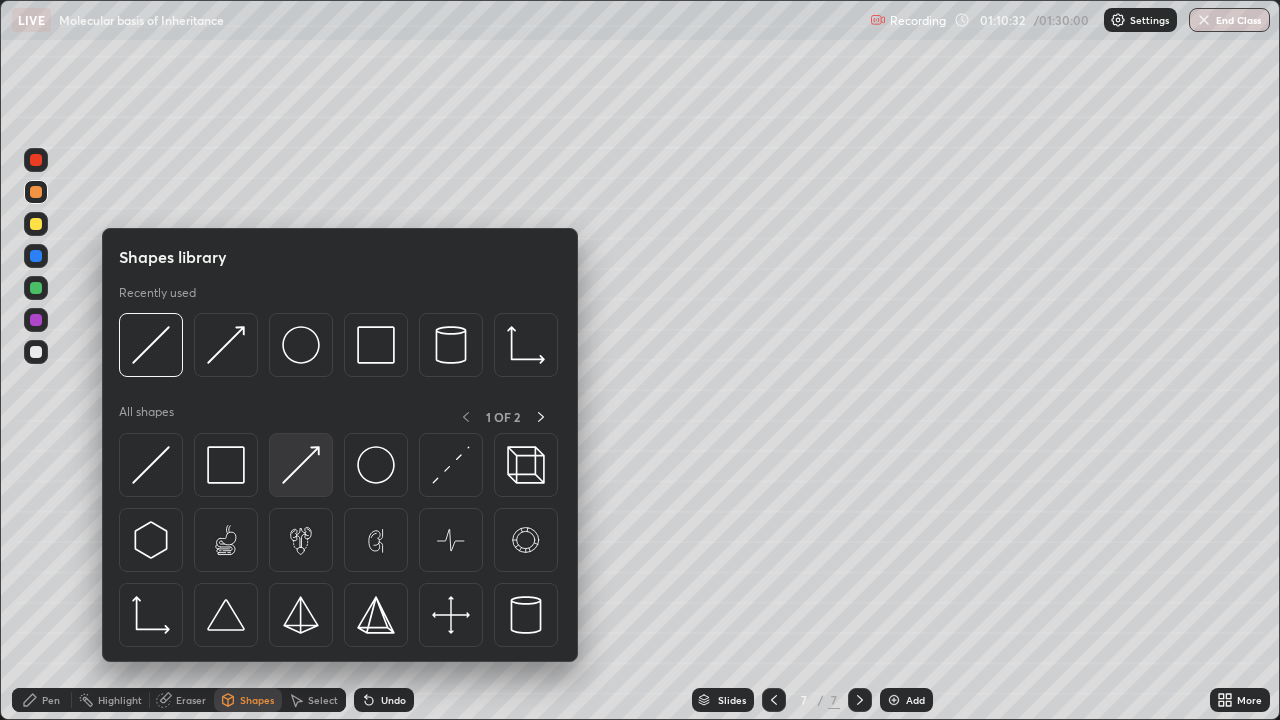 click at bounding box center [301, 465] 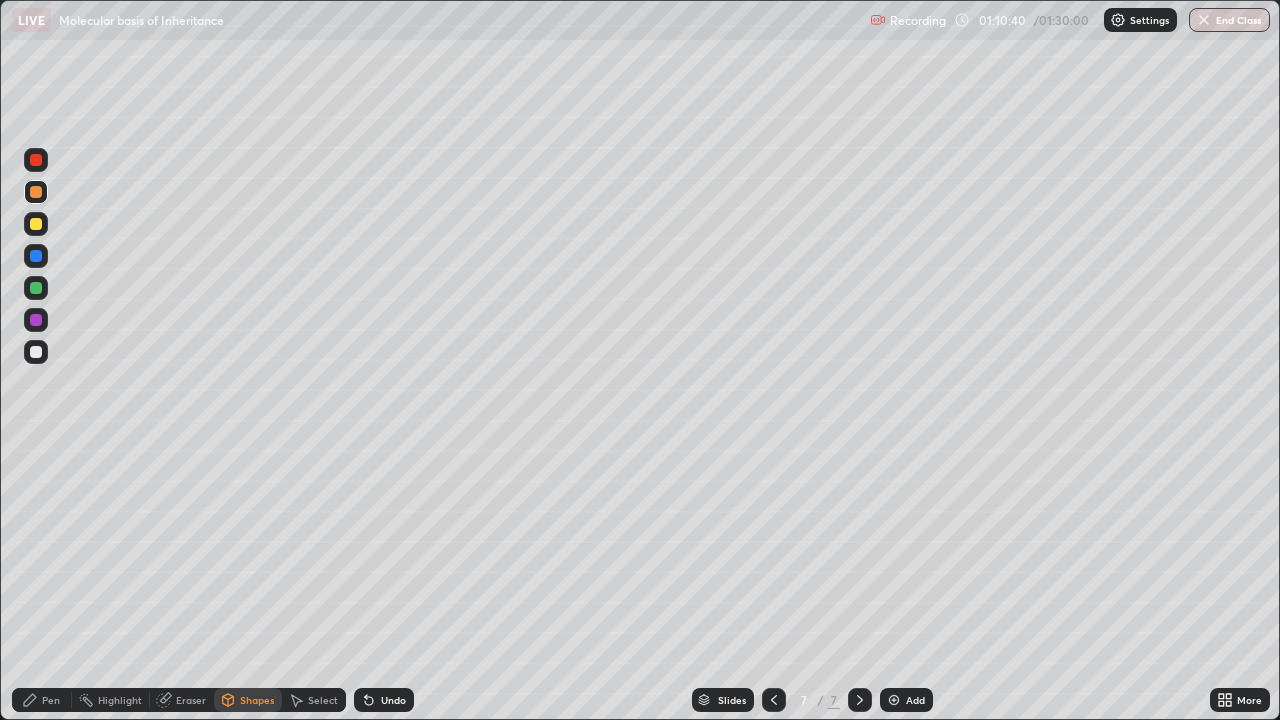 click on "Pen" at bounding box center (51, 700) 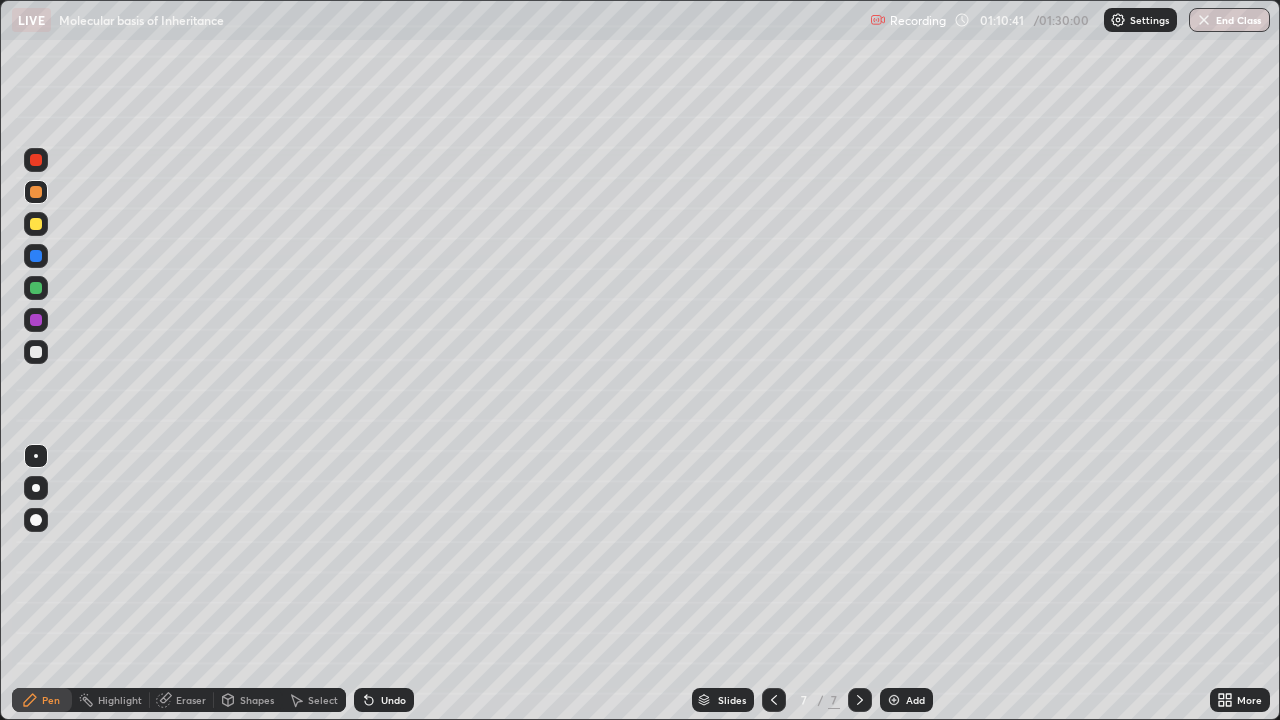 click at bounding box center (36, 352) 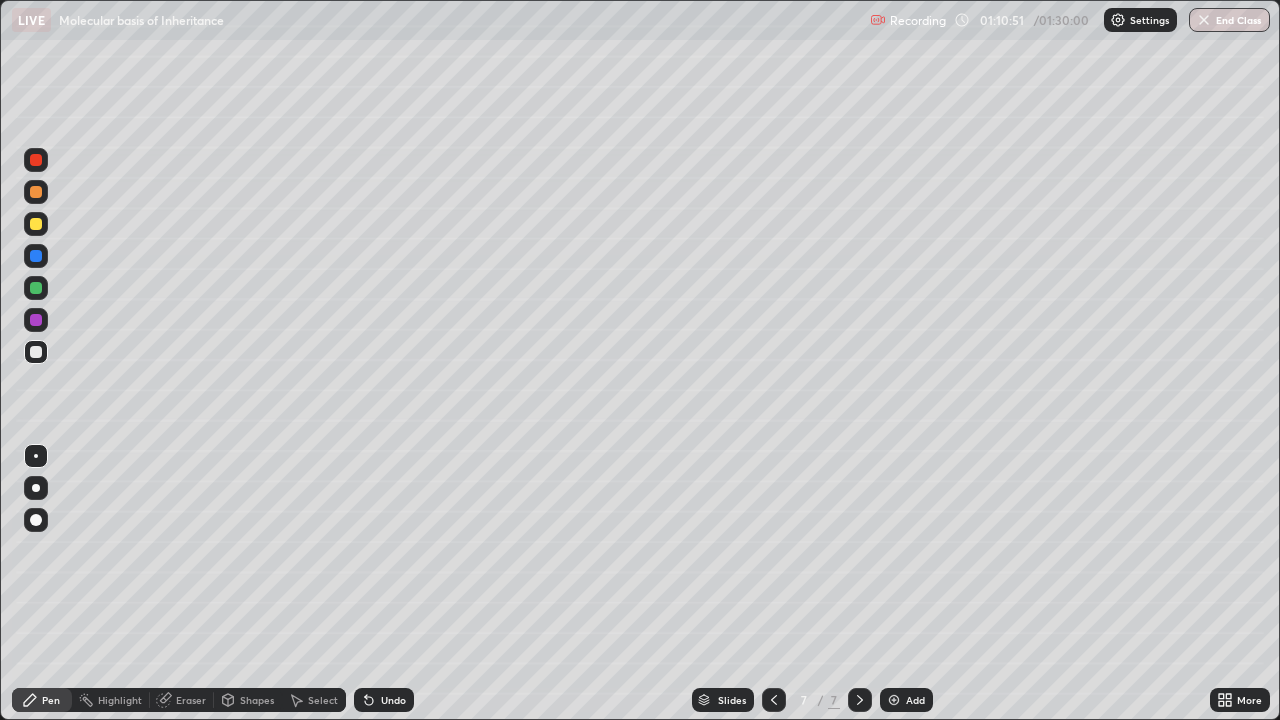 click at bounding box center [36, 288] 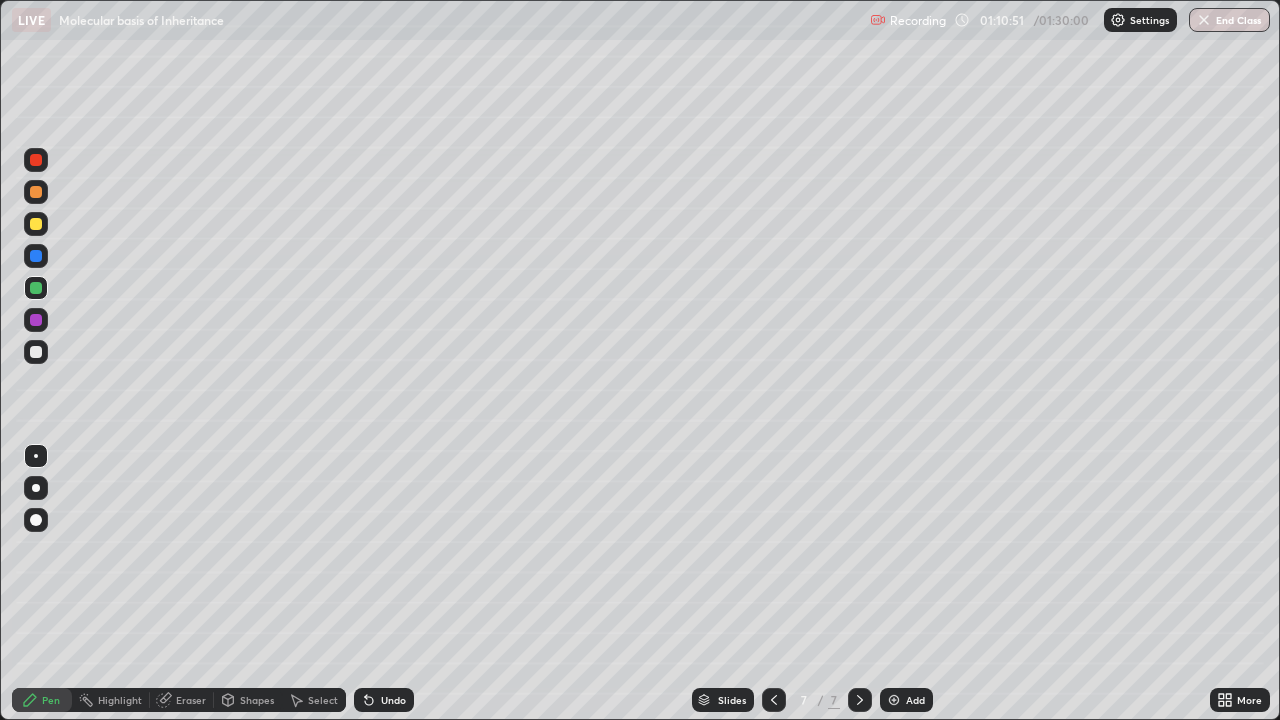 click at bounding box center [36, 320] 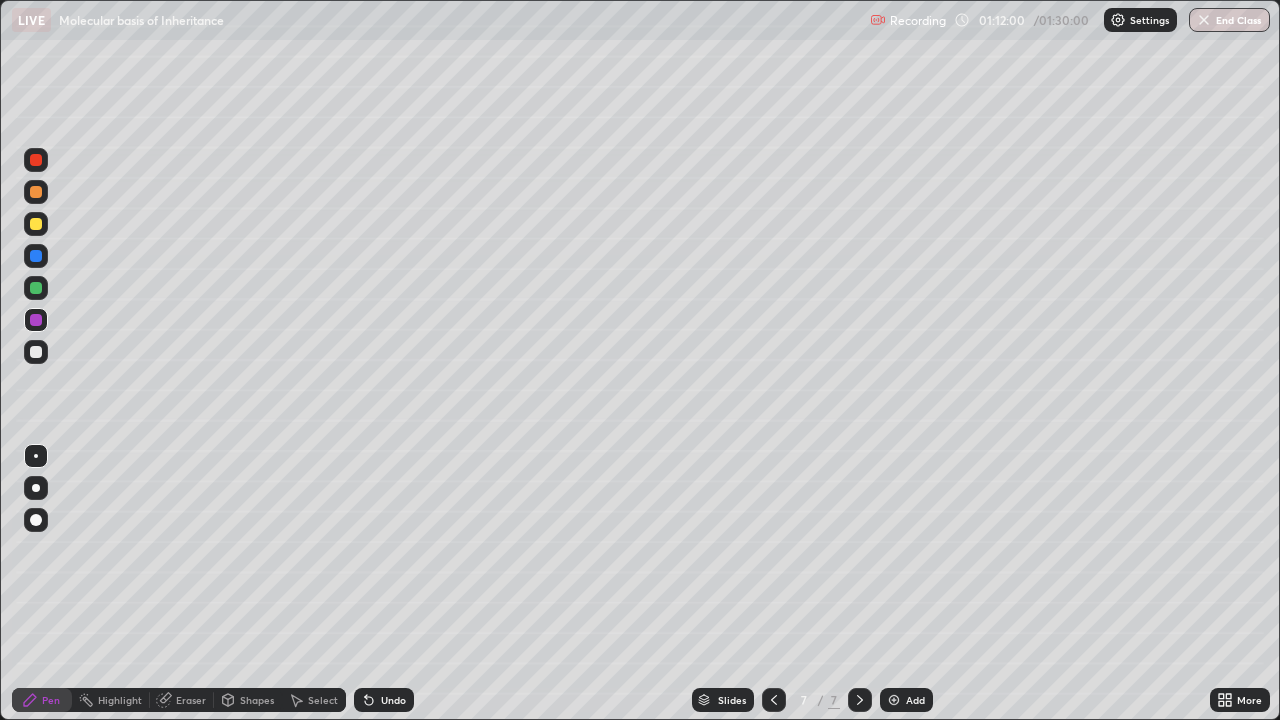click at bounding box center (36, 288) 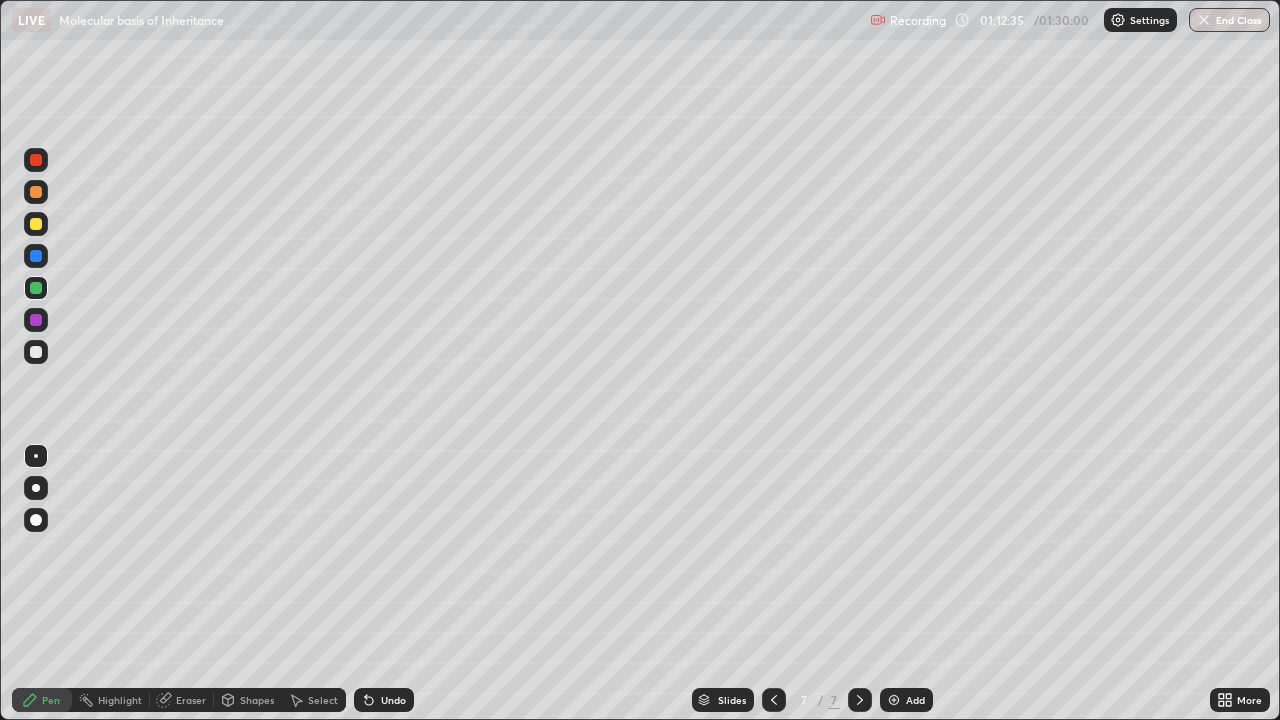 click at bounding box center [36, 320] 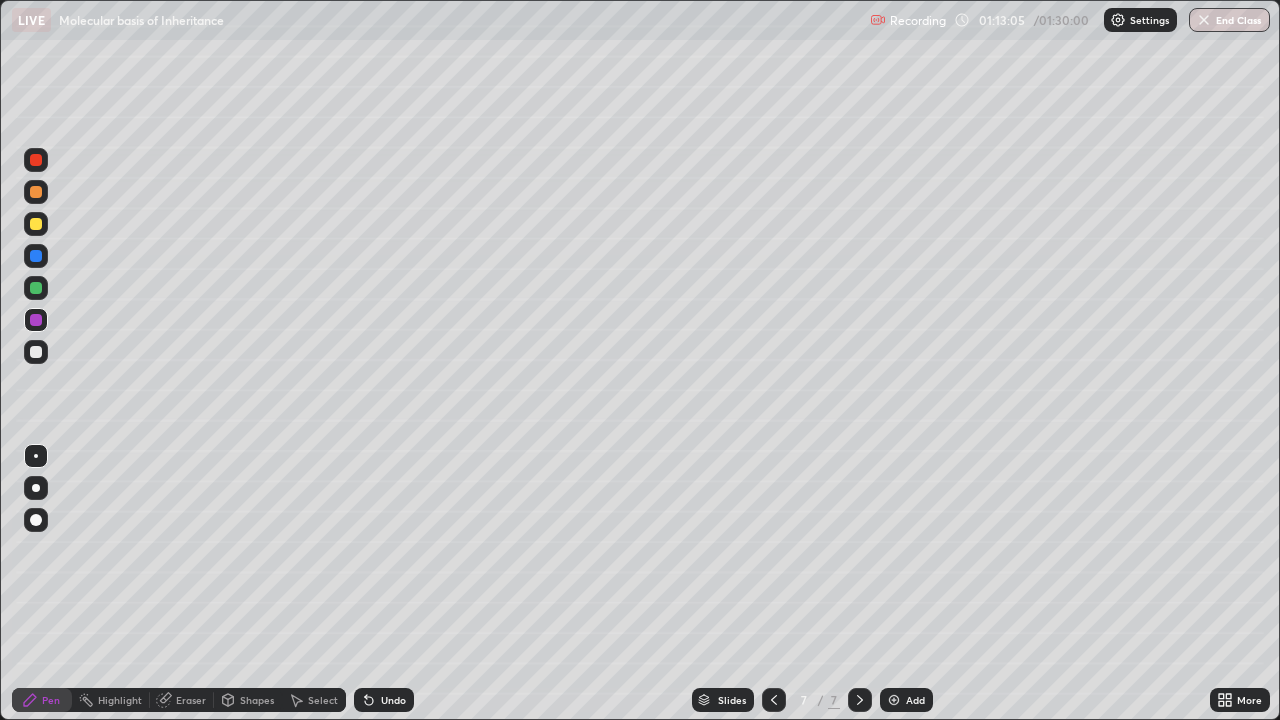 click 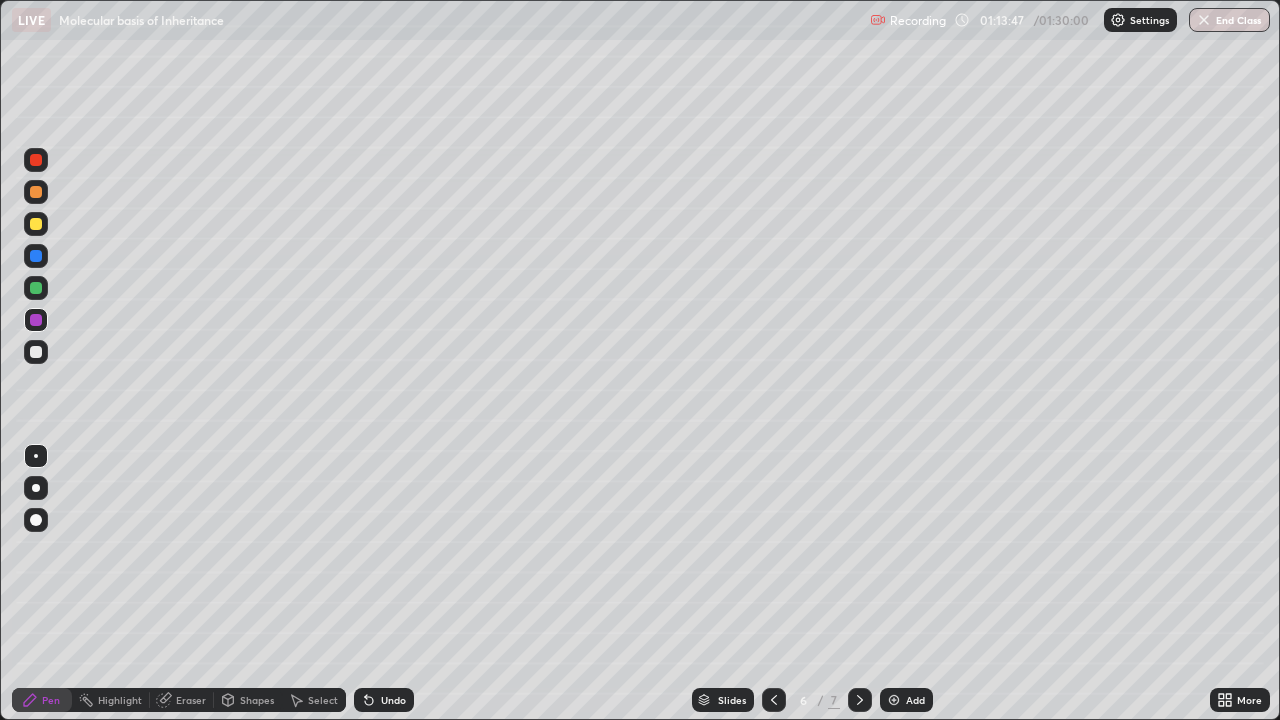 click 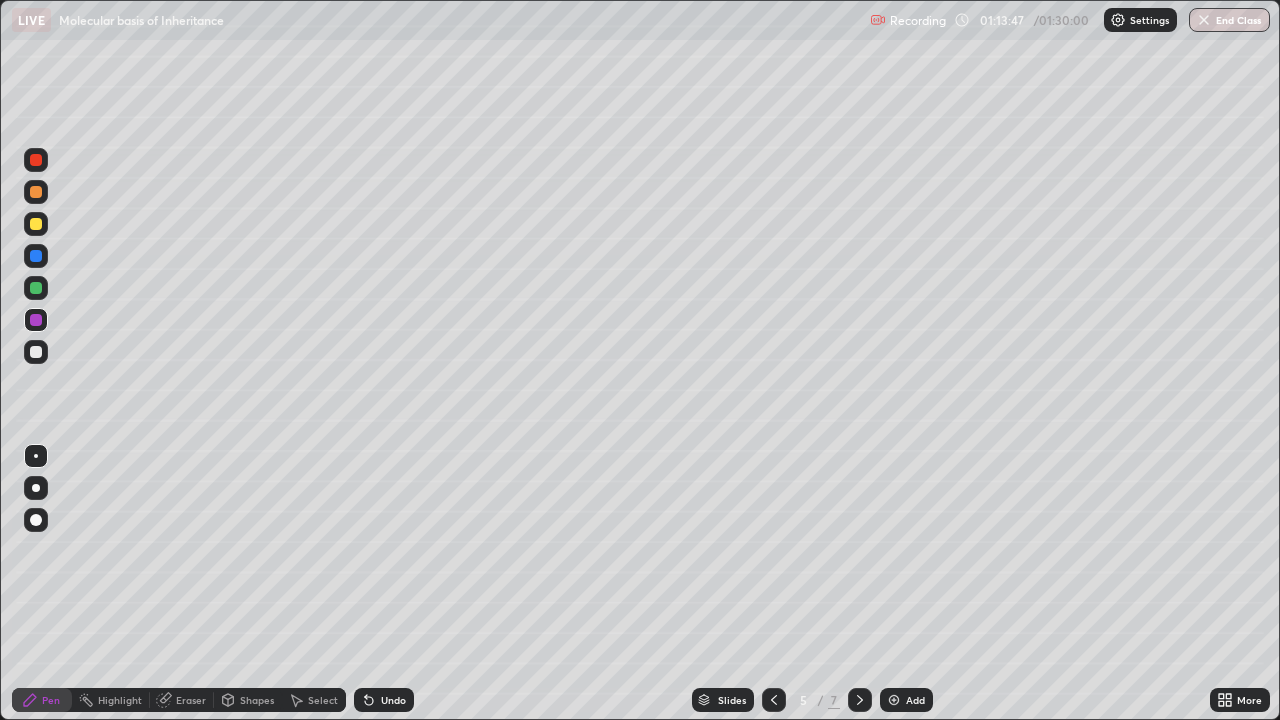 click 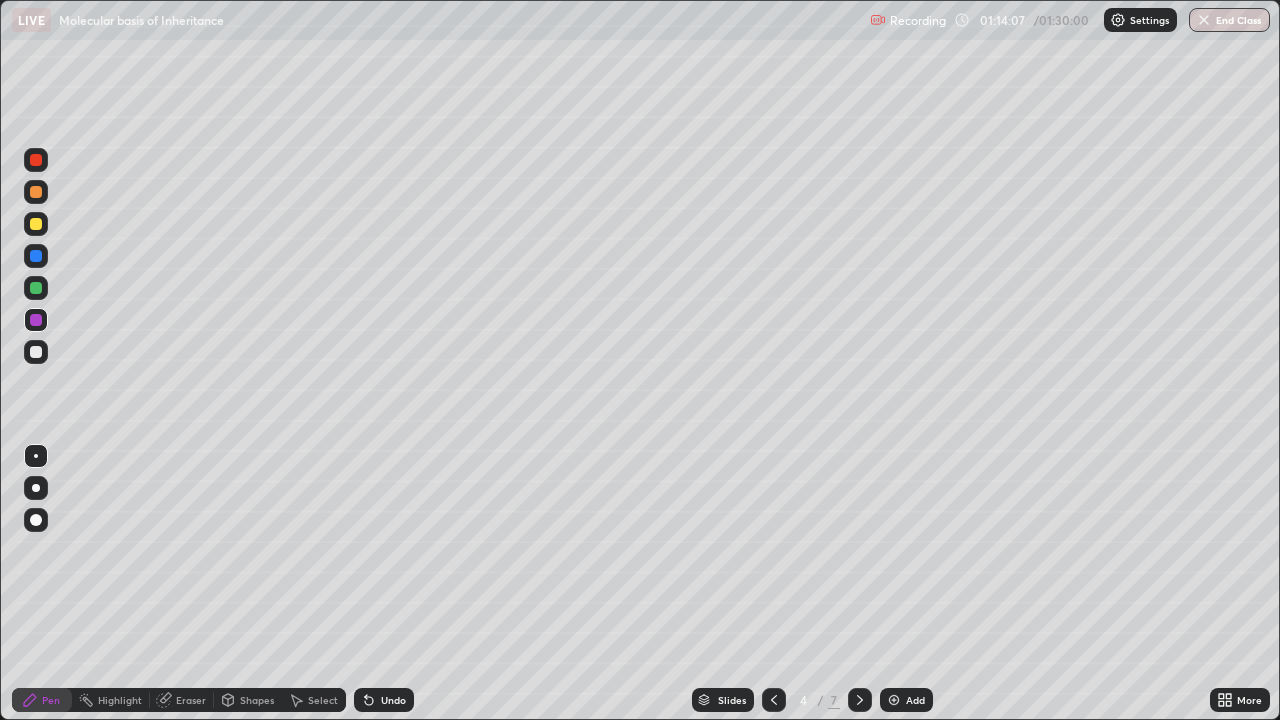 click at bounding box center [36, 256] 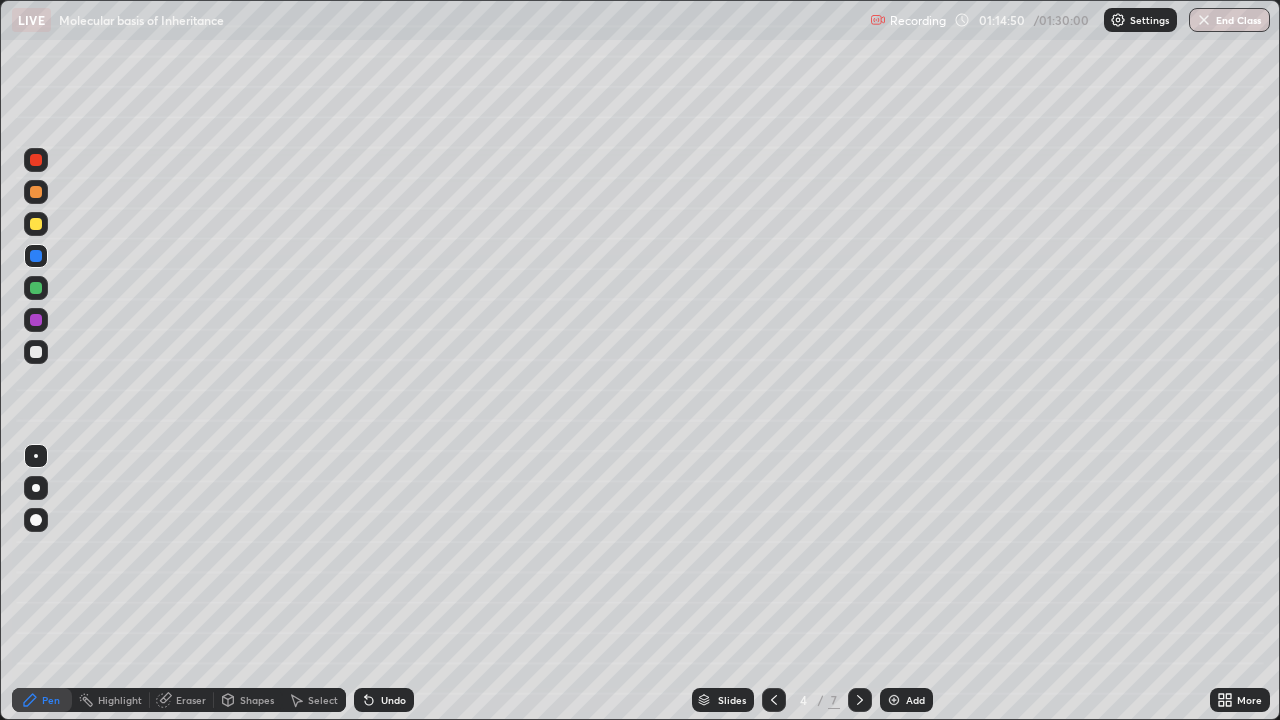 click 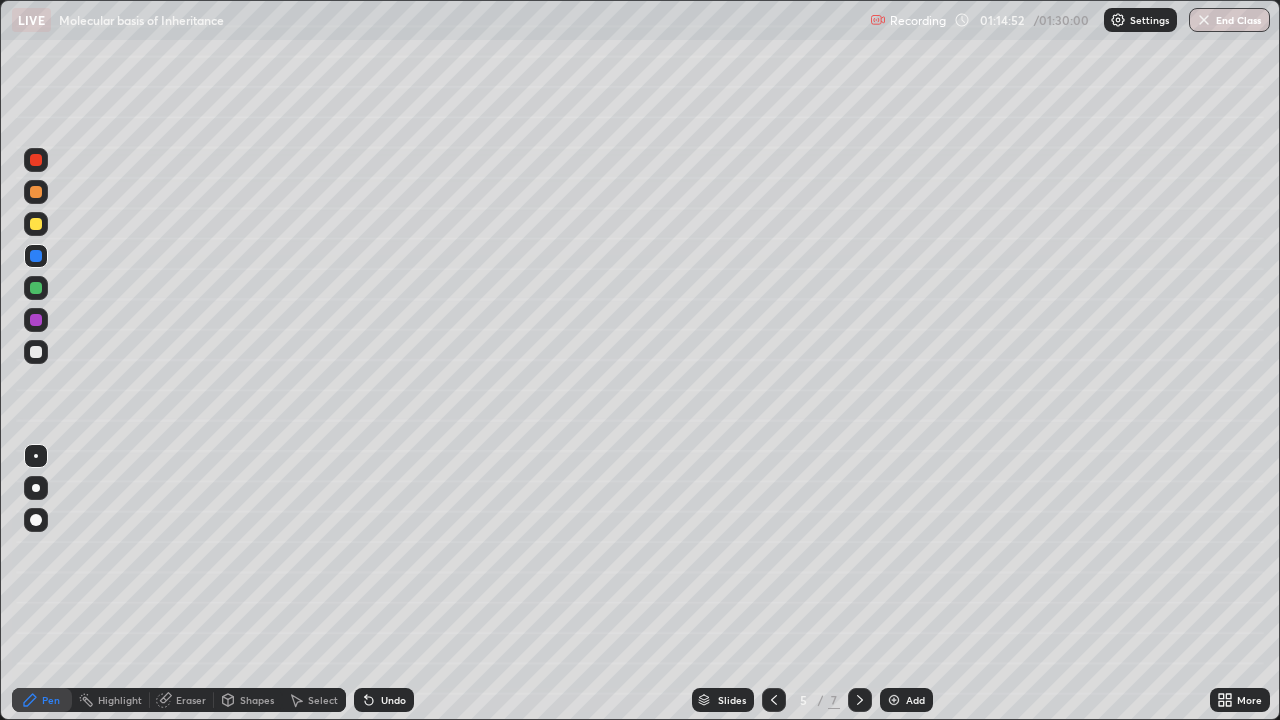 click at bounding box center (860, 700) 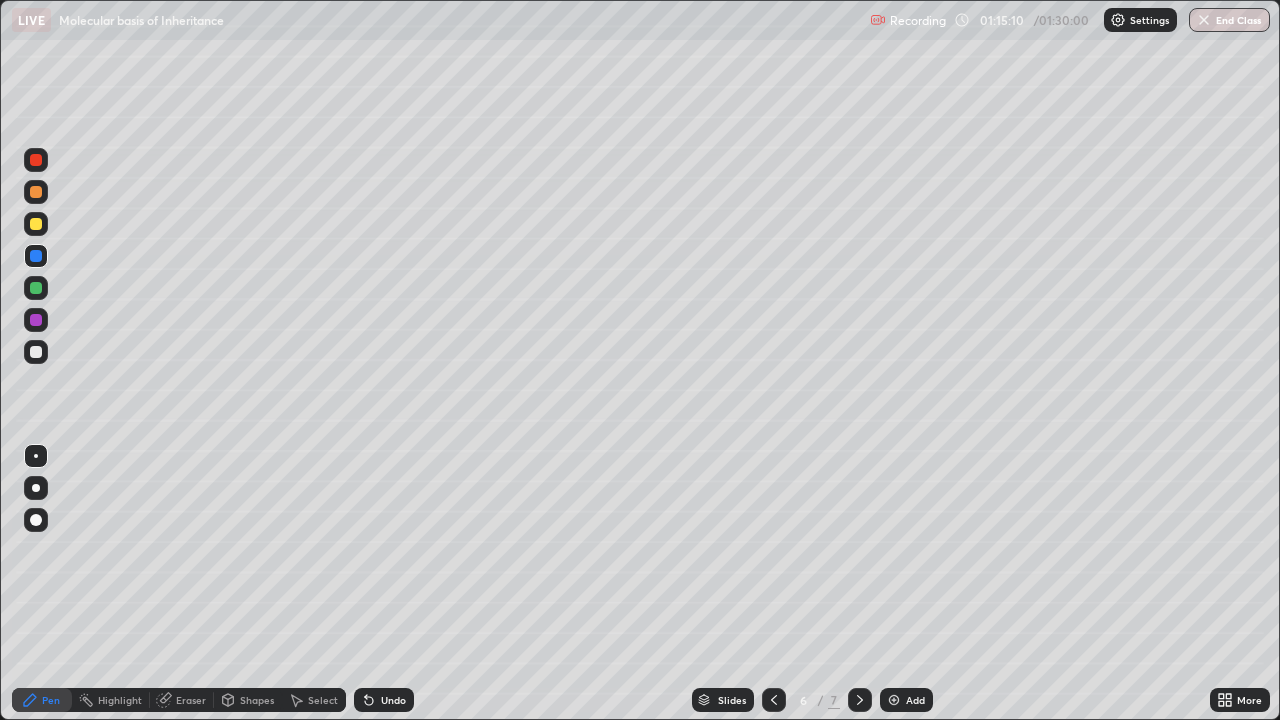 click at bounding box center (860, 700) 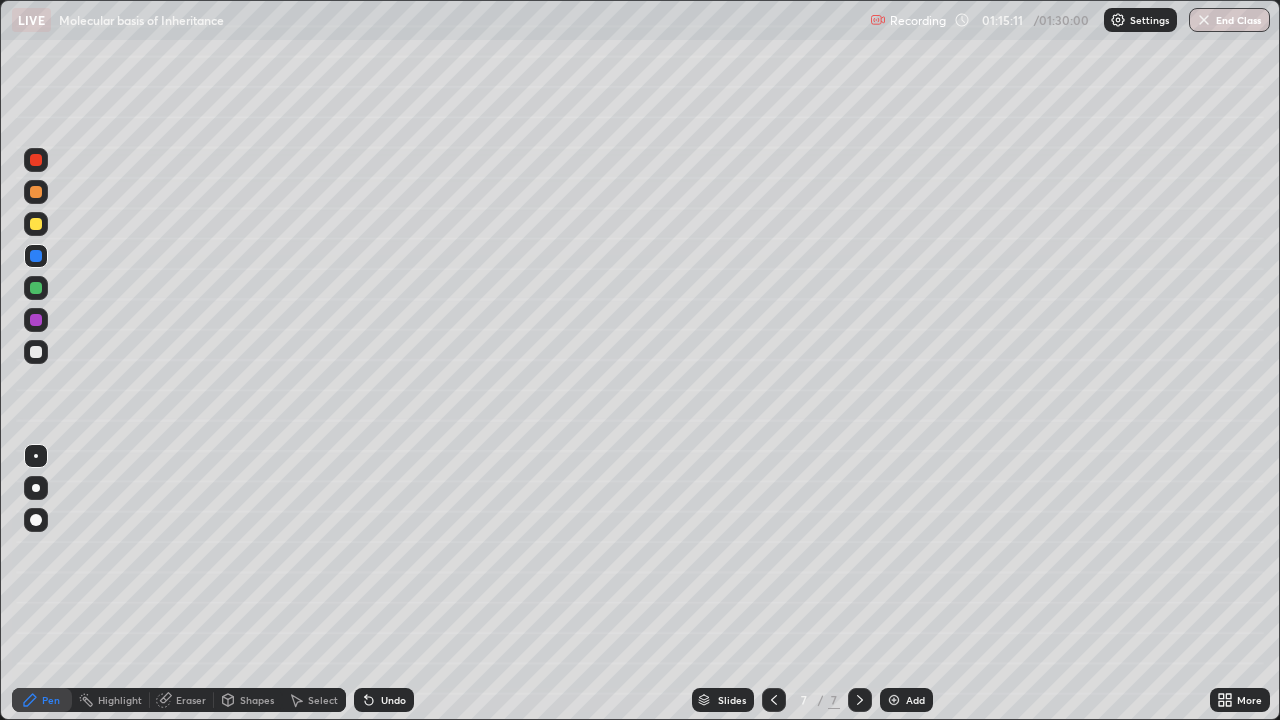 click 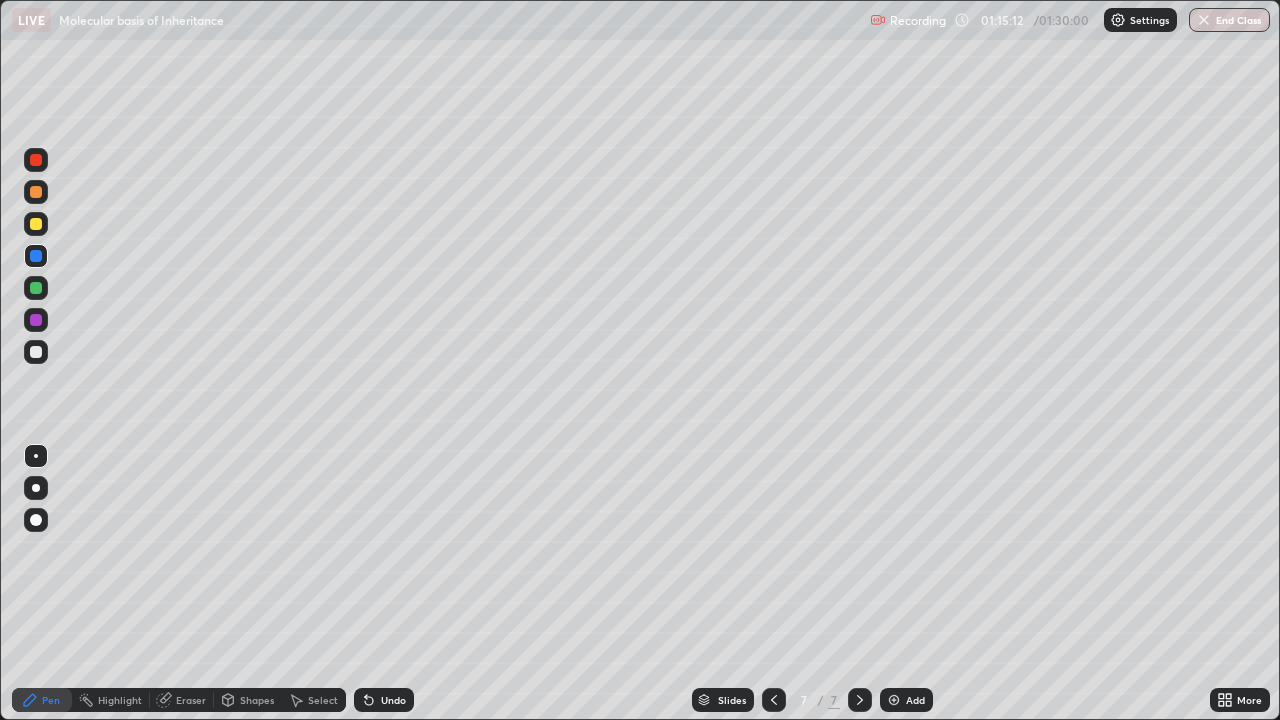 click at bounding box center [894, 700] 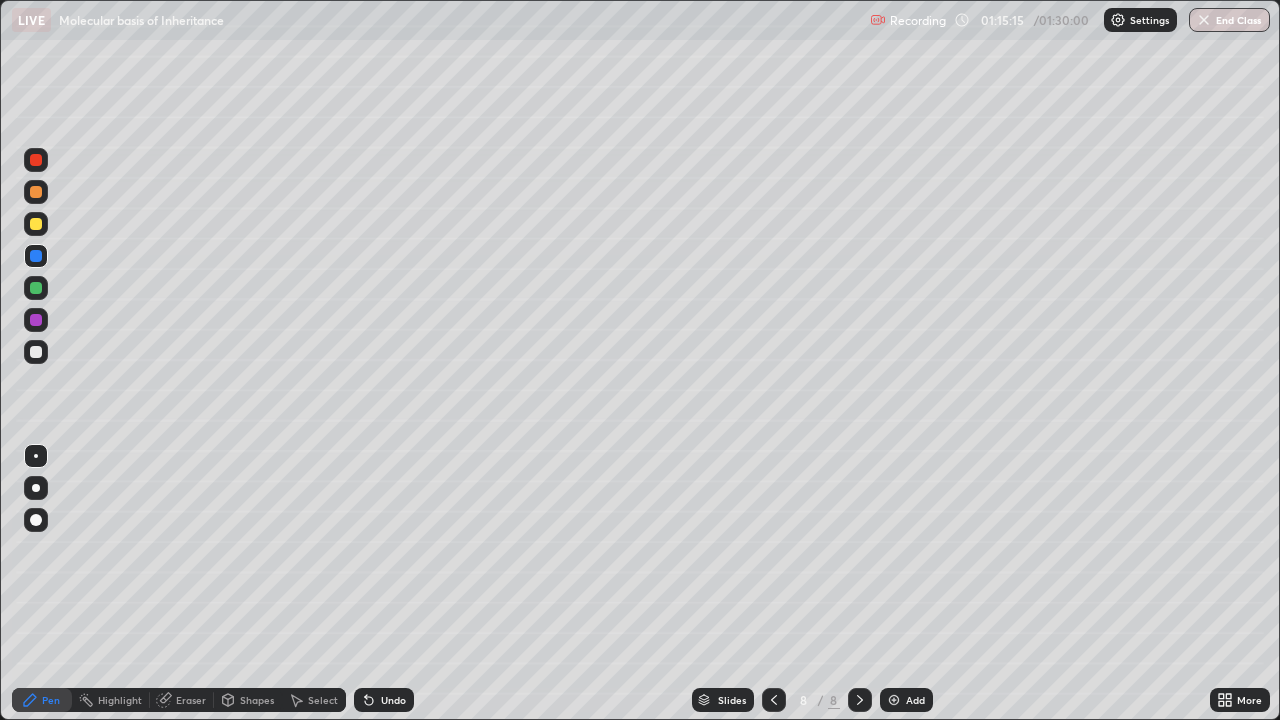 click 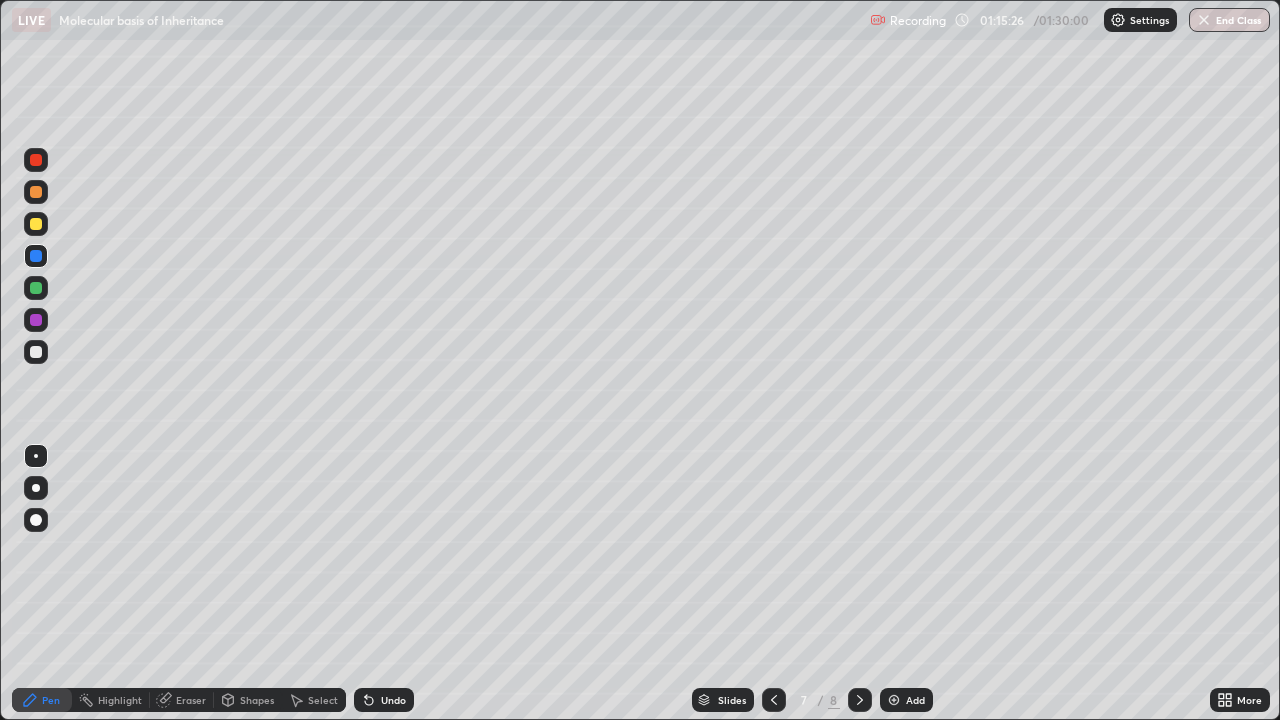 click 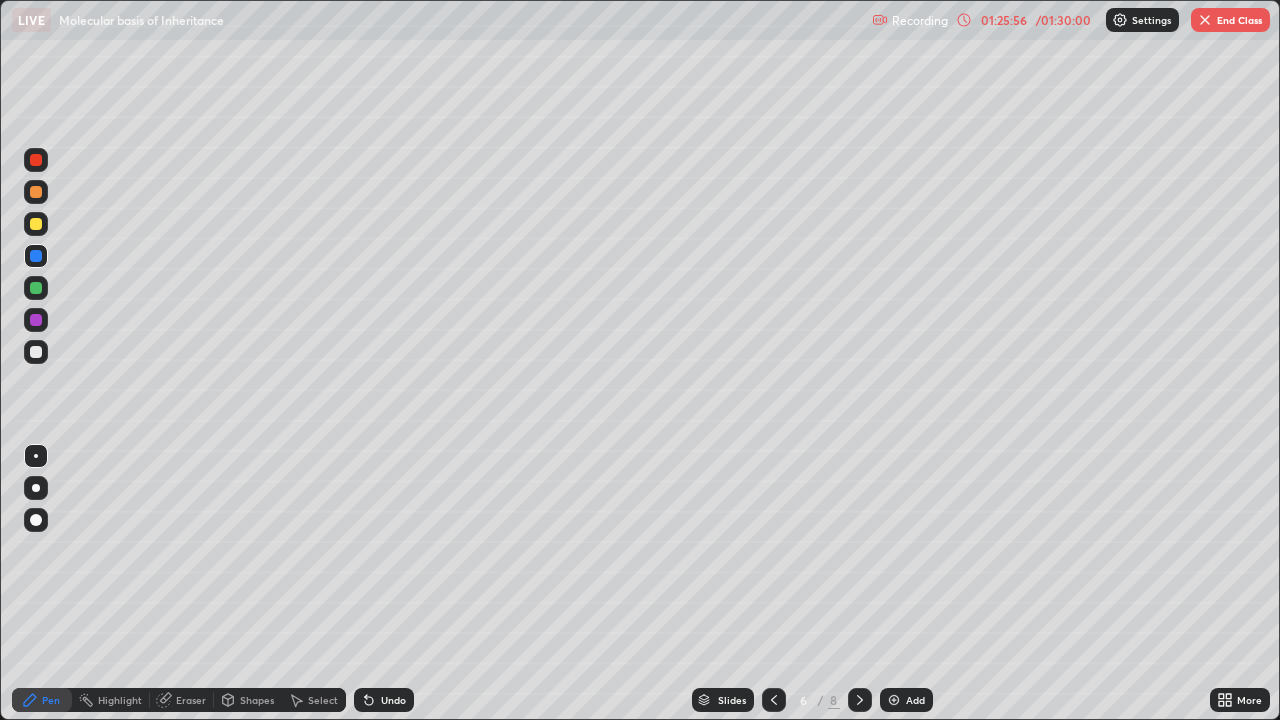 click at bounding box center (774, 700) 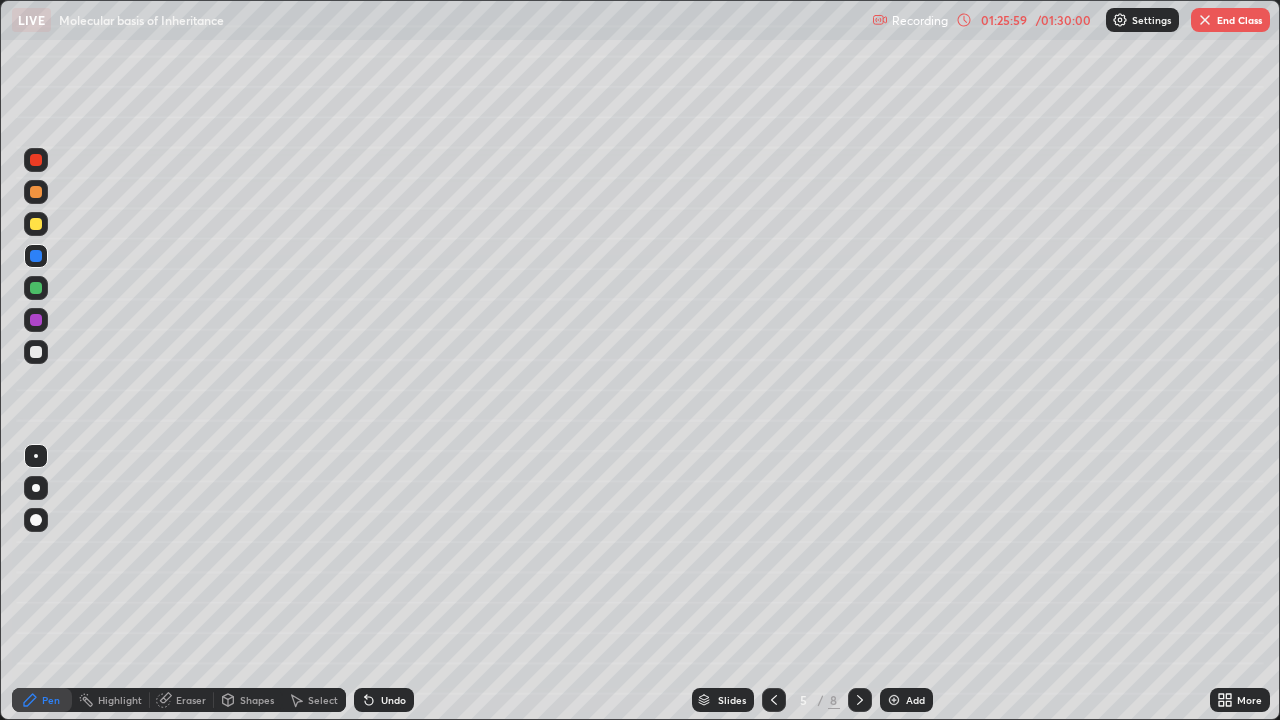 click at bounding box center (860, 700) 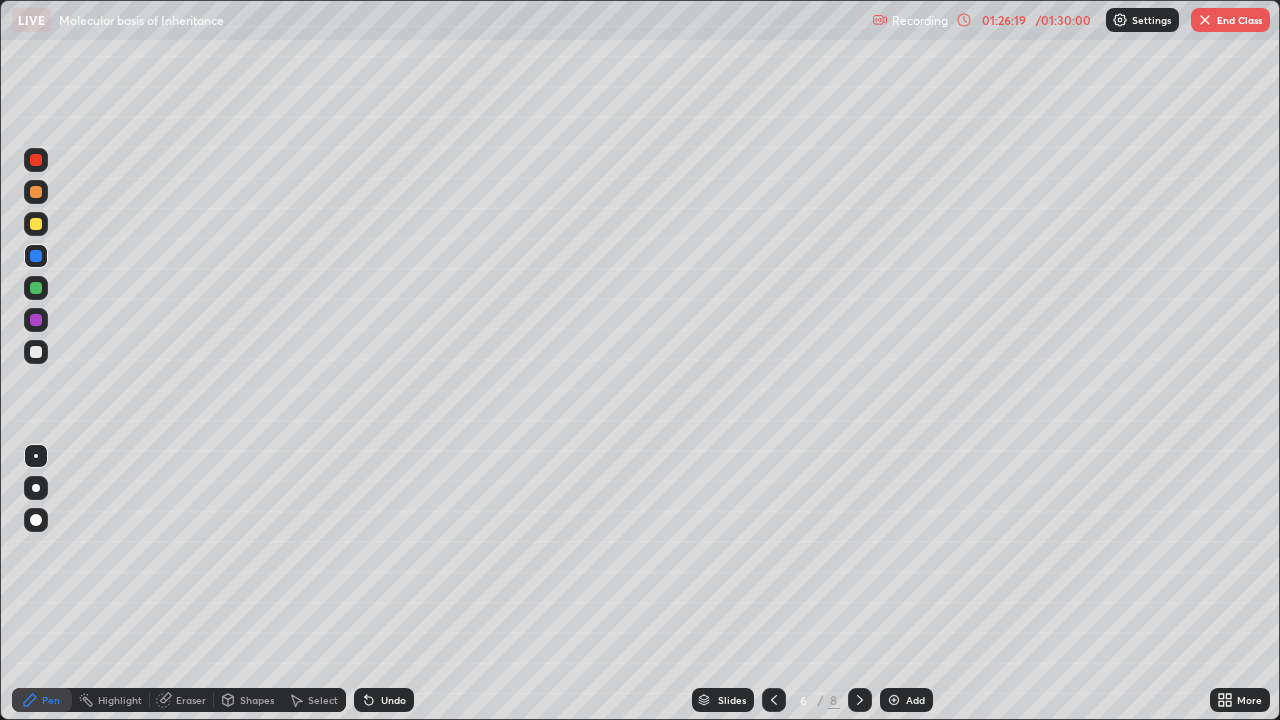 click 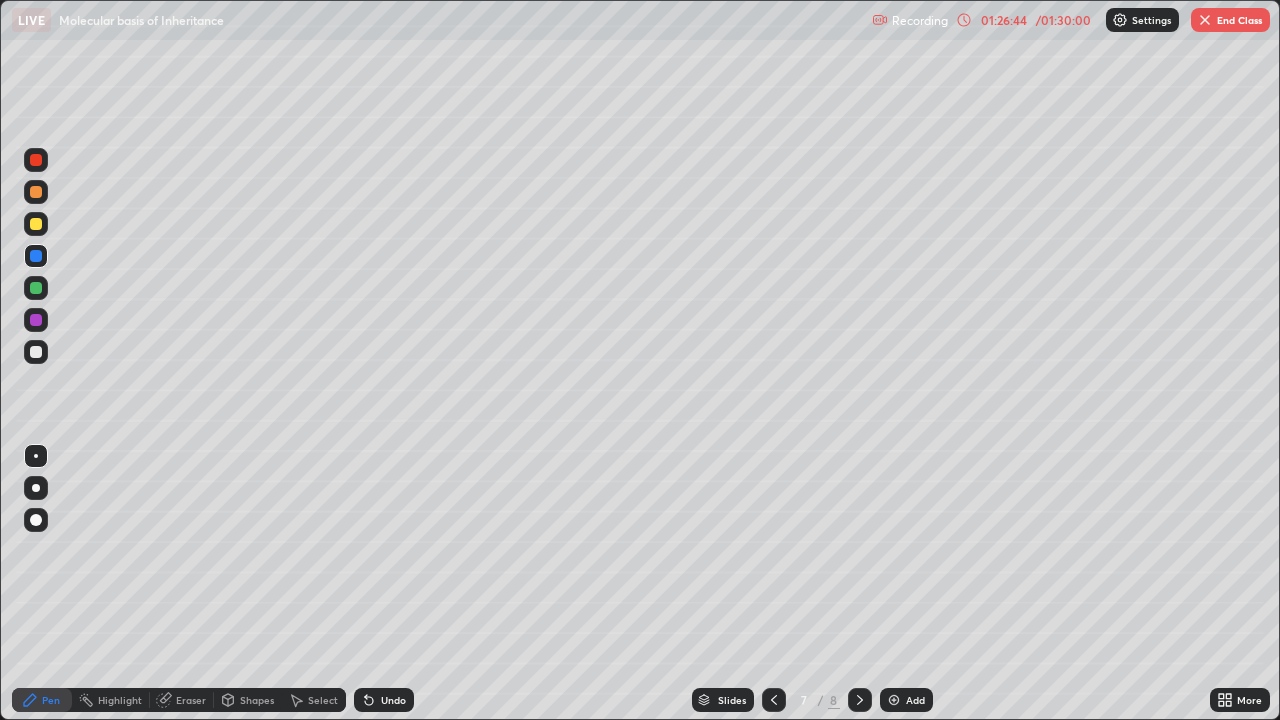 click 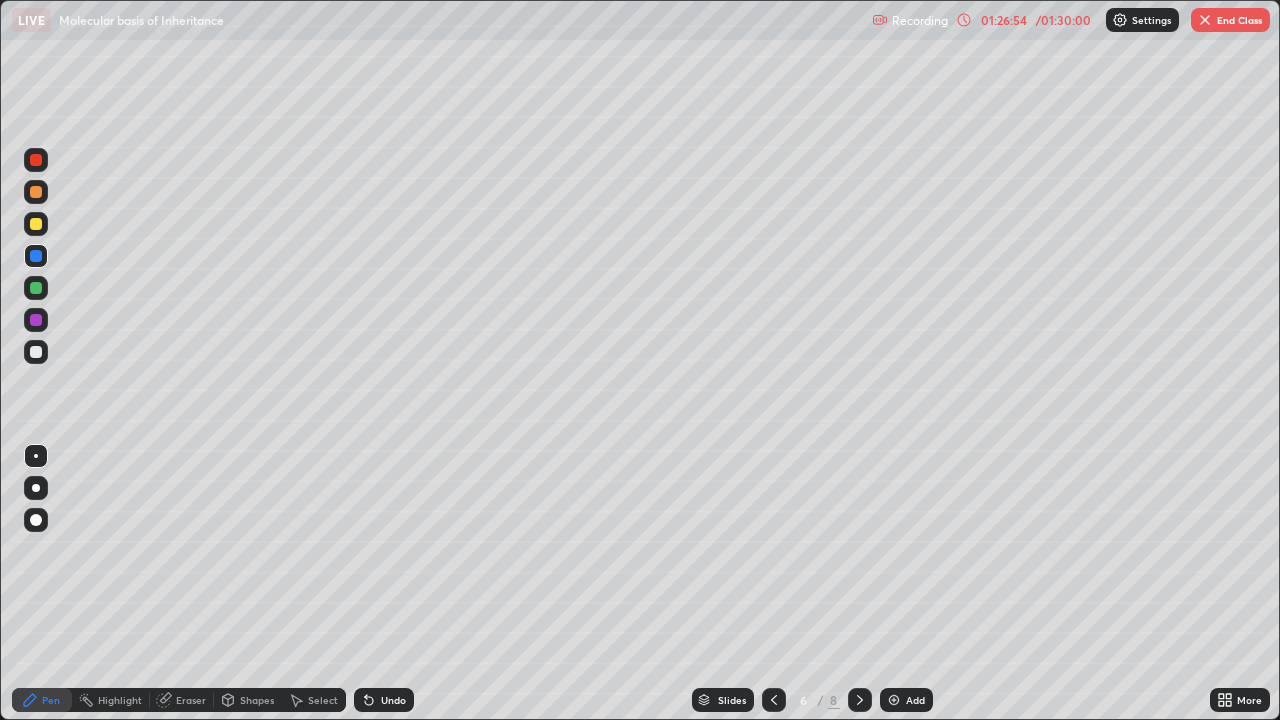 click 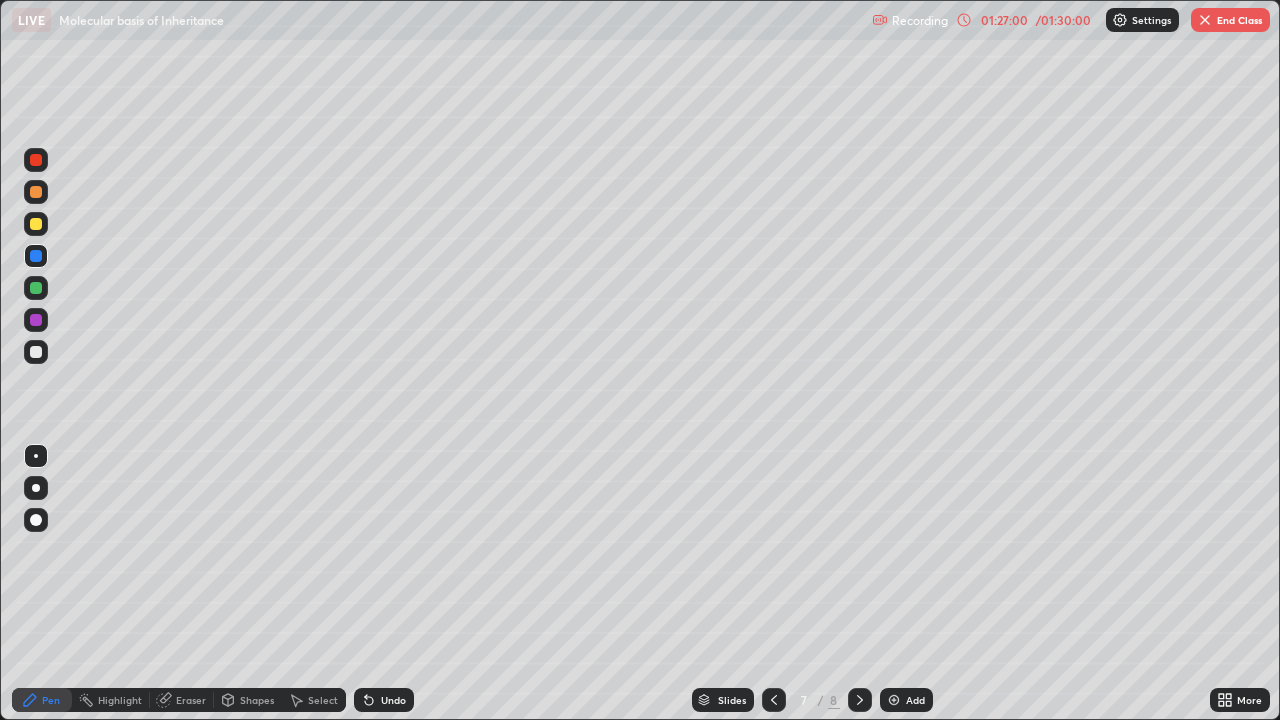click 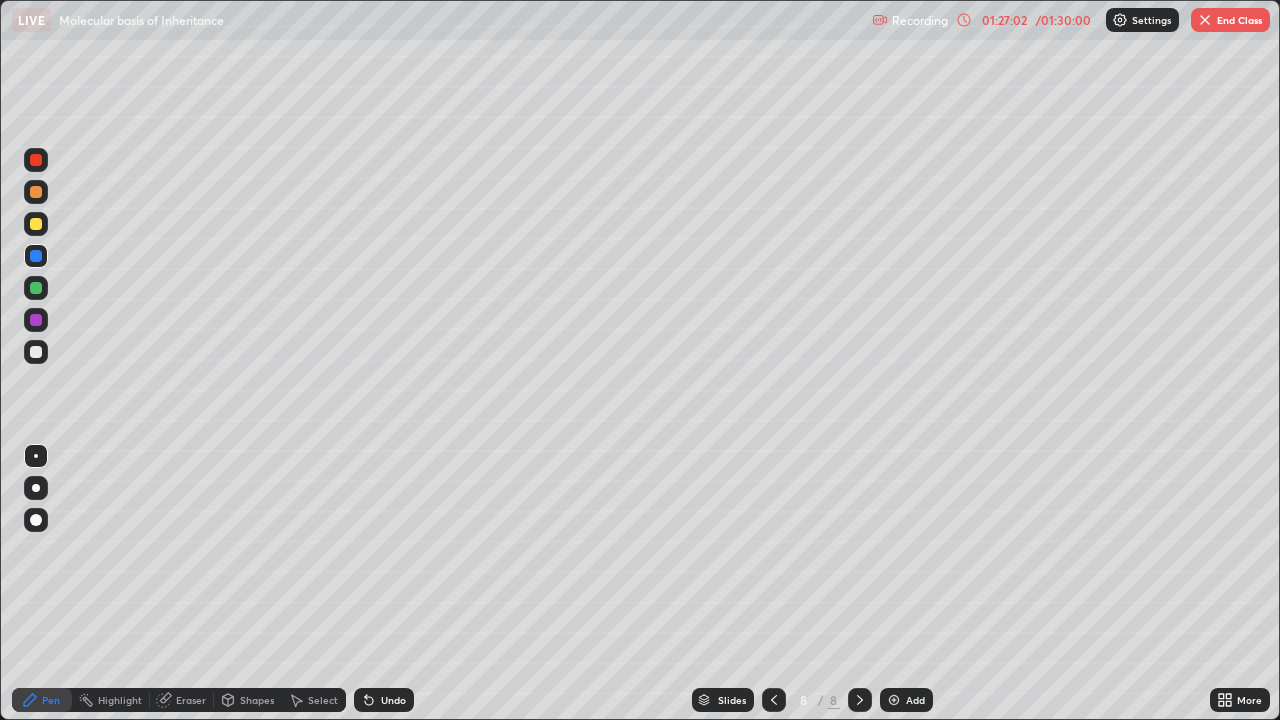 click on "End Class" at bounding box center (1230, 20) 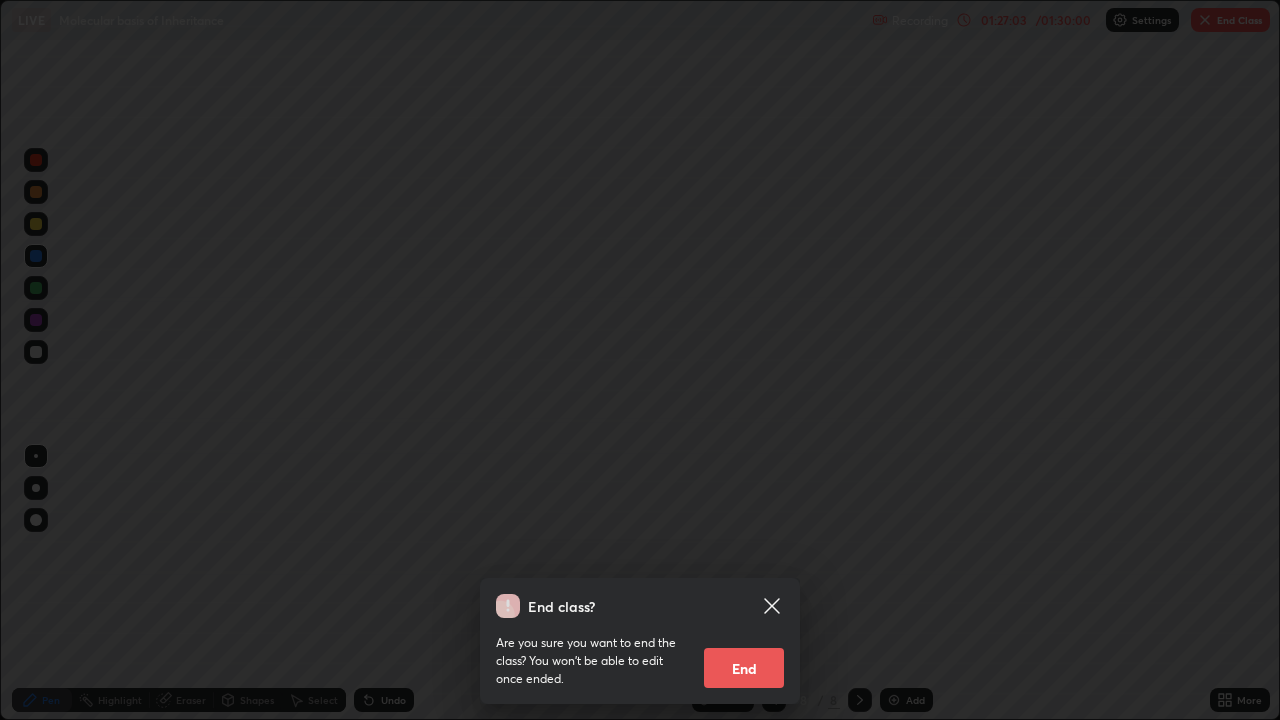 click on "End" at bounding box center (744, 668) 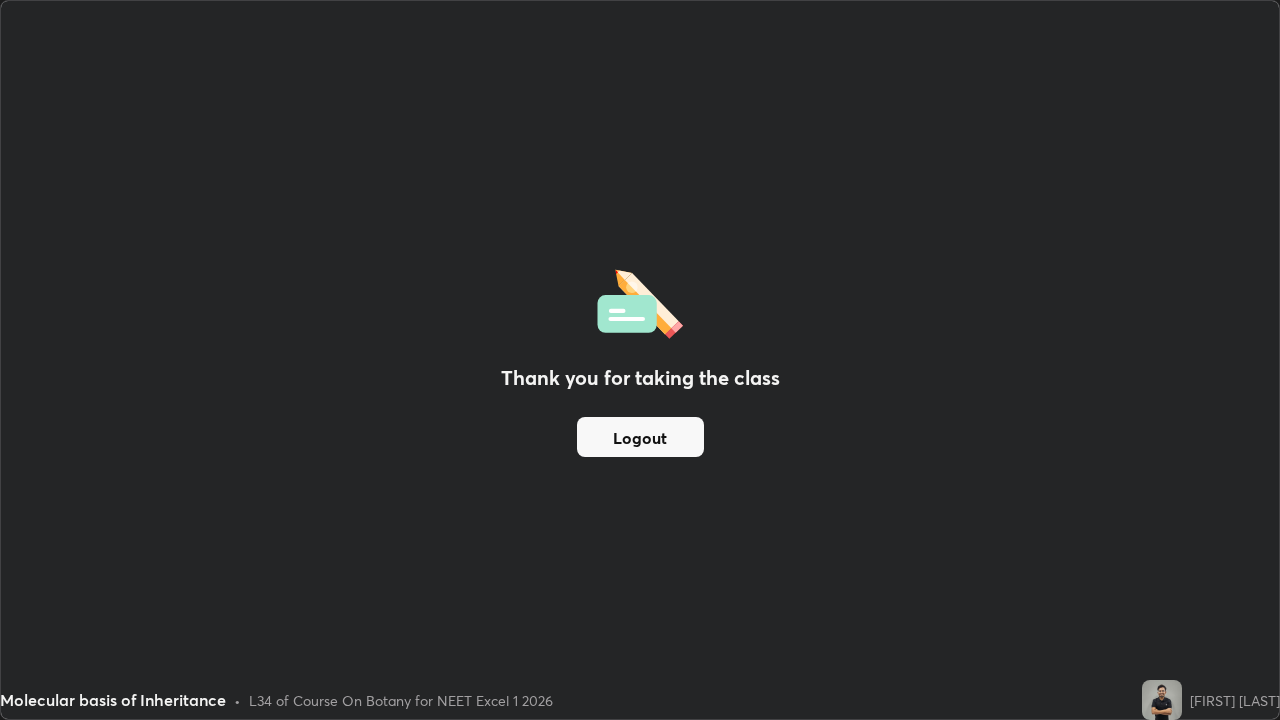 click on "Logout" at bounding box center [640, 437] 